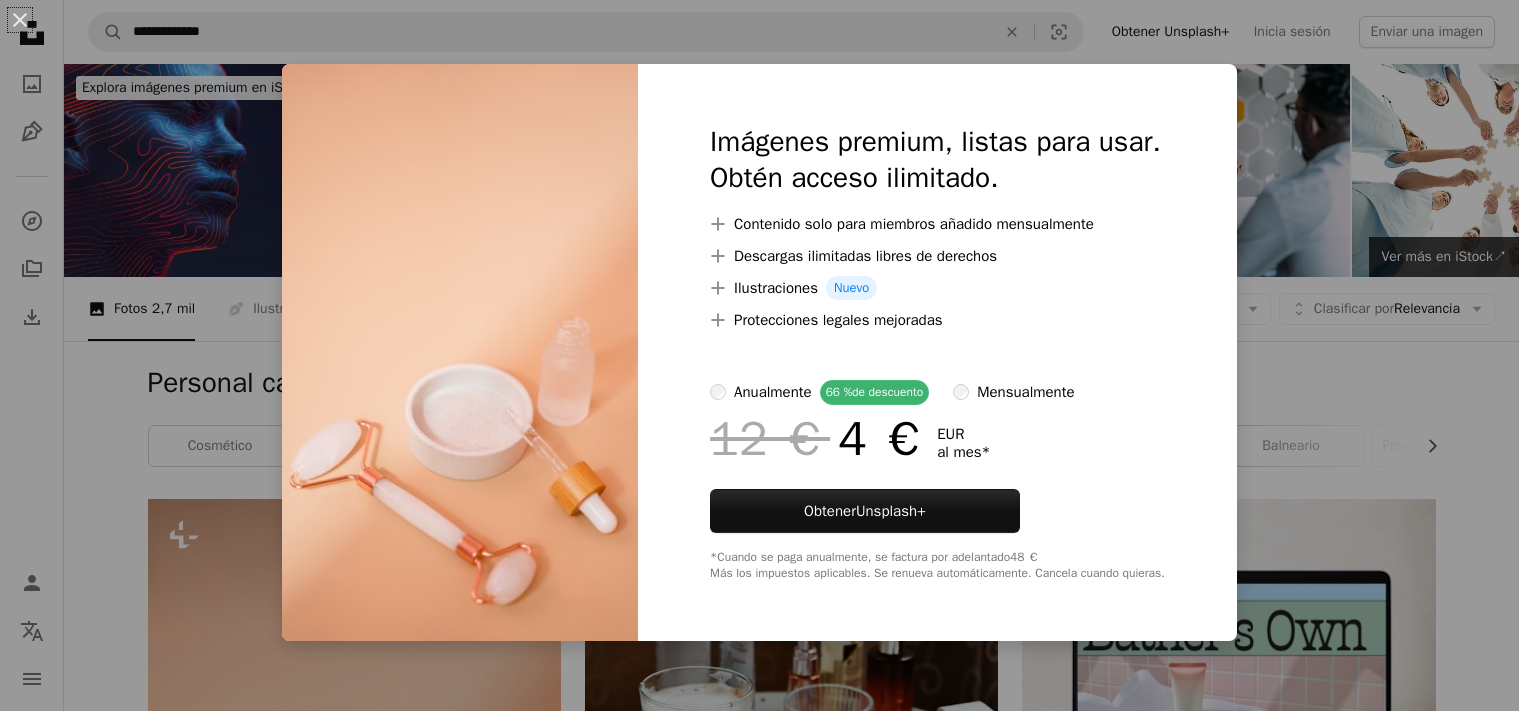 scroll, scrollTop: 634, scrollLeft: 0, axis: vertical 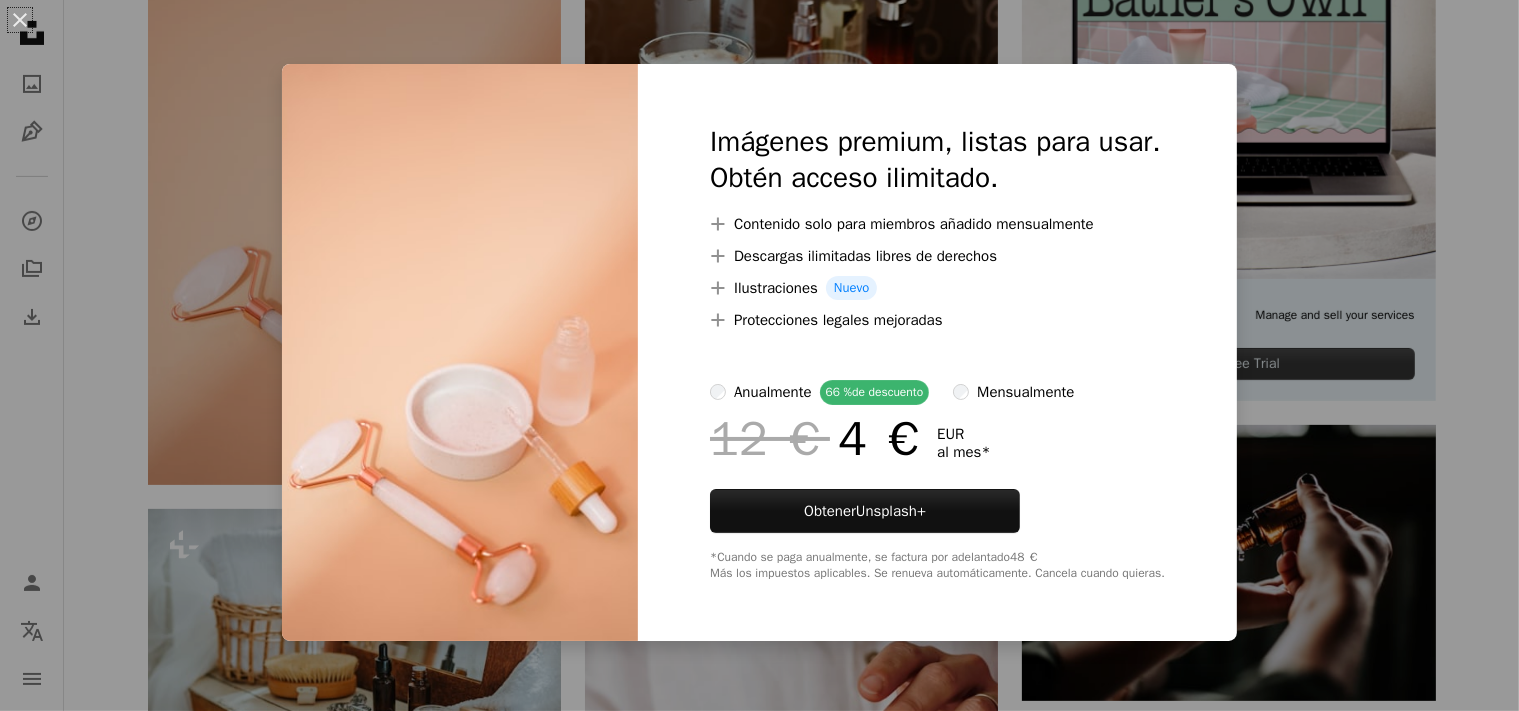 click on "An X shape Imágenes premium, listas para usar. Obtén acceso ilimitado. A plus sign Contenido solo para miembros añadido mensualmente A plus sign Descargas ilimitadas libres de derechos A plus sign Ilustraciones  Nuevo A plus sign Protecciones legales mejoradas anualmente 66 %  de descuento mensualmente 12 €   4 € EUR al mes * Obtener  Unsplash+ *Cuando se paga anualmente, se factura por adelantado  48 € Más los impuestos aplicables. Se renueva automáticamente. Cancela cuando quieras." at bounding box center [759, 355] 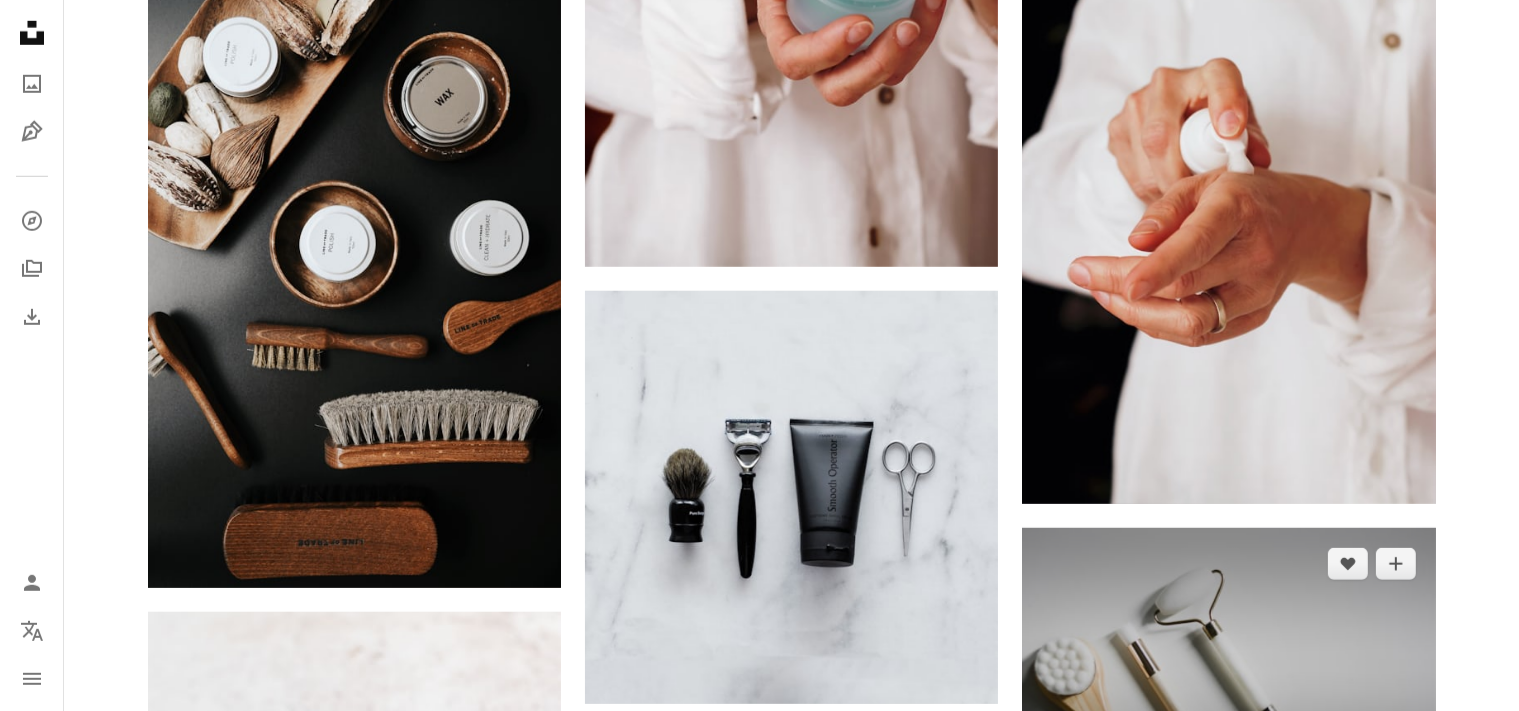 scroll, scrollTop: 1478, scrollLeft: 0, axis: vertical 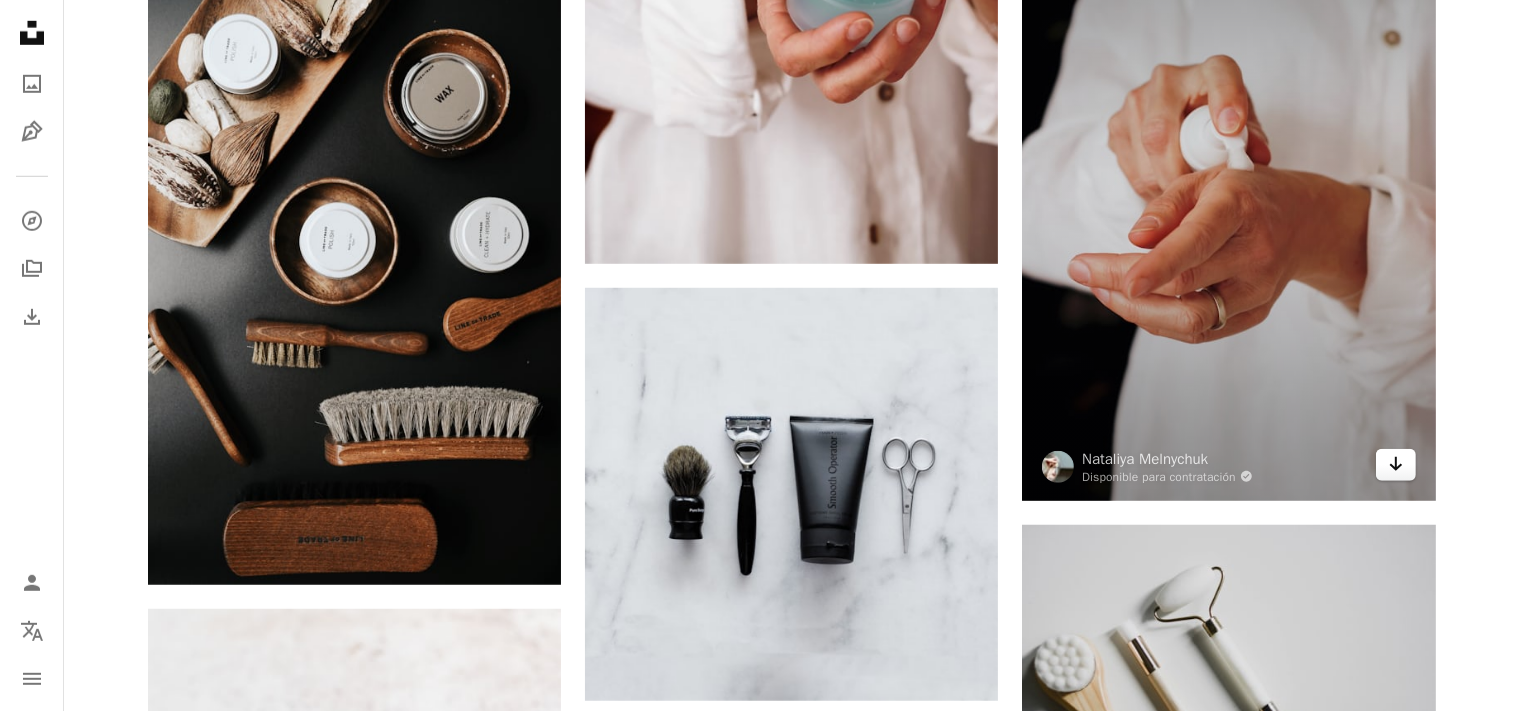 click on "Arrow pointing down" at bounding box center (1396, 465) 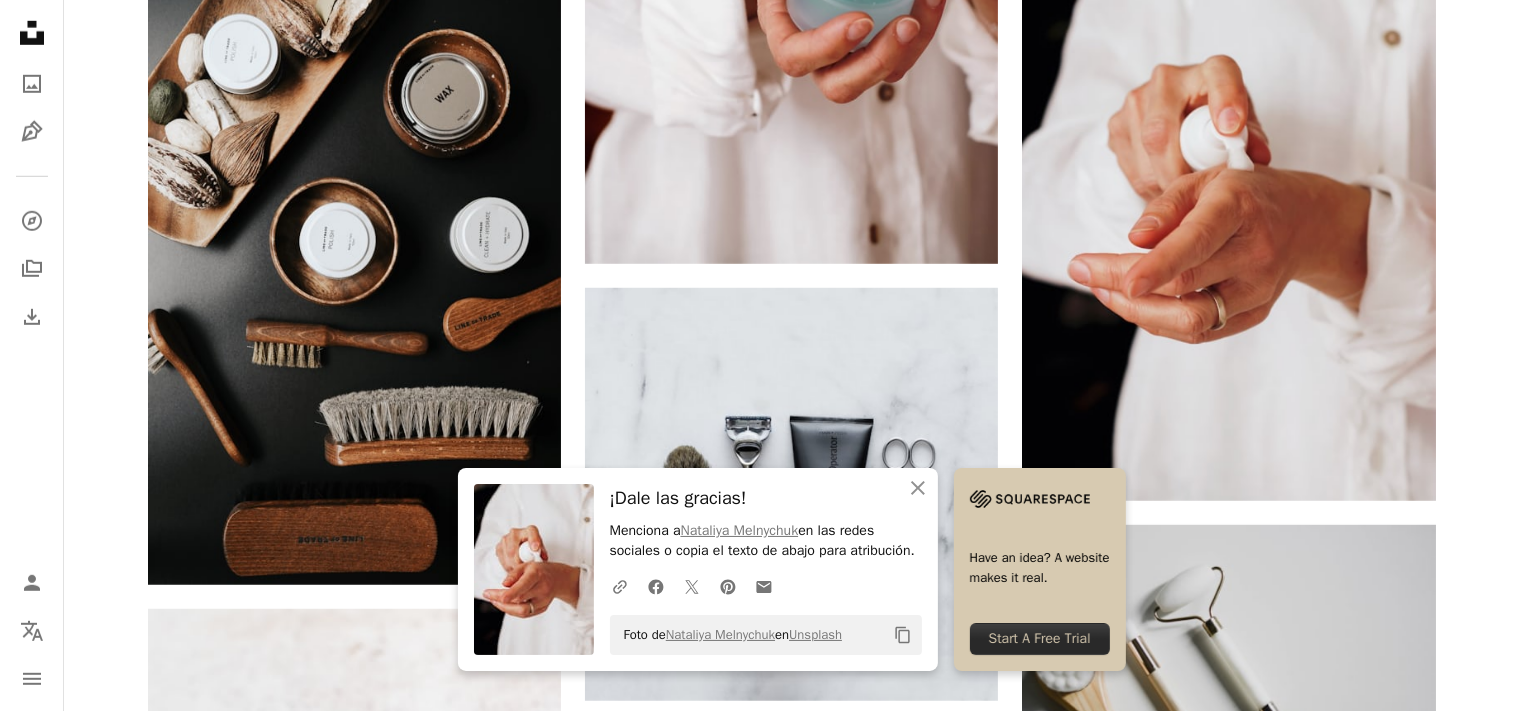 click 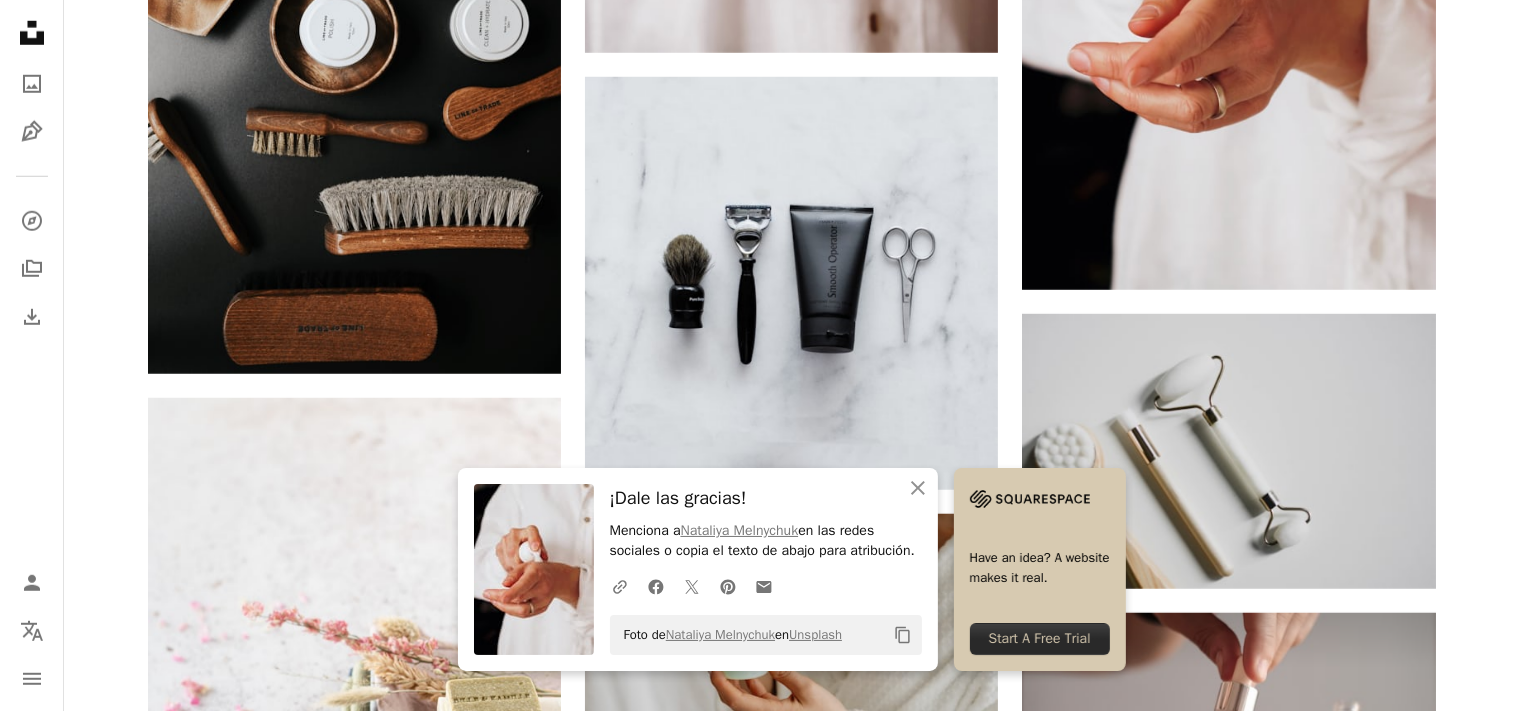 click on "Para  [NAME] [LAST]+" at bounding box center [791, 642] 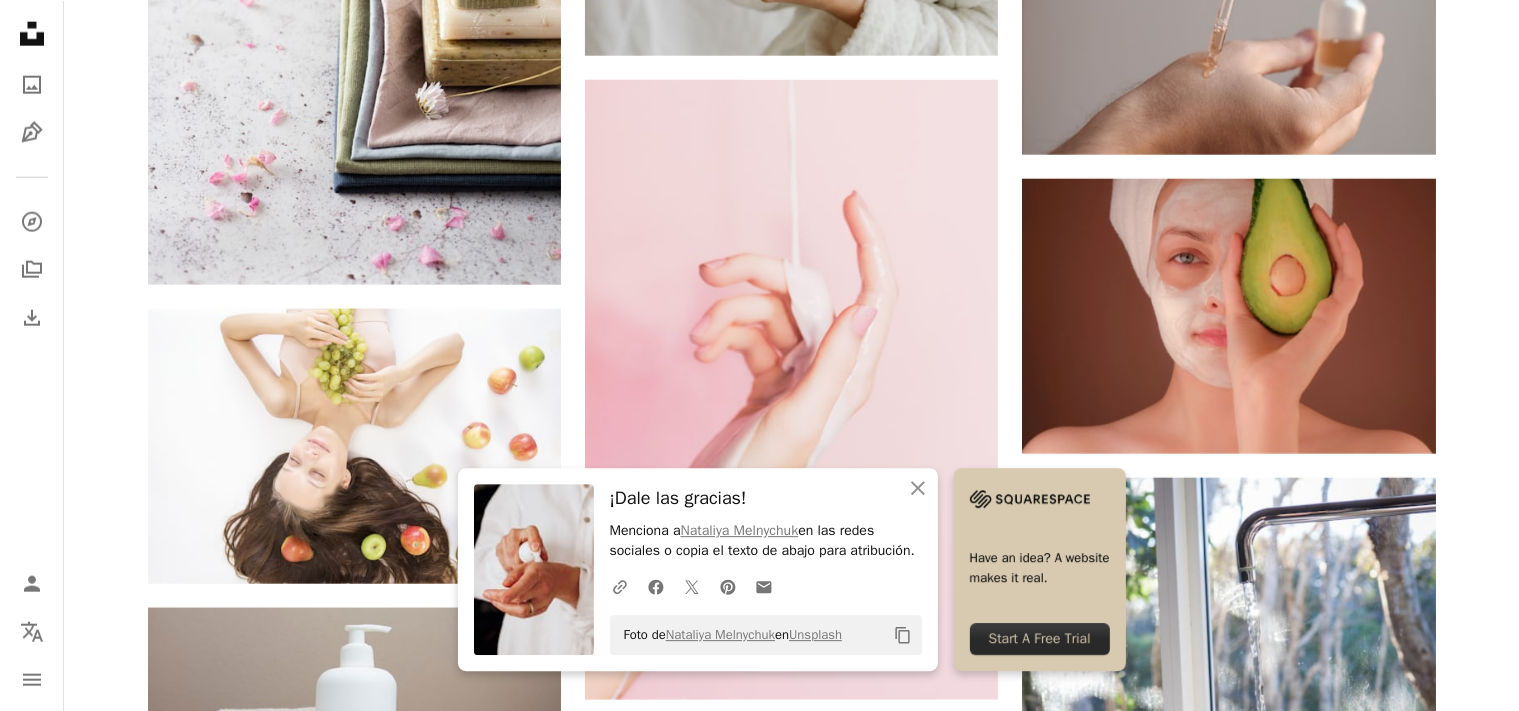 scroll, scrollTop: 2428, scrollLeft: 0, axis: vertical 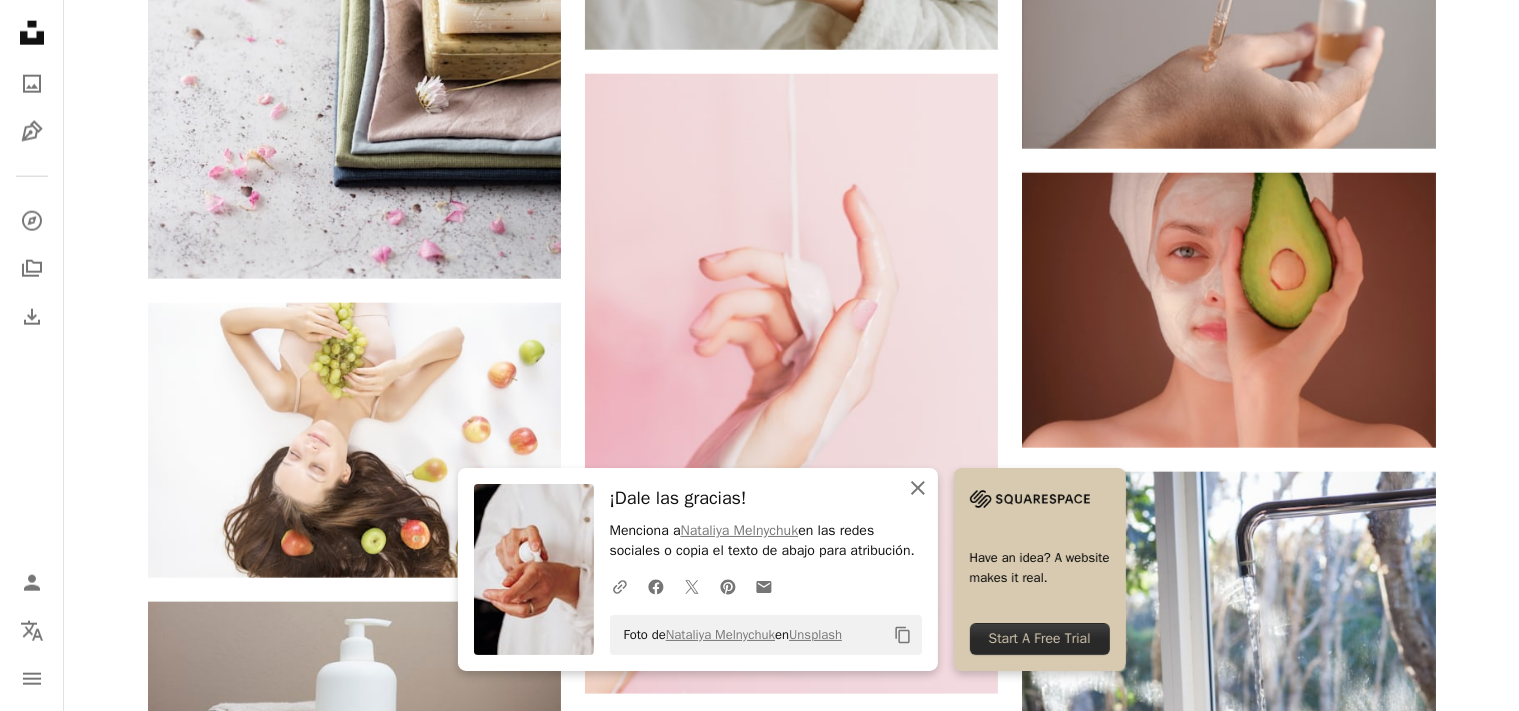 click on "An X shape" 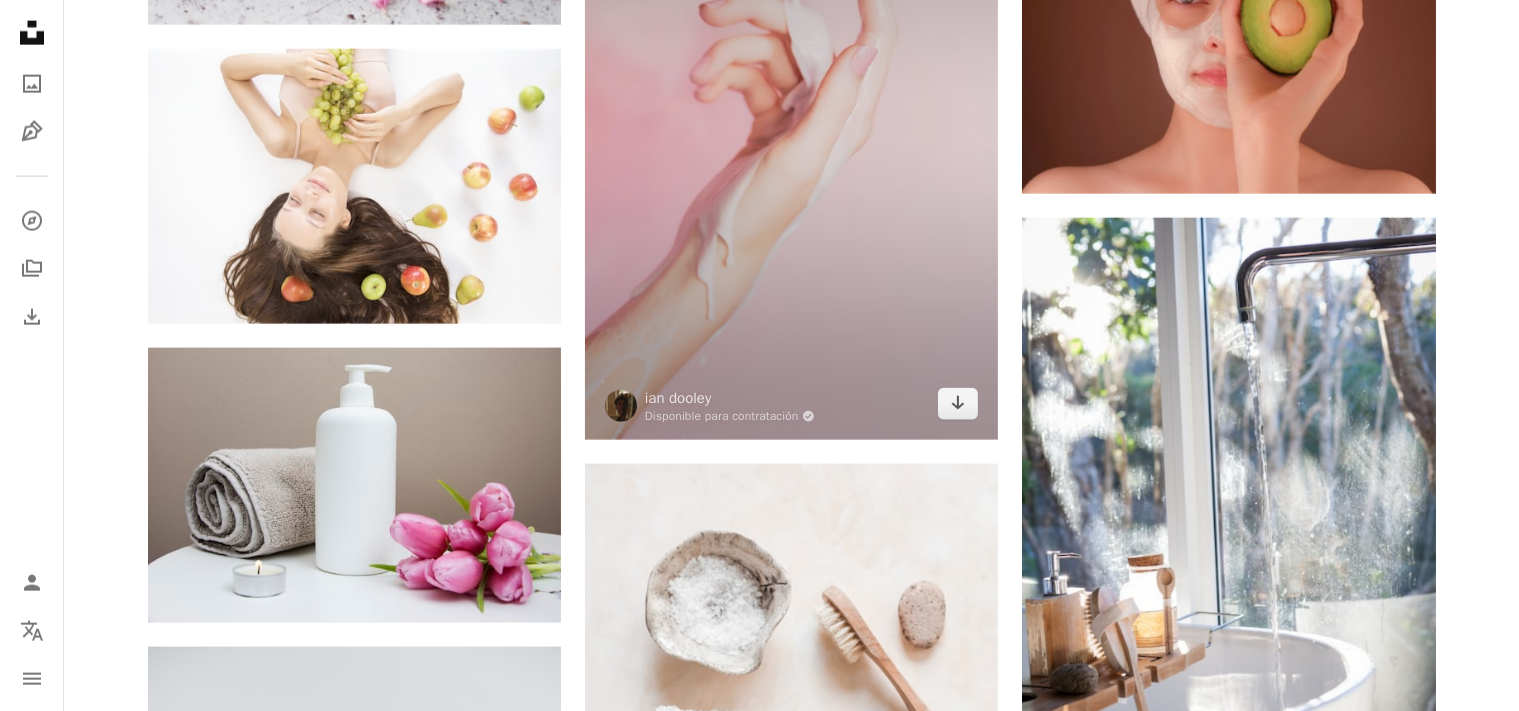 scroll, scrollTop: 2640, scrollLeft: 0, axis: vertical 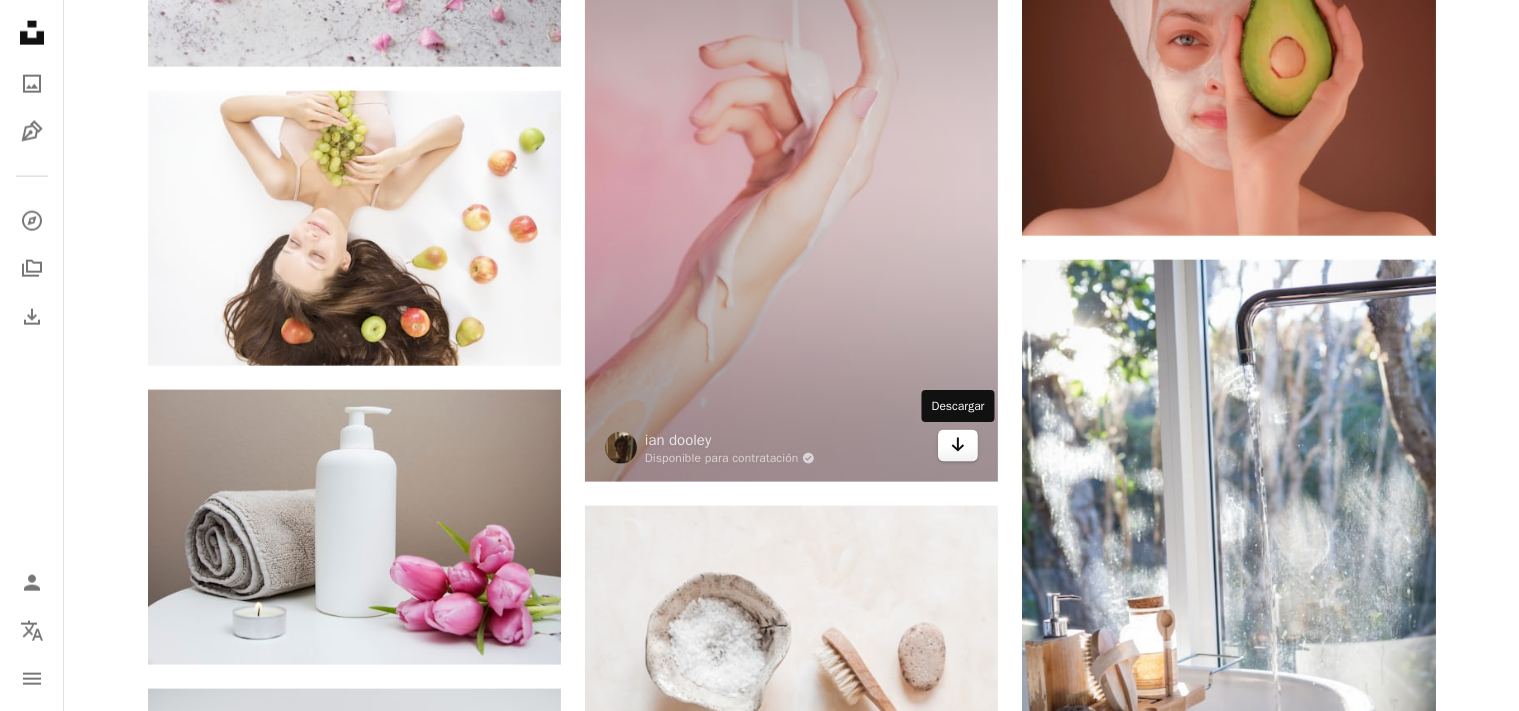 click on "Arrow pointing down" 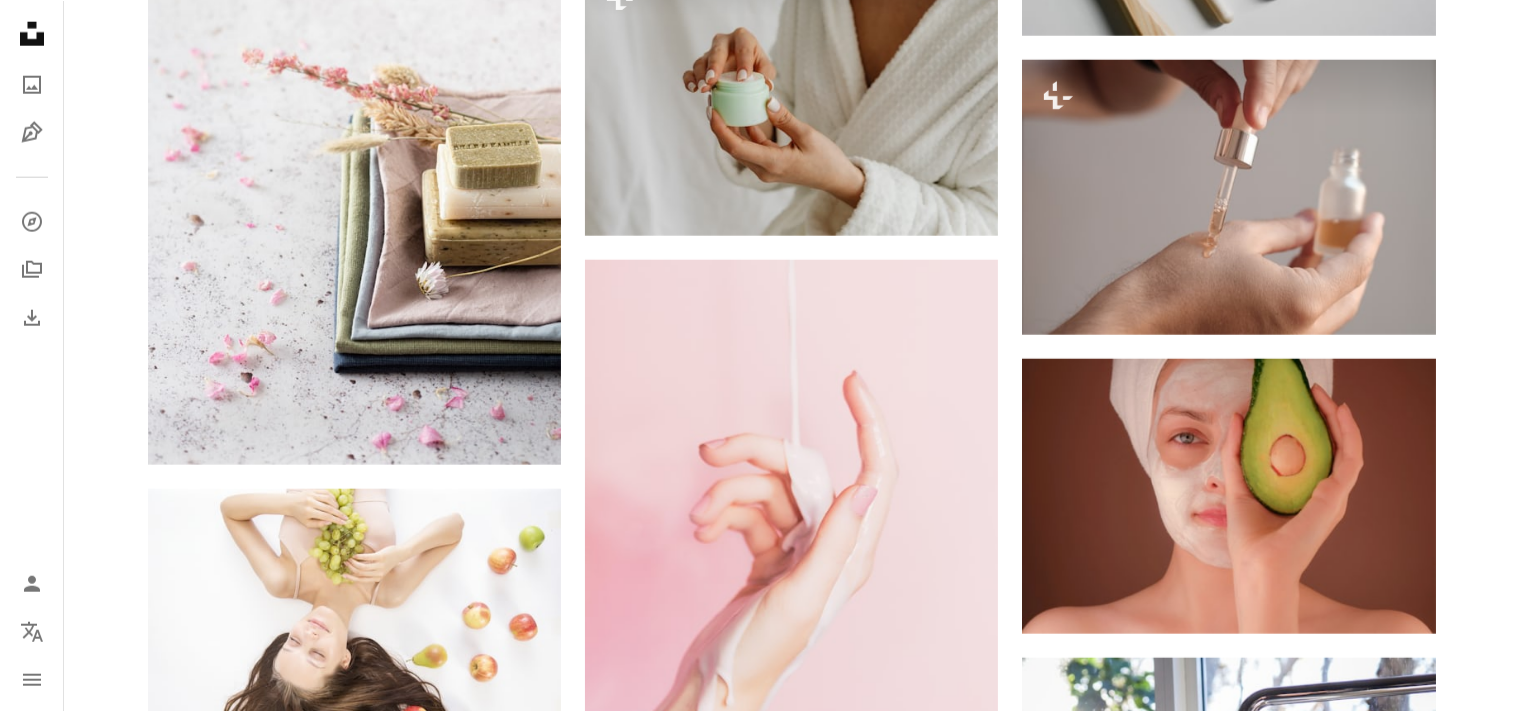 scroll, scrollTop: 2323, scrollLeft: 0, axis: vertical 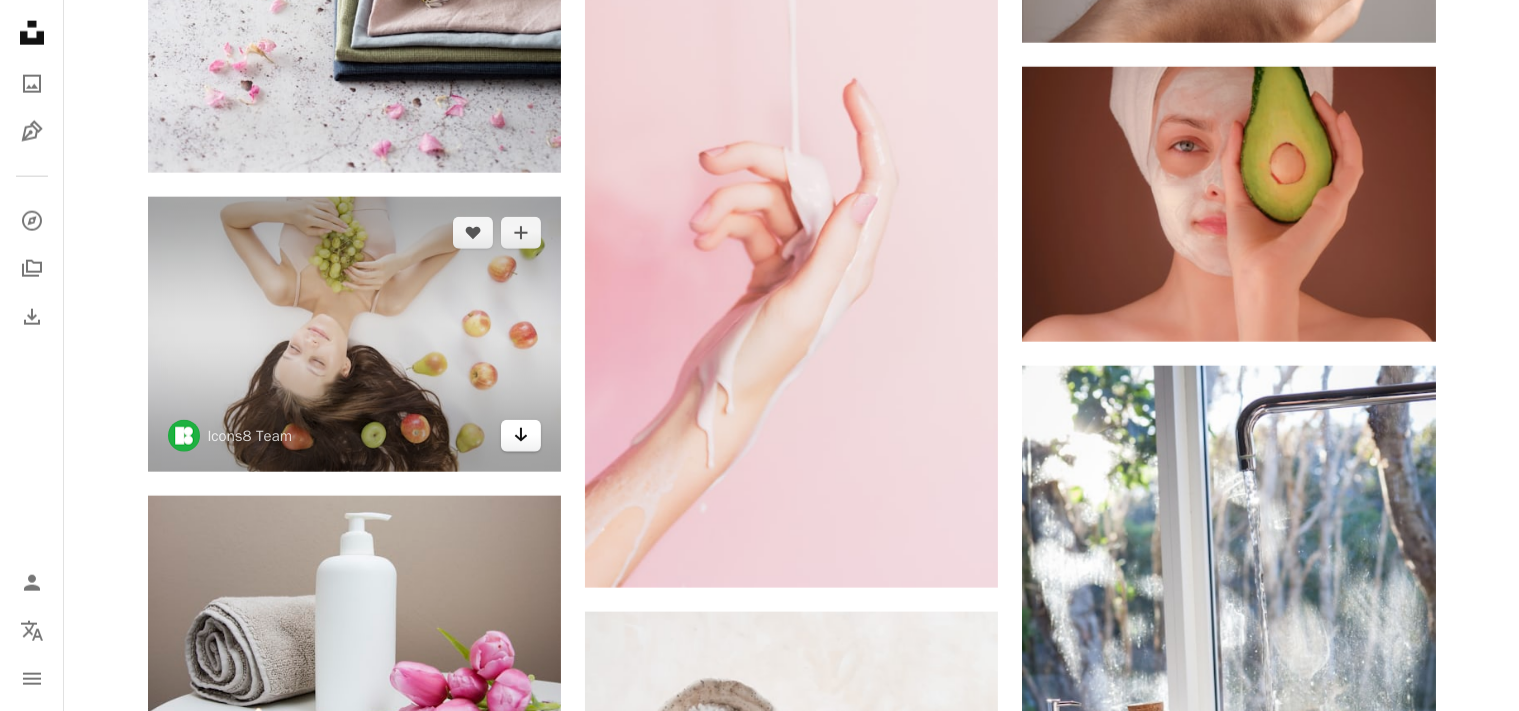 click on "Arrow pointing down" at bounding box center [521, 436] 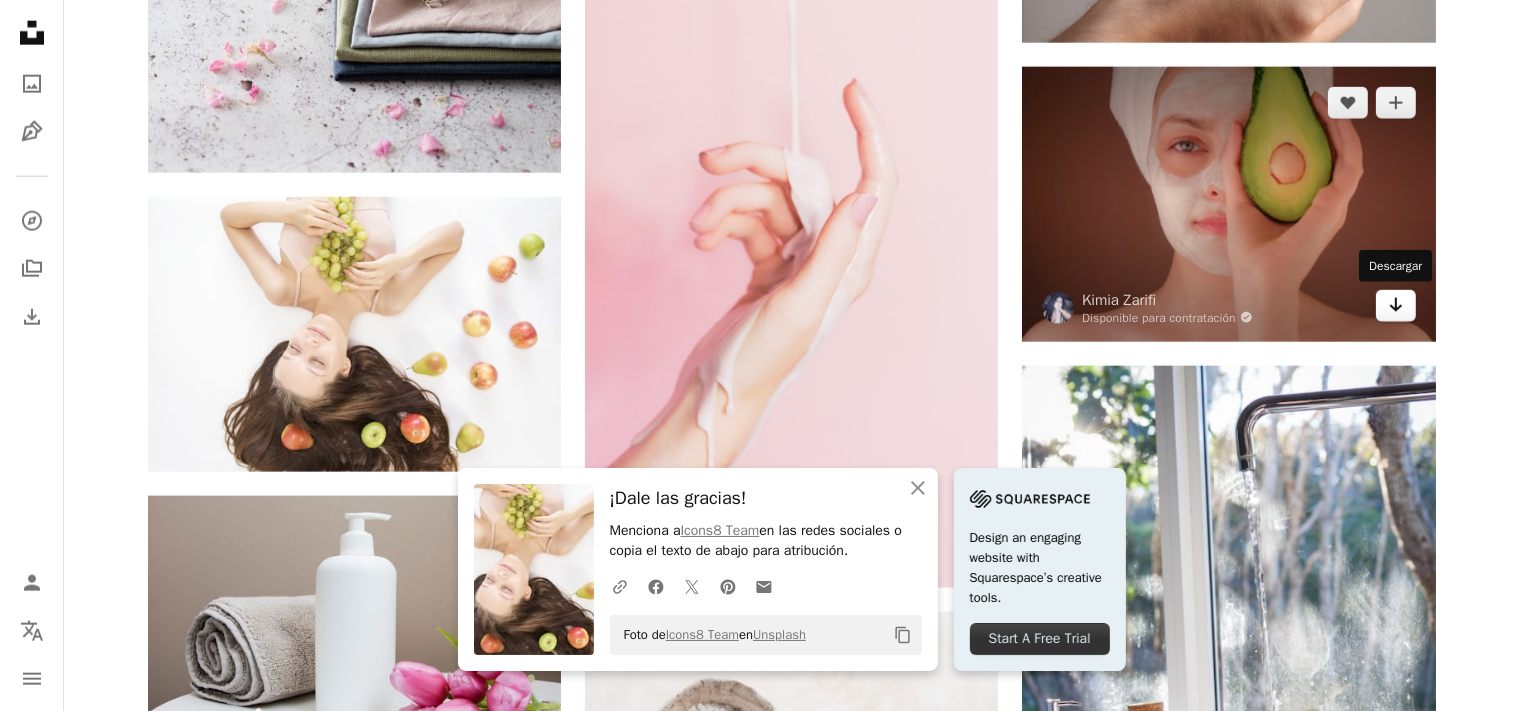 click on "Arrow pointing down" 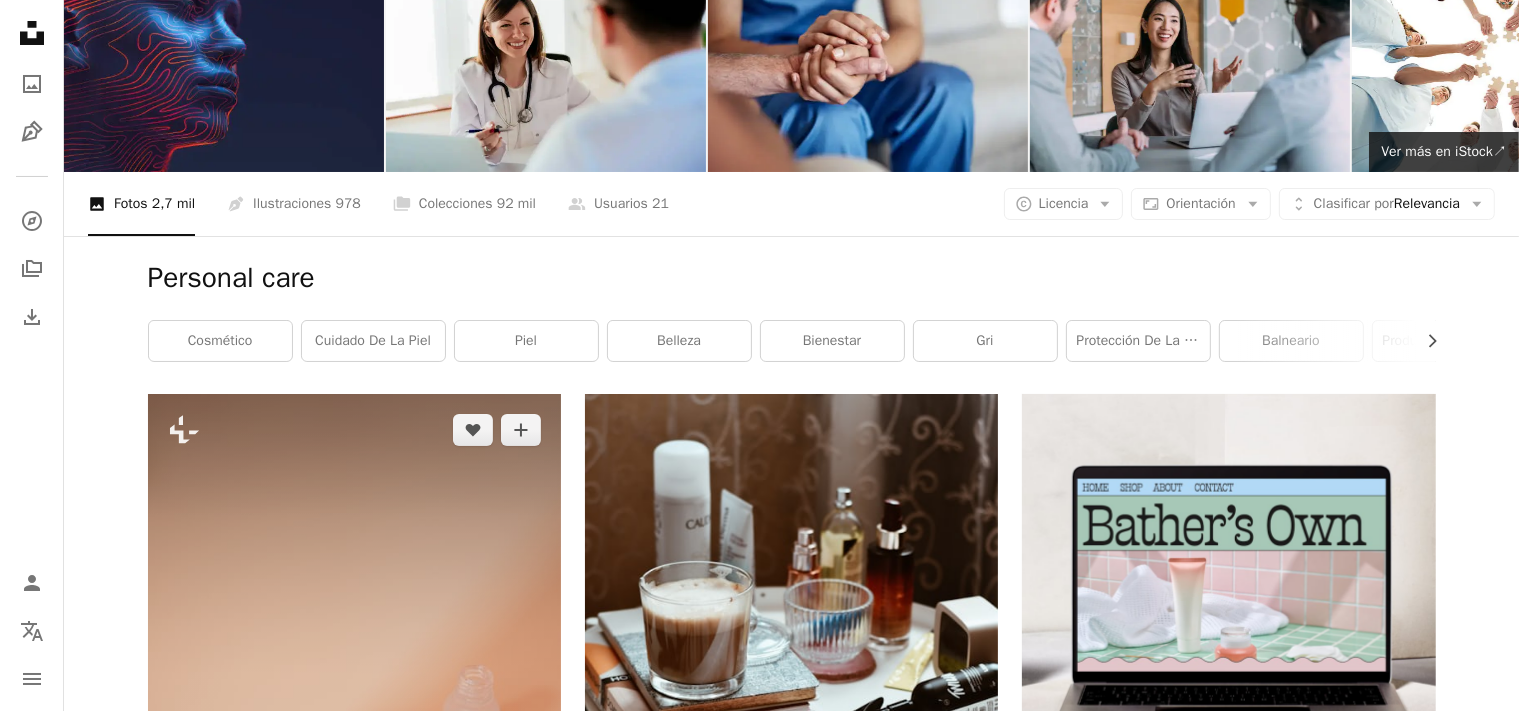 scroll, scrollTop: 0, scrollLeft: 0, axis: both 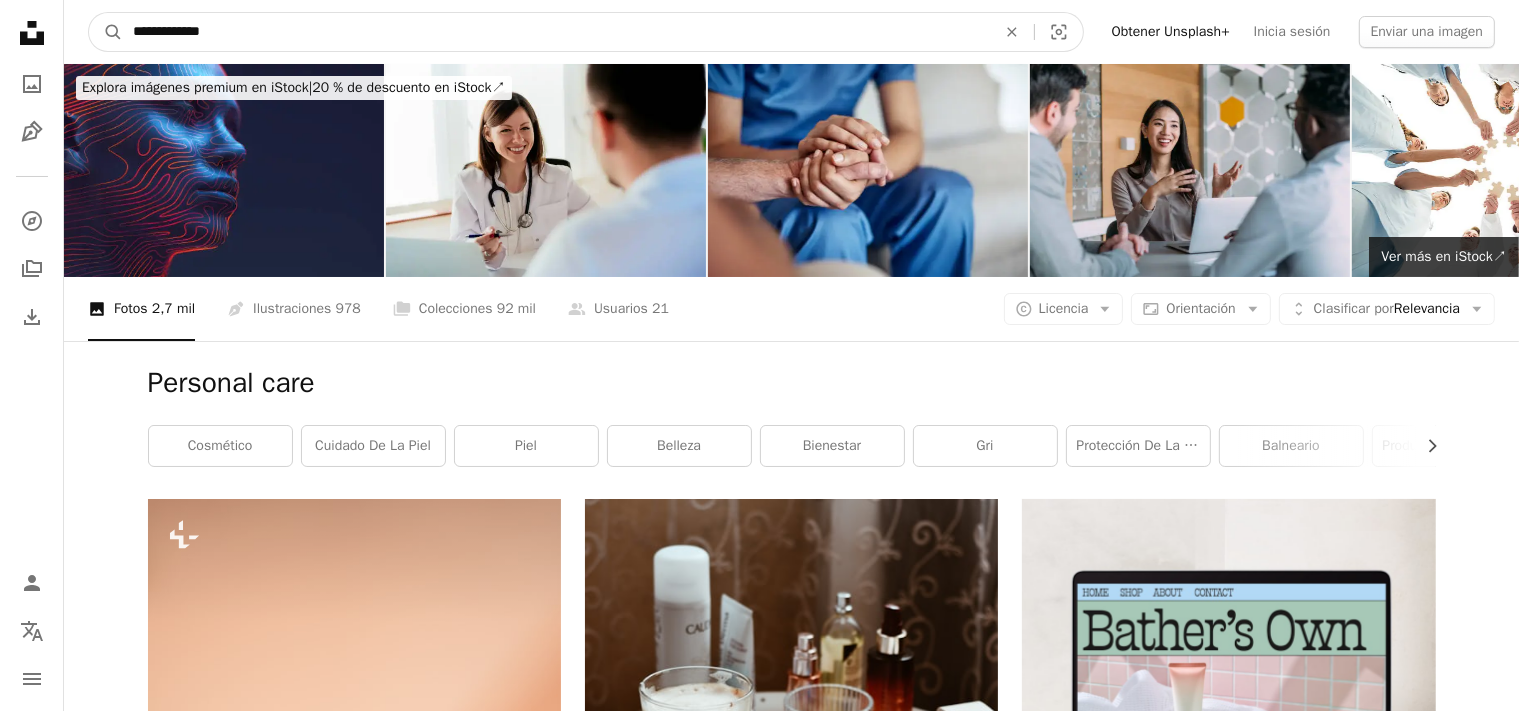 drag, startPoint x: 541, startPoint y: 29, endPoint x: 20, endPoint y: -26, distance: 523.895 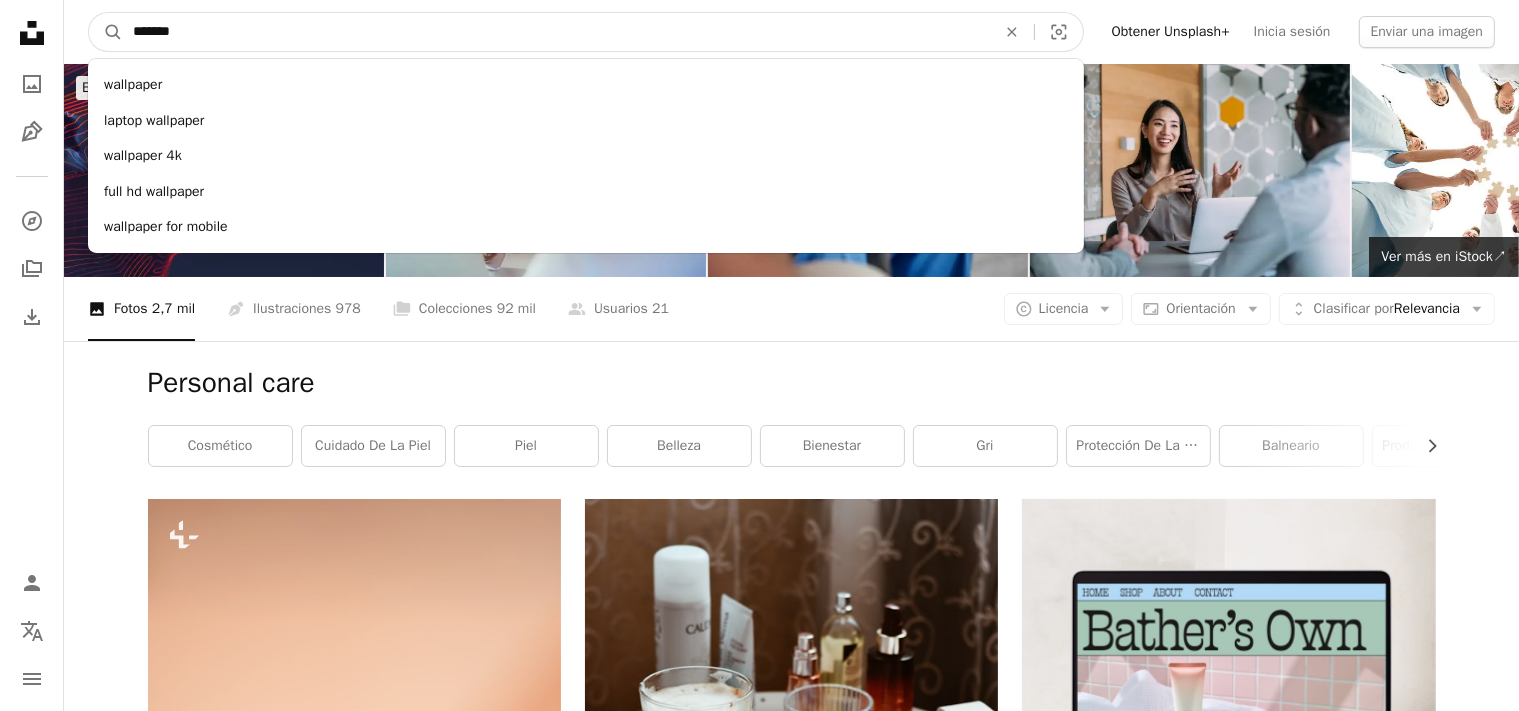 type on "*******" 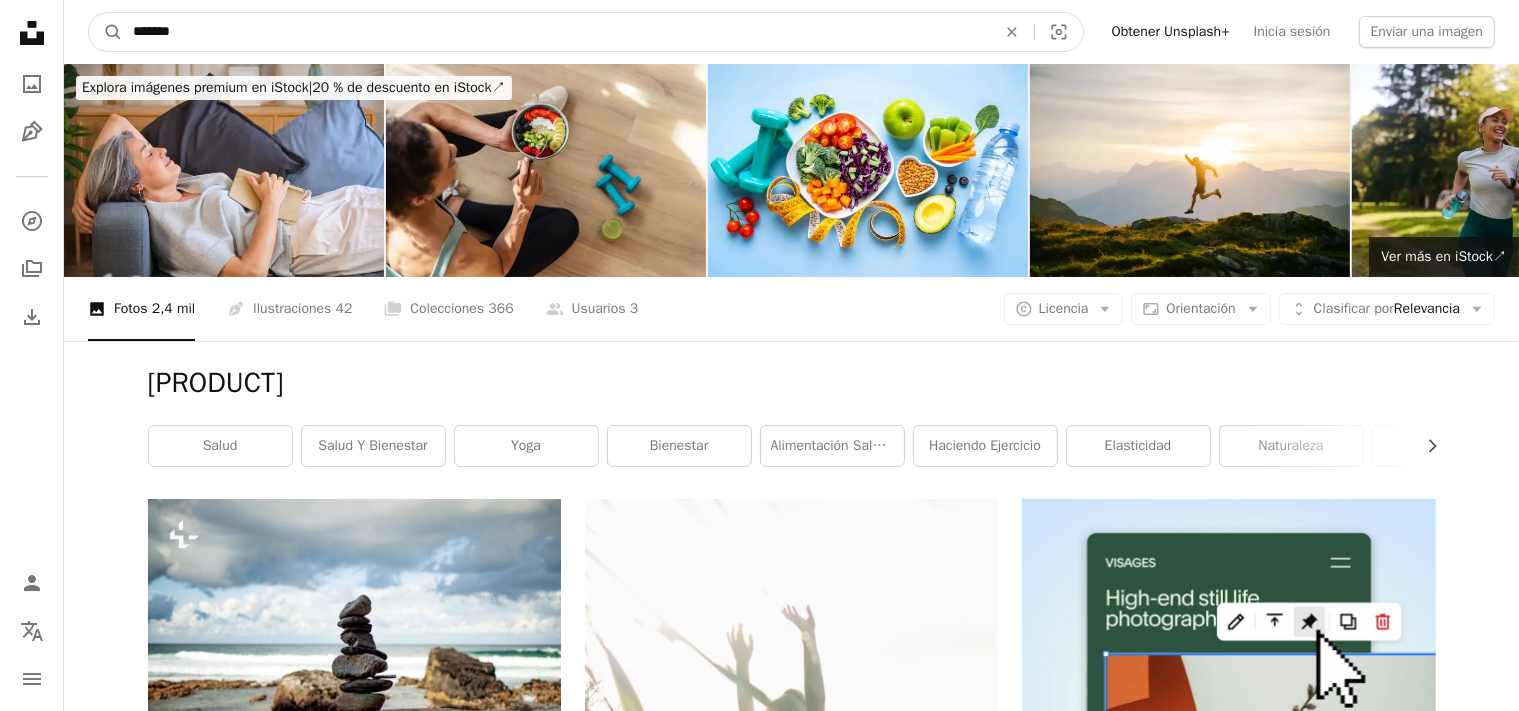 click on "*******" at bounding box center (556, 32) 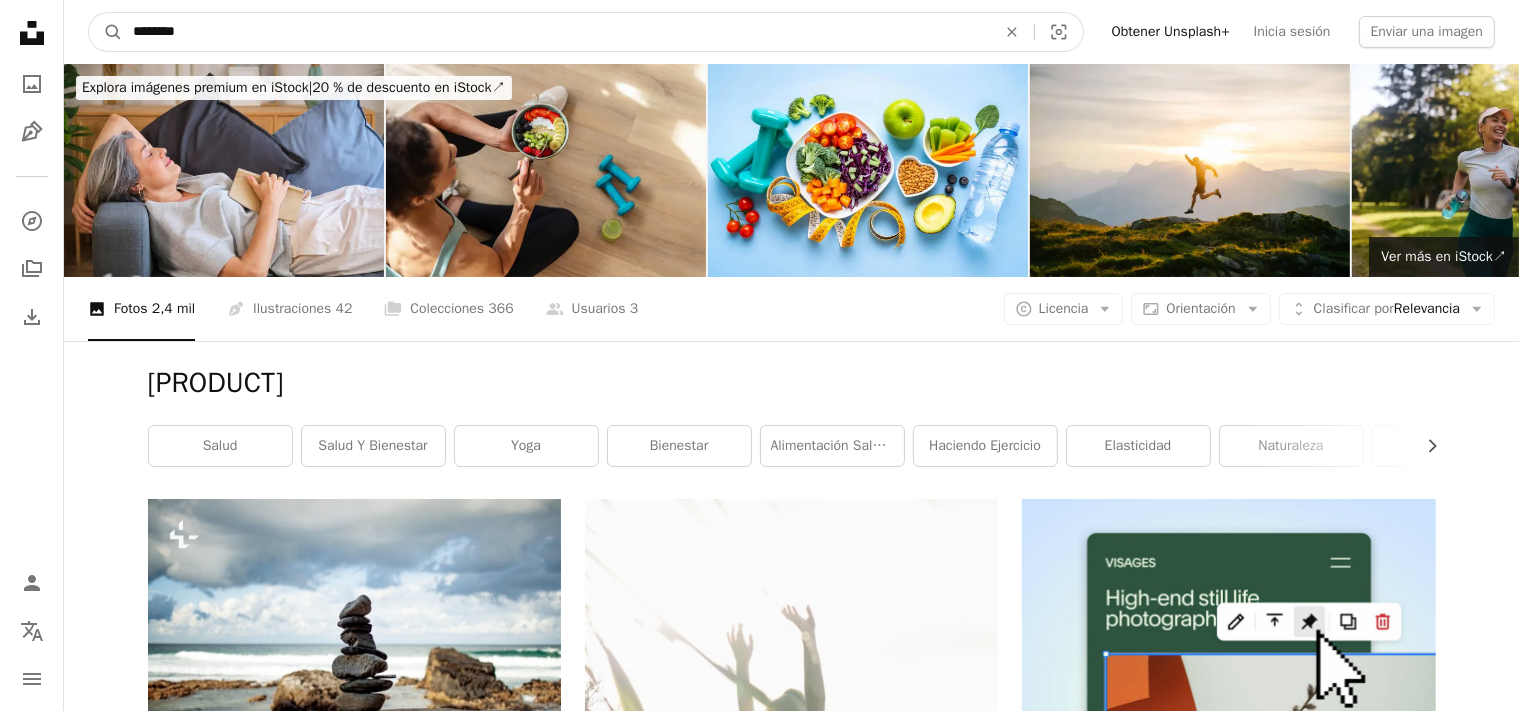 type on "********" 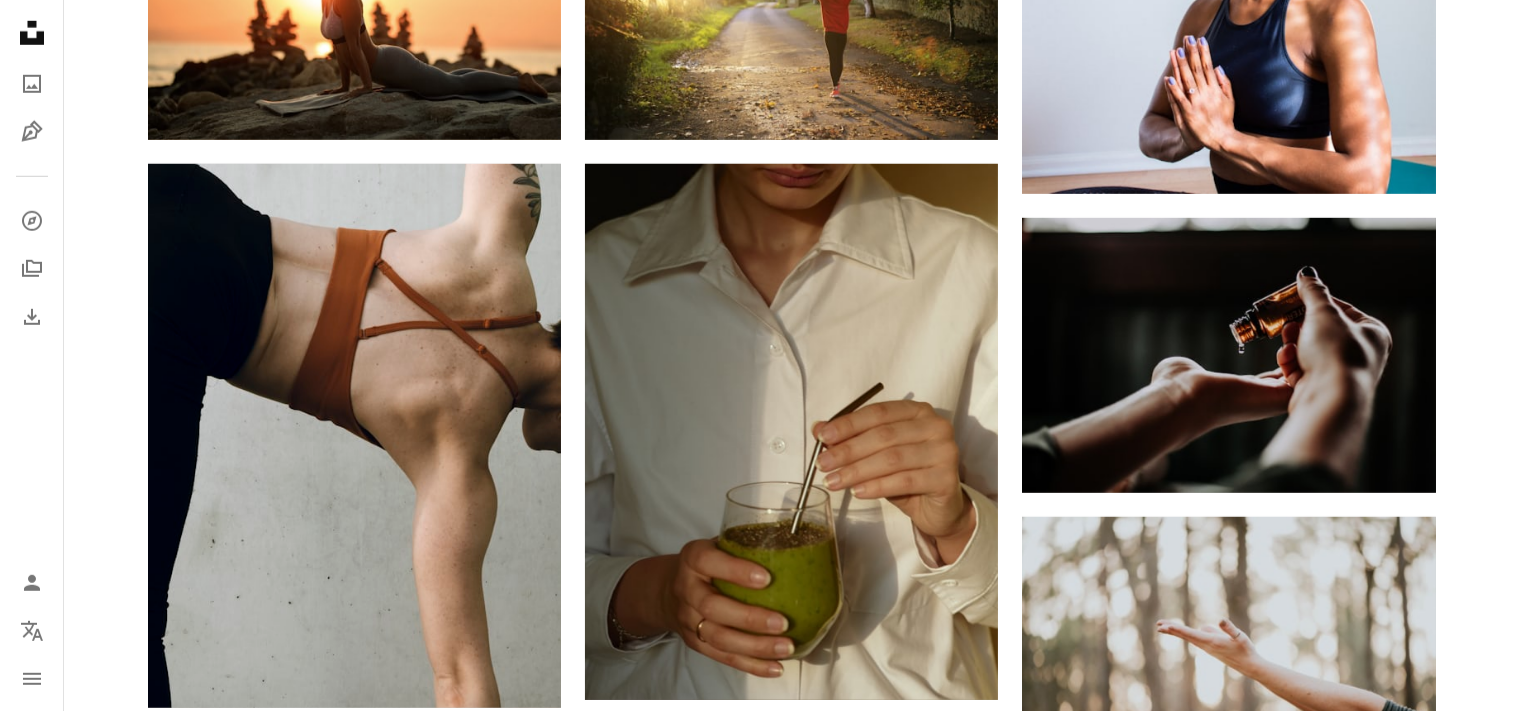 scroll, scrollTop: 1372, scrollLeft: 0, axis: vertical 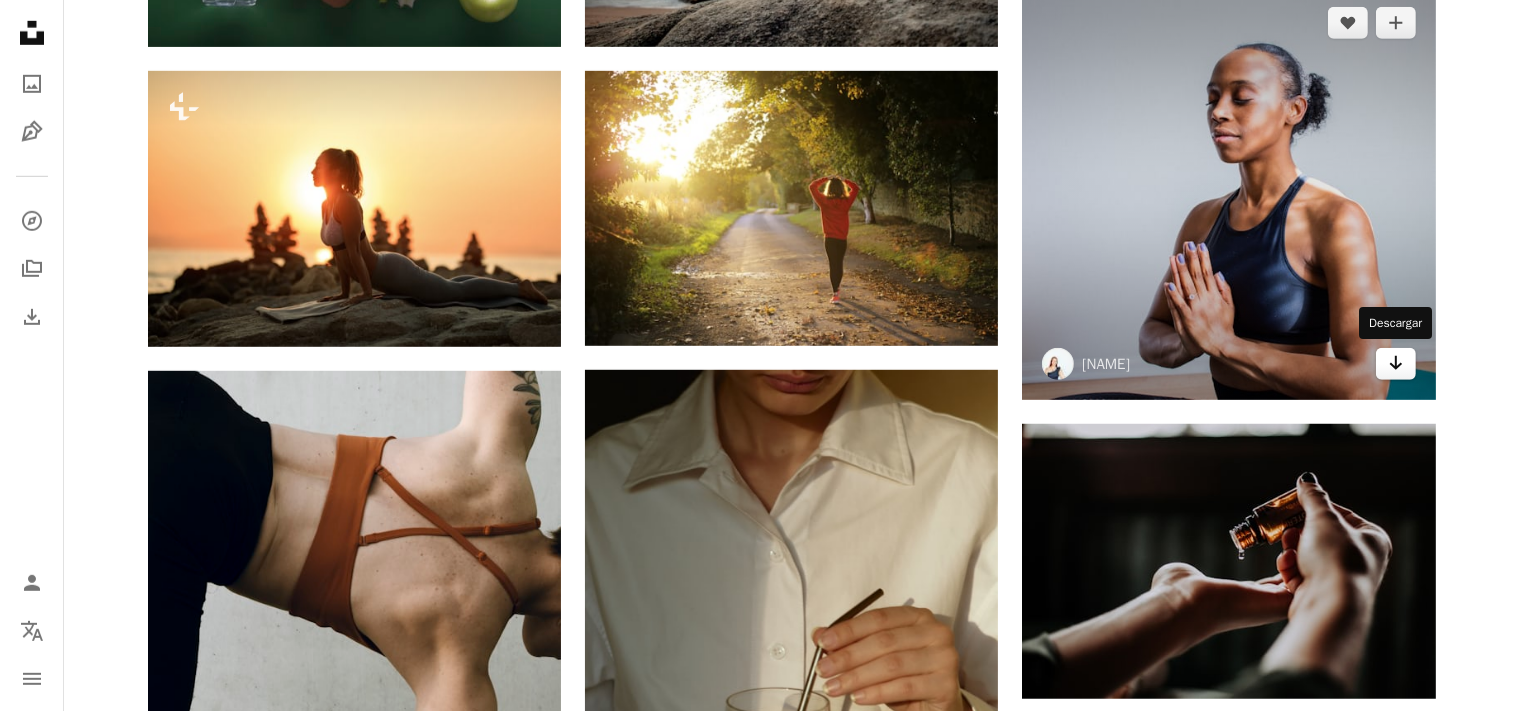 click on "Arrow pointing down" 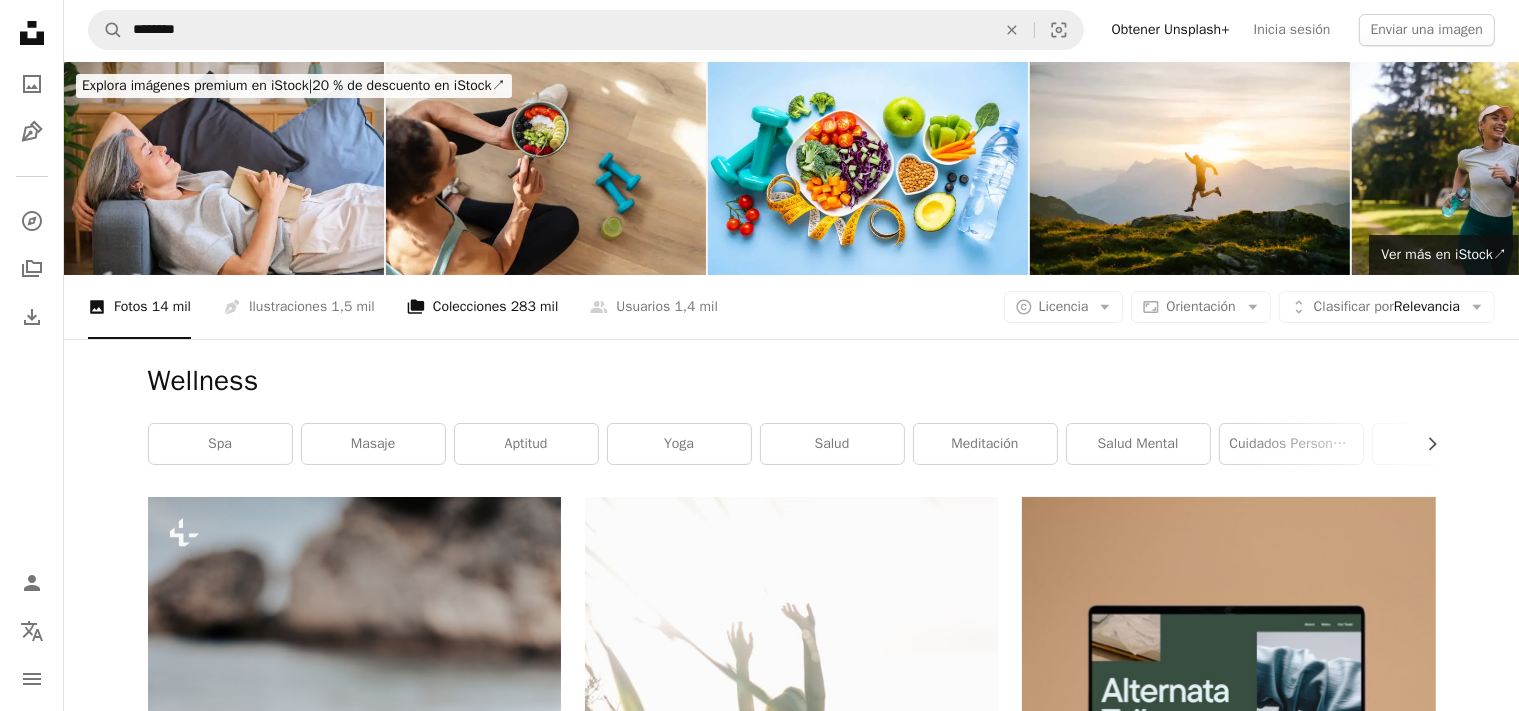 scroll, scrollTop: 0, scrollLeft: 0, axis: both 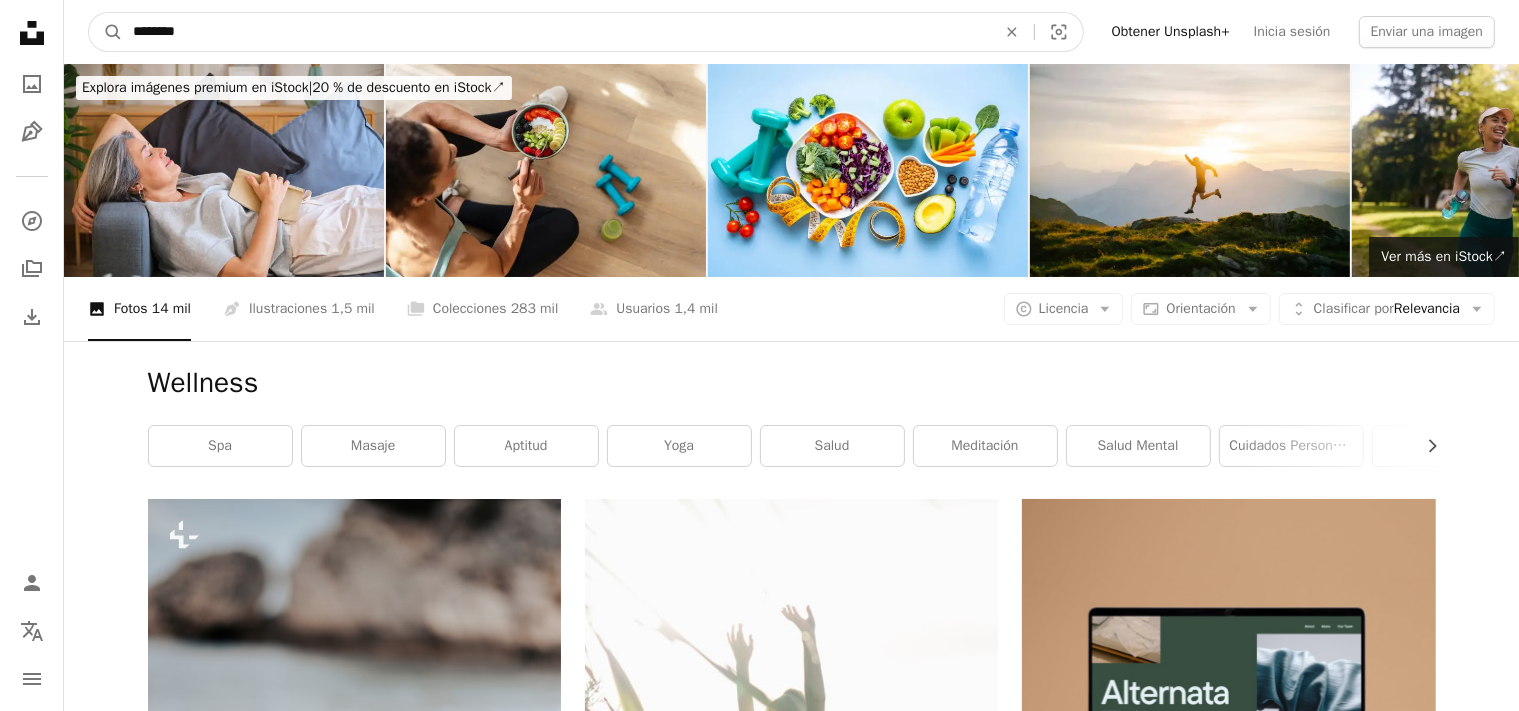 drag, startPoint x: 469, startPoint y: 23, endPoint x: 0, endPoint y: 21, distance: 469.00427 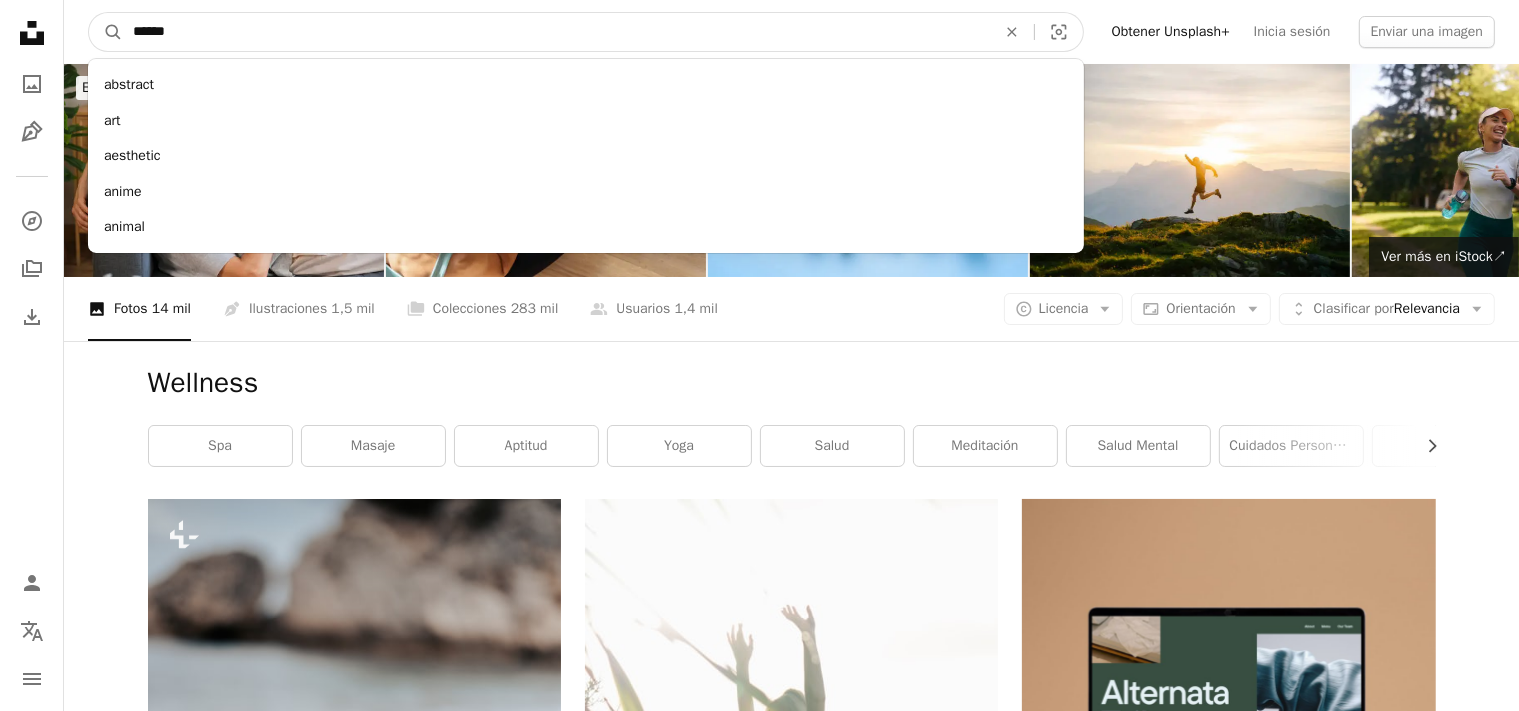 type on "*******" 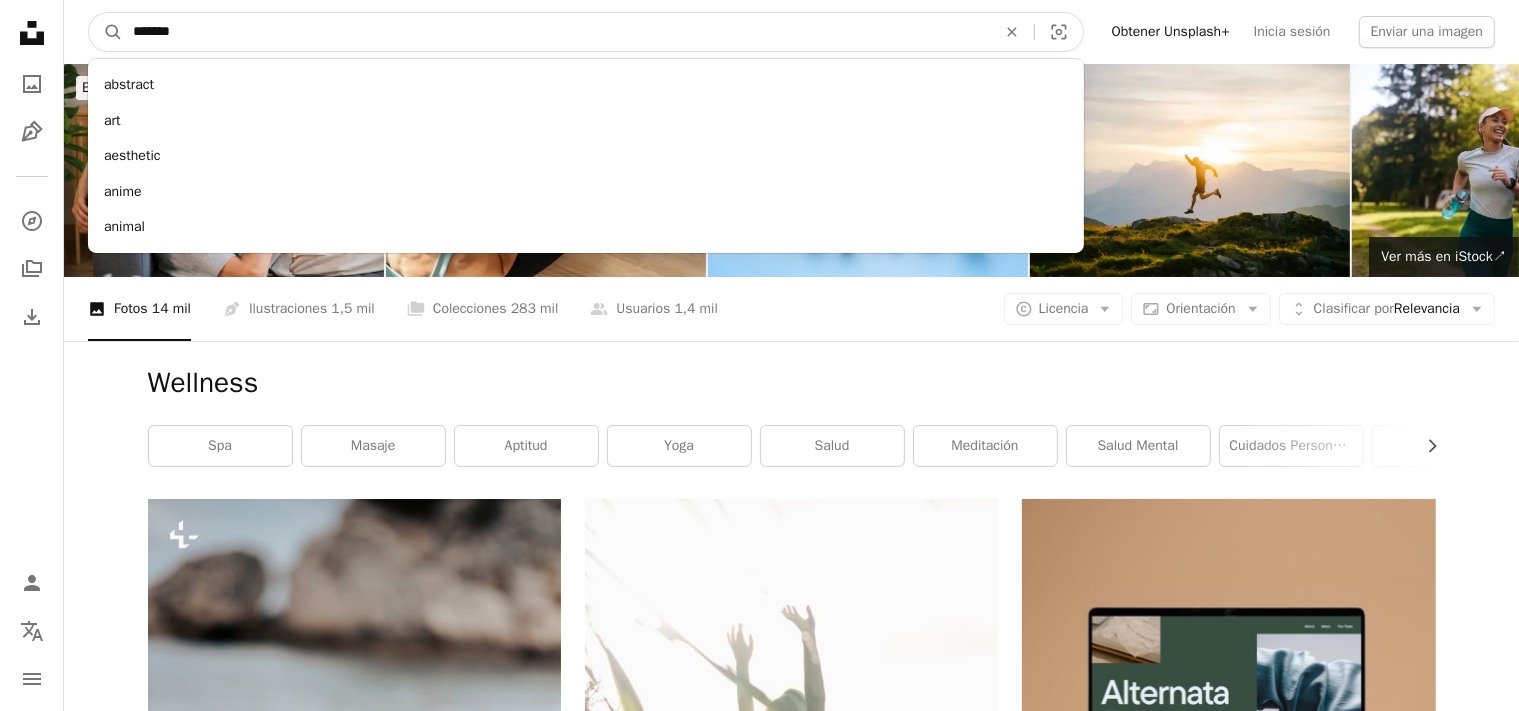 click on "A magnifying glass" at bounding box center (106, 32) 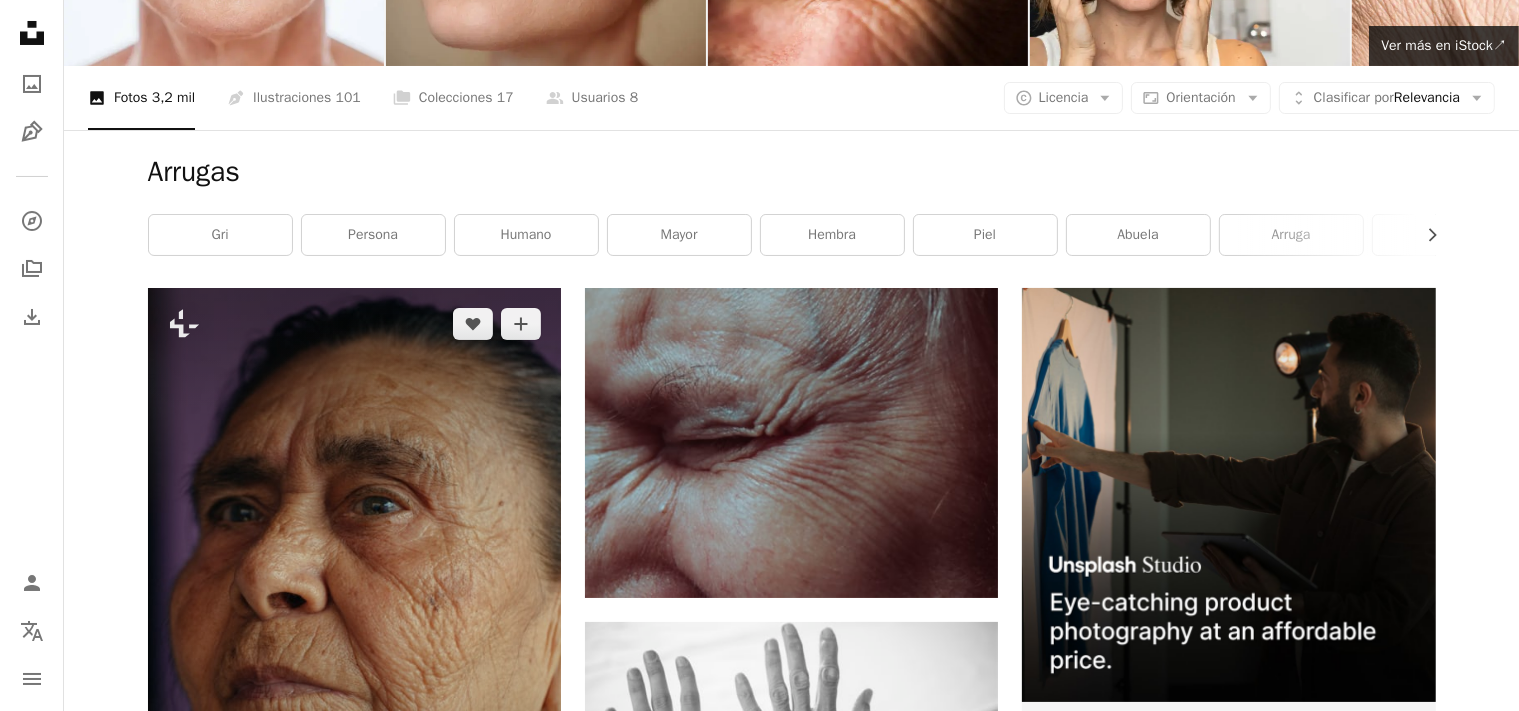 scroll, scrollTop: 0, scrollLeft: 0, axis: both 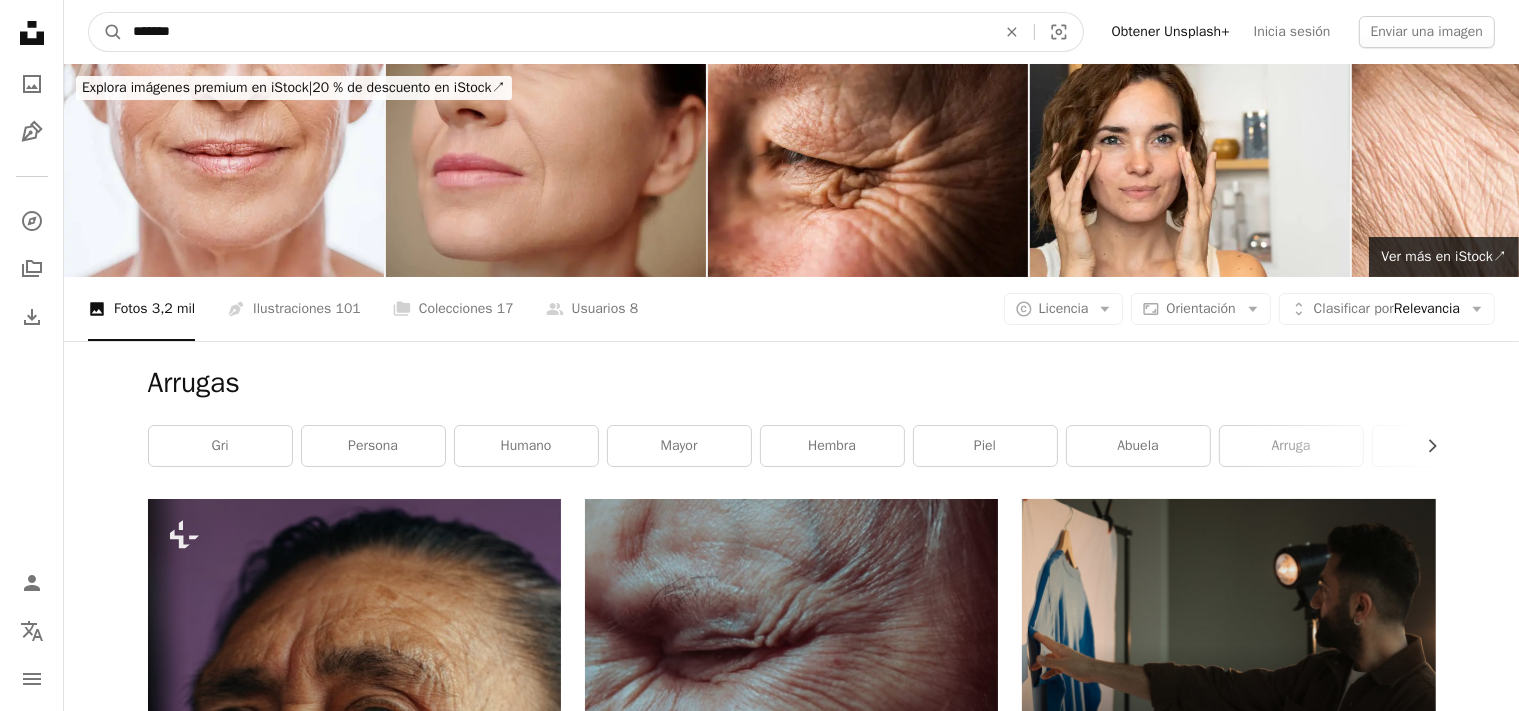 click on "*******" at bounding box center [556, 32] 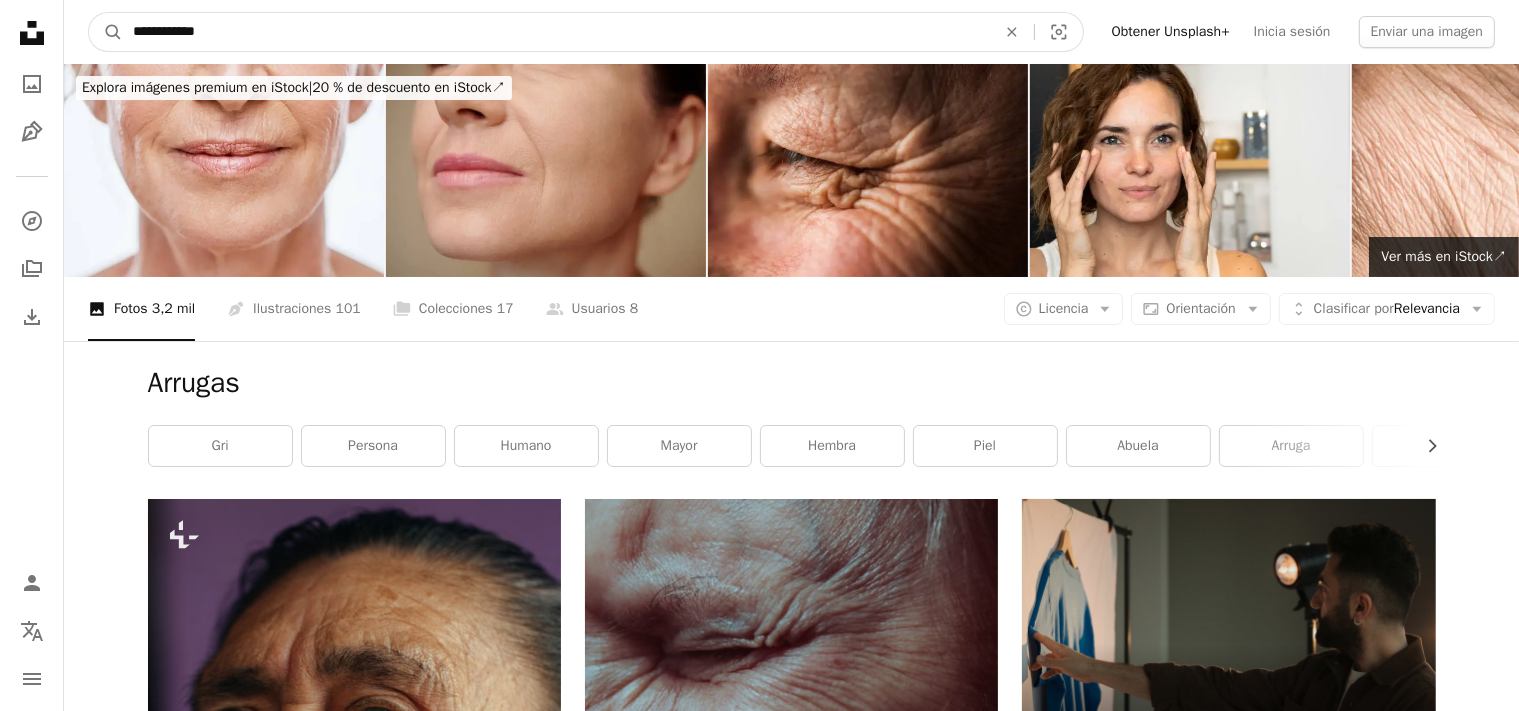 type on "**********" 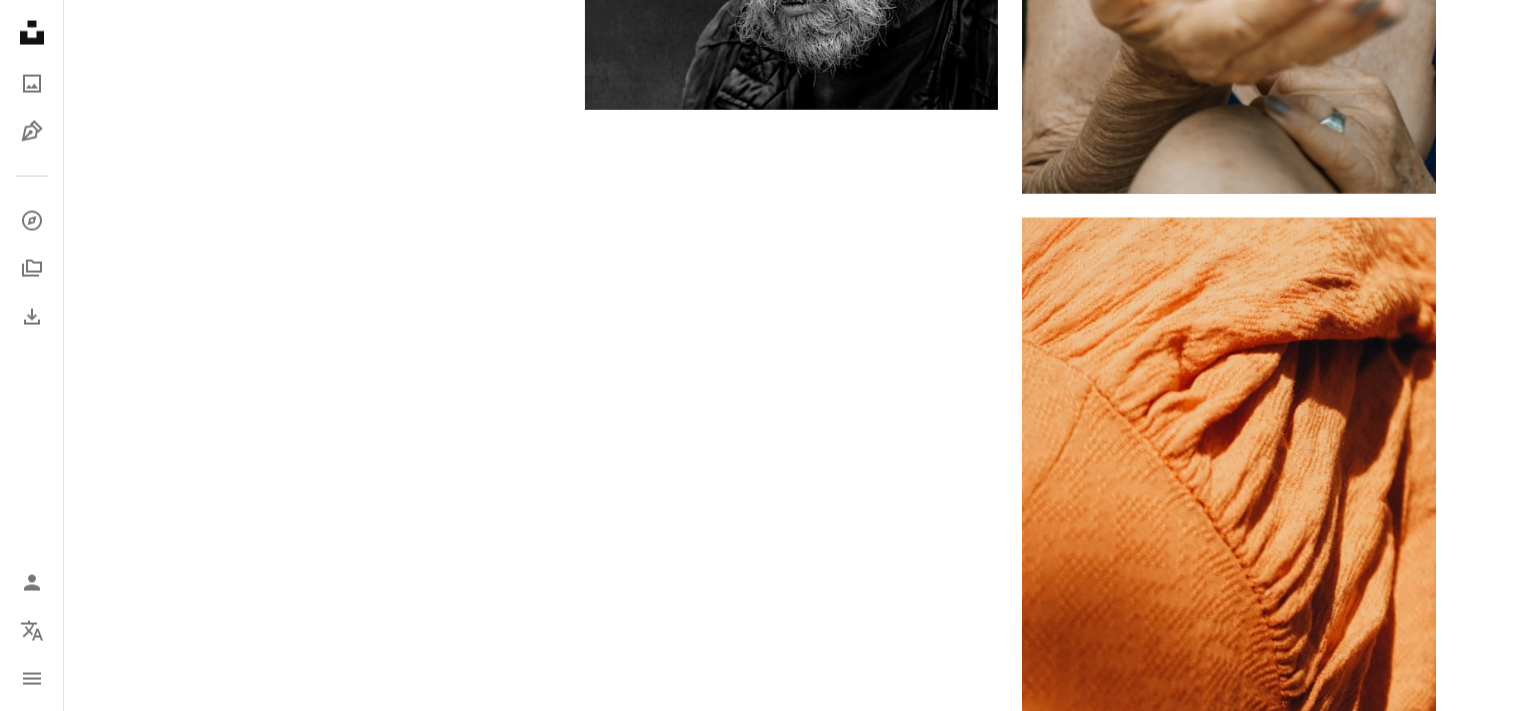 scroll, scrollTop: 3484, scrollLeft: 0, axis: vertical 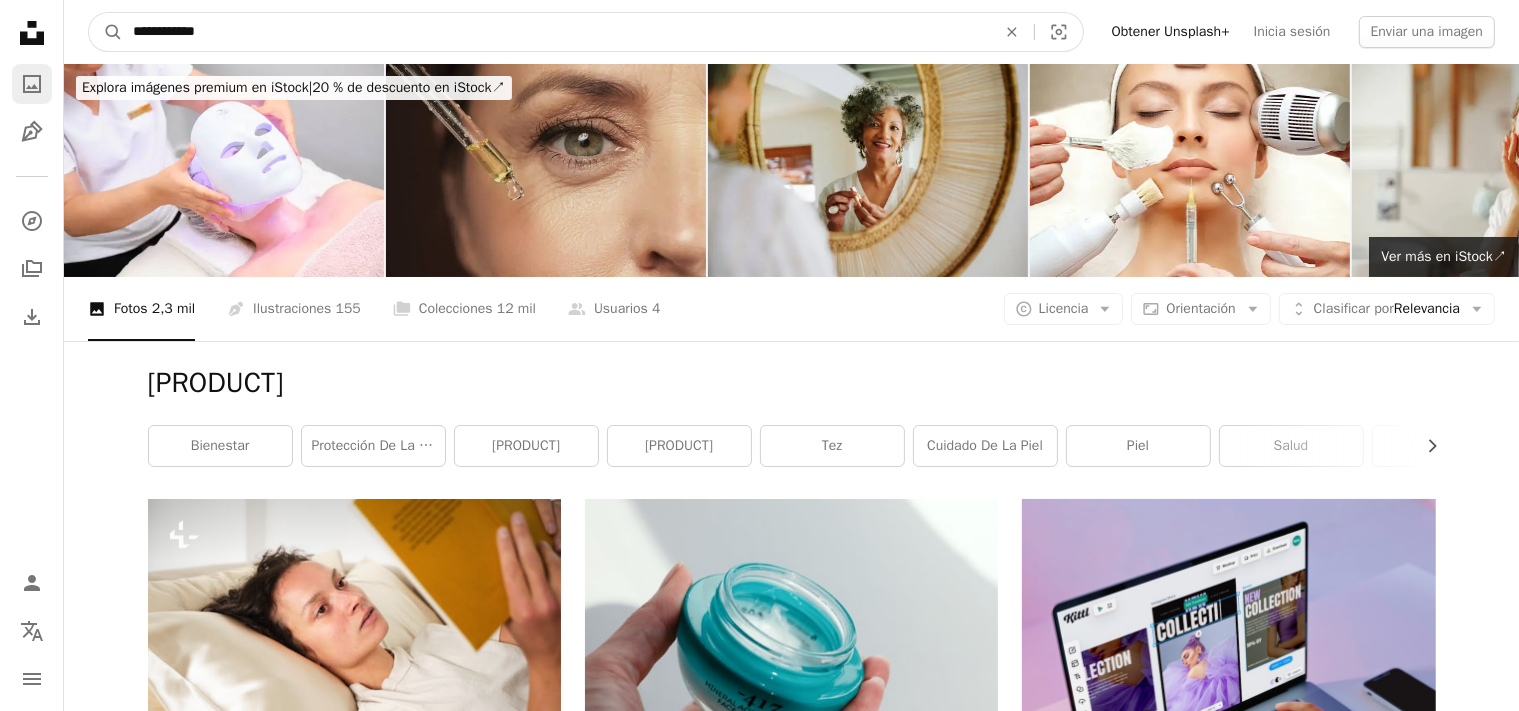 drag, startPoint x: 467, startPoint y: 38, endPoint x: 22, endPoint y: 83, distance: 447.2695 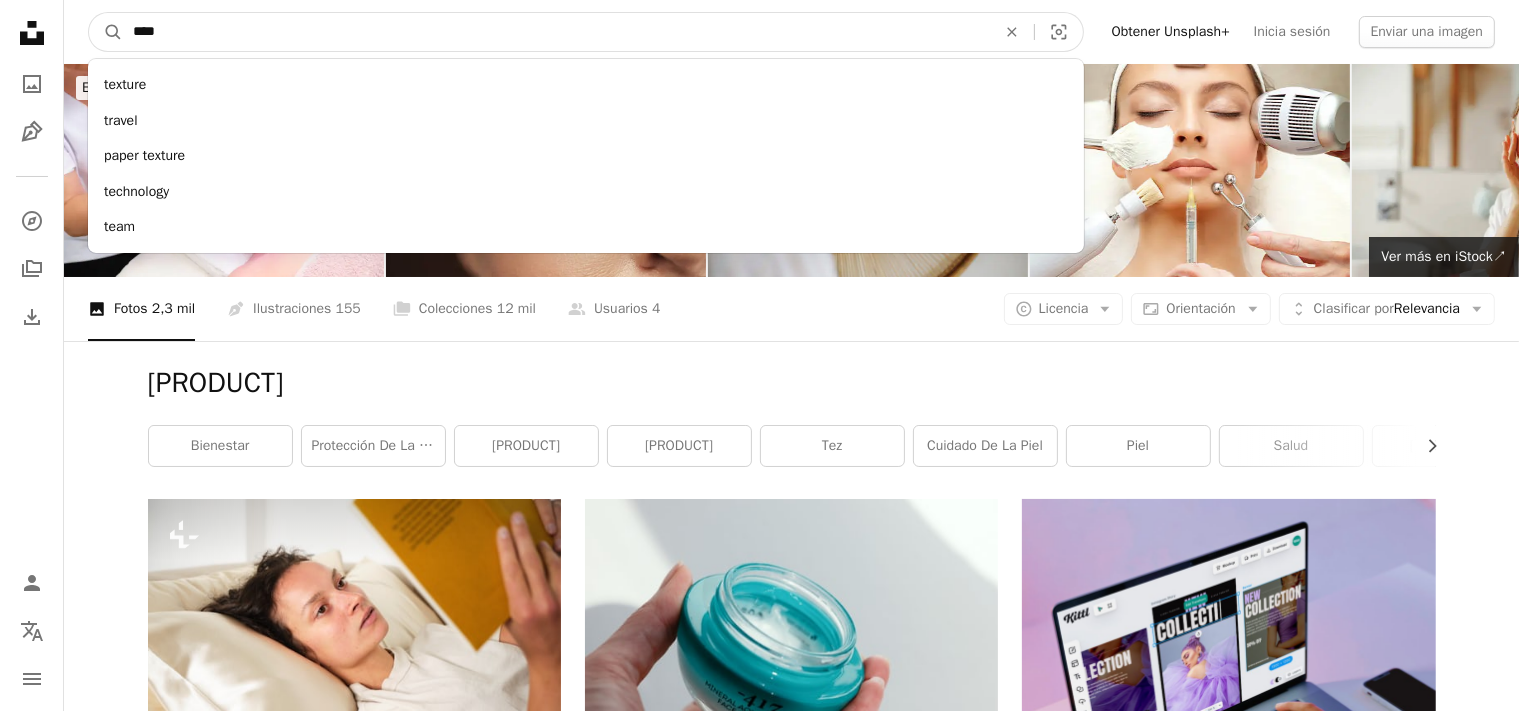 type on "*****" 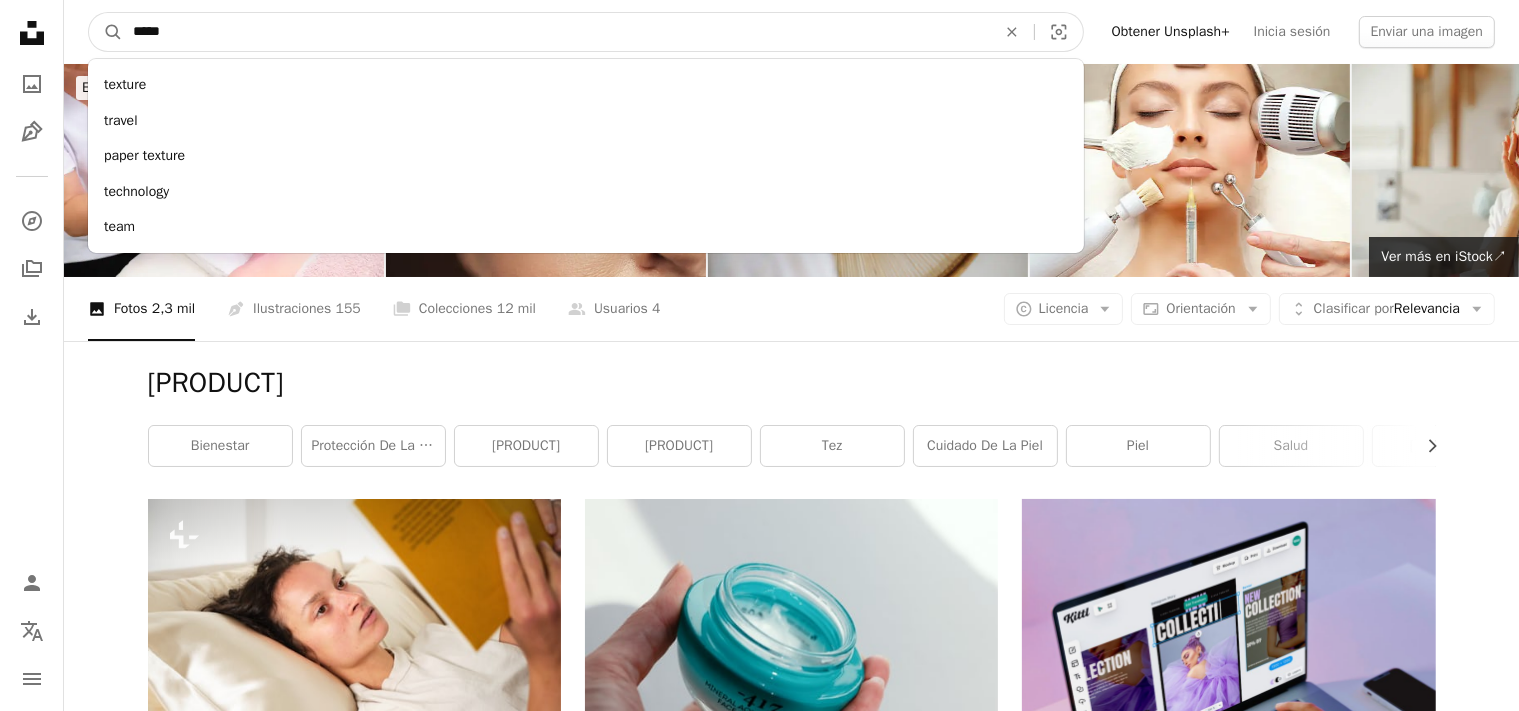 click on "A magnifying glass" at bounding box center (106, 32) 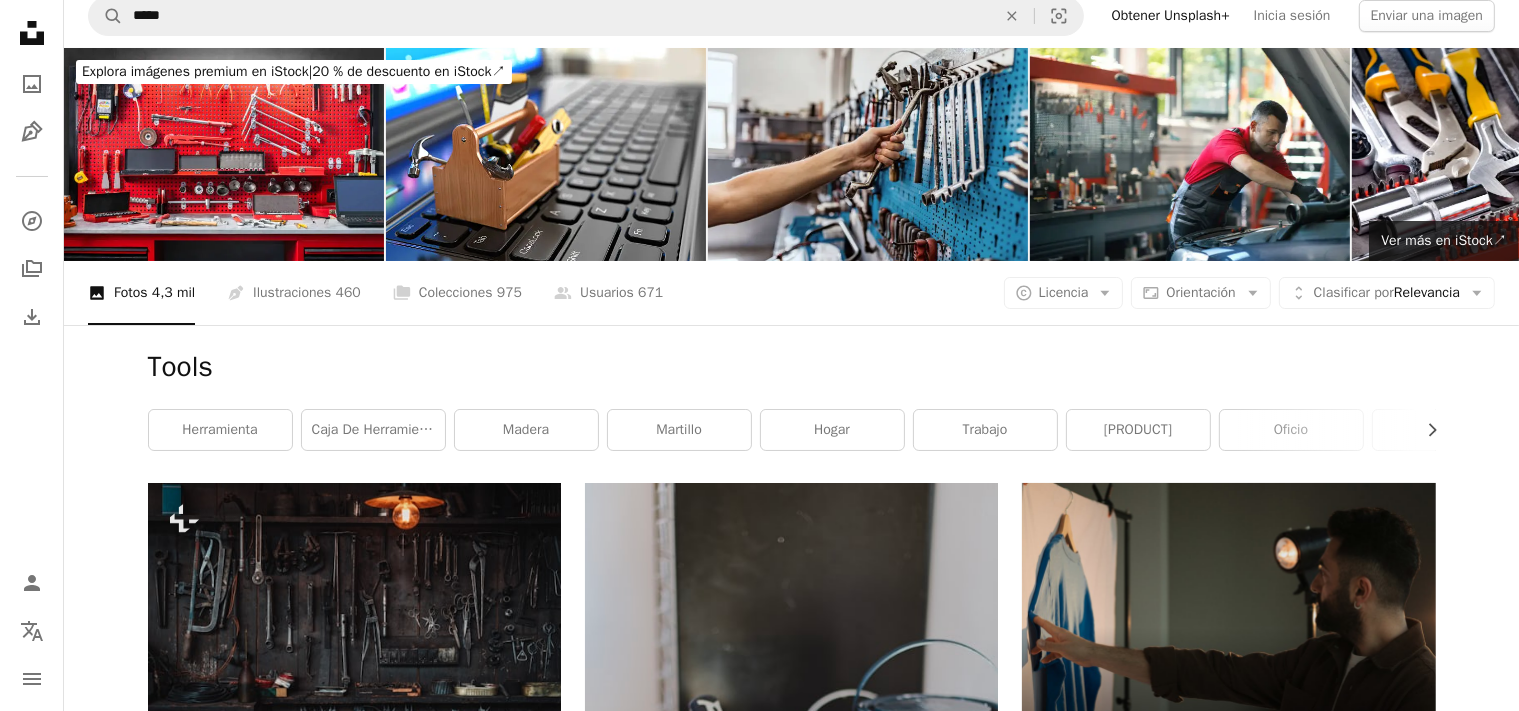 scroll, scrollTop: 0, scrollLeft: 0, axis: both 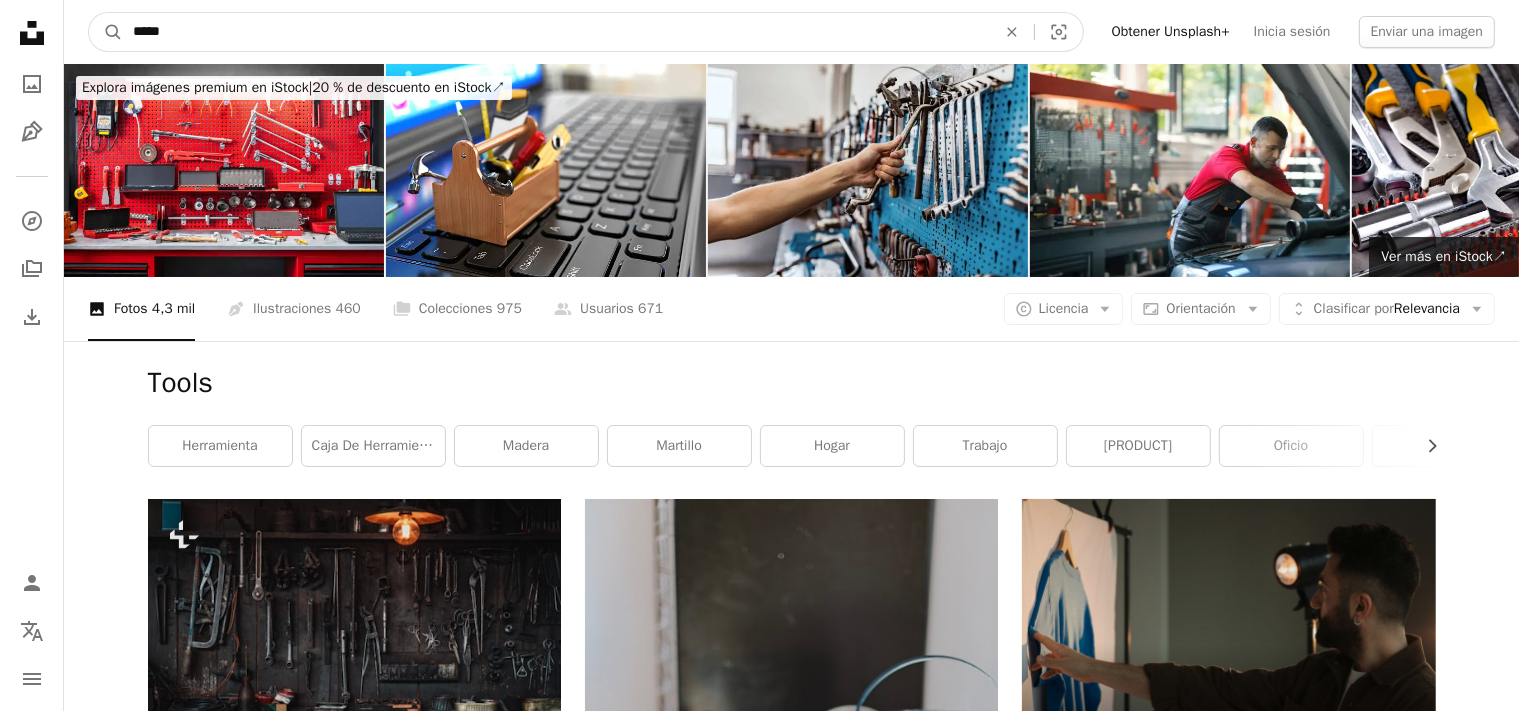drag, startPoint x: 0, startPoint y: 22, endPoint x: 0, endPoint y: 2, distance: 20 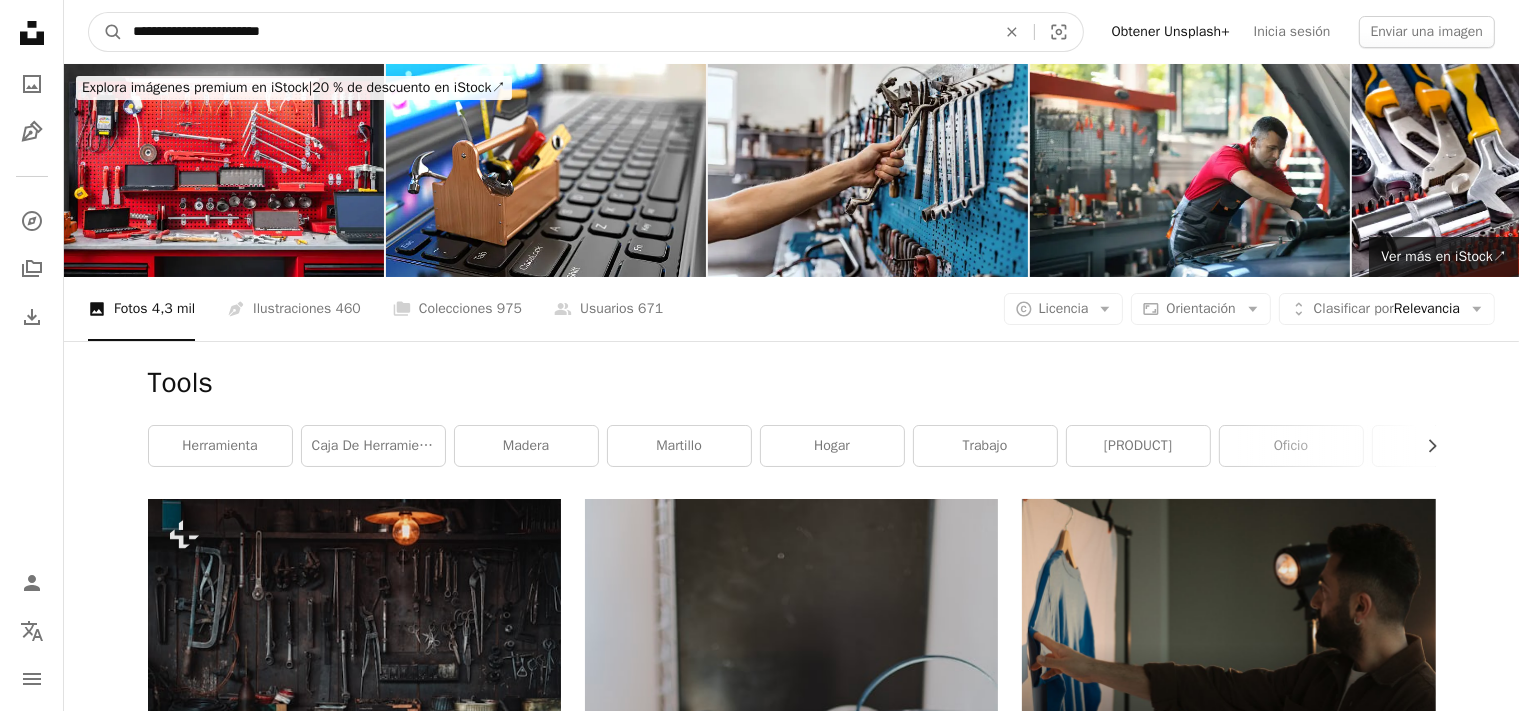 type on "**********" 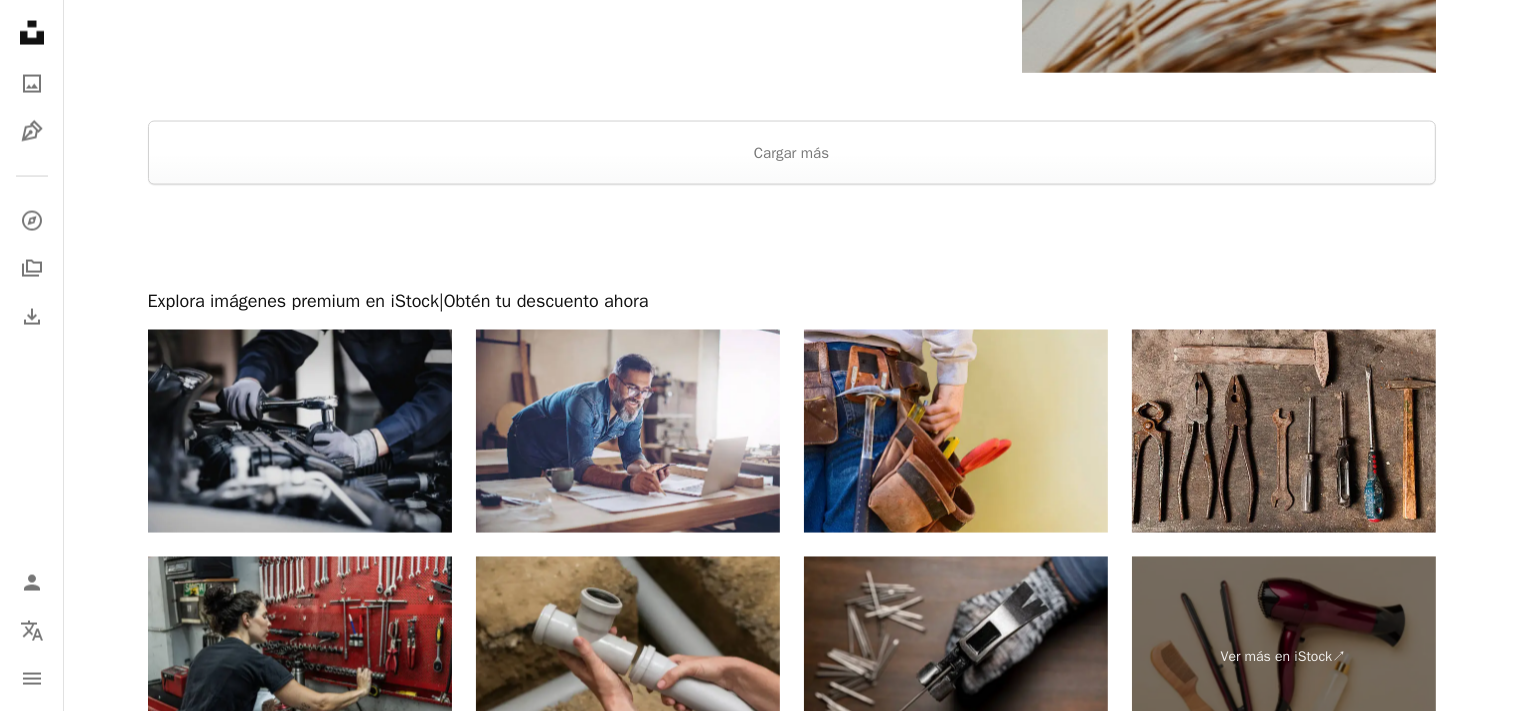 scroll, scrollTop: 3379, scrollLeft: 0, axis: vertical 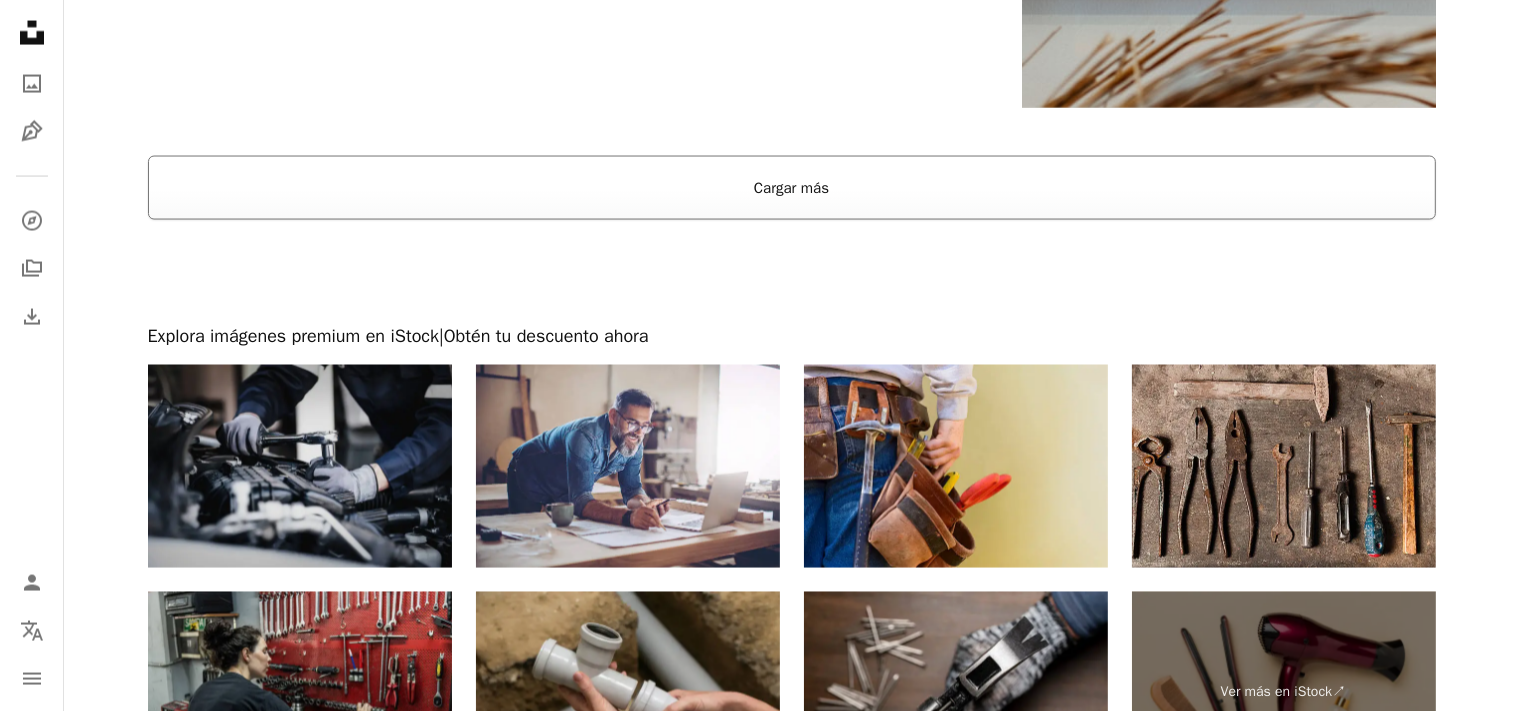 click on "Cargar más" at bounding box center (792, 188) 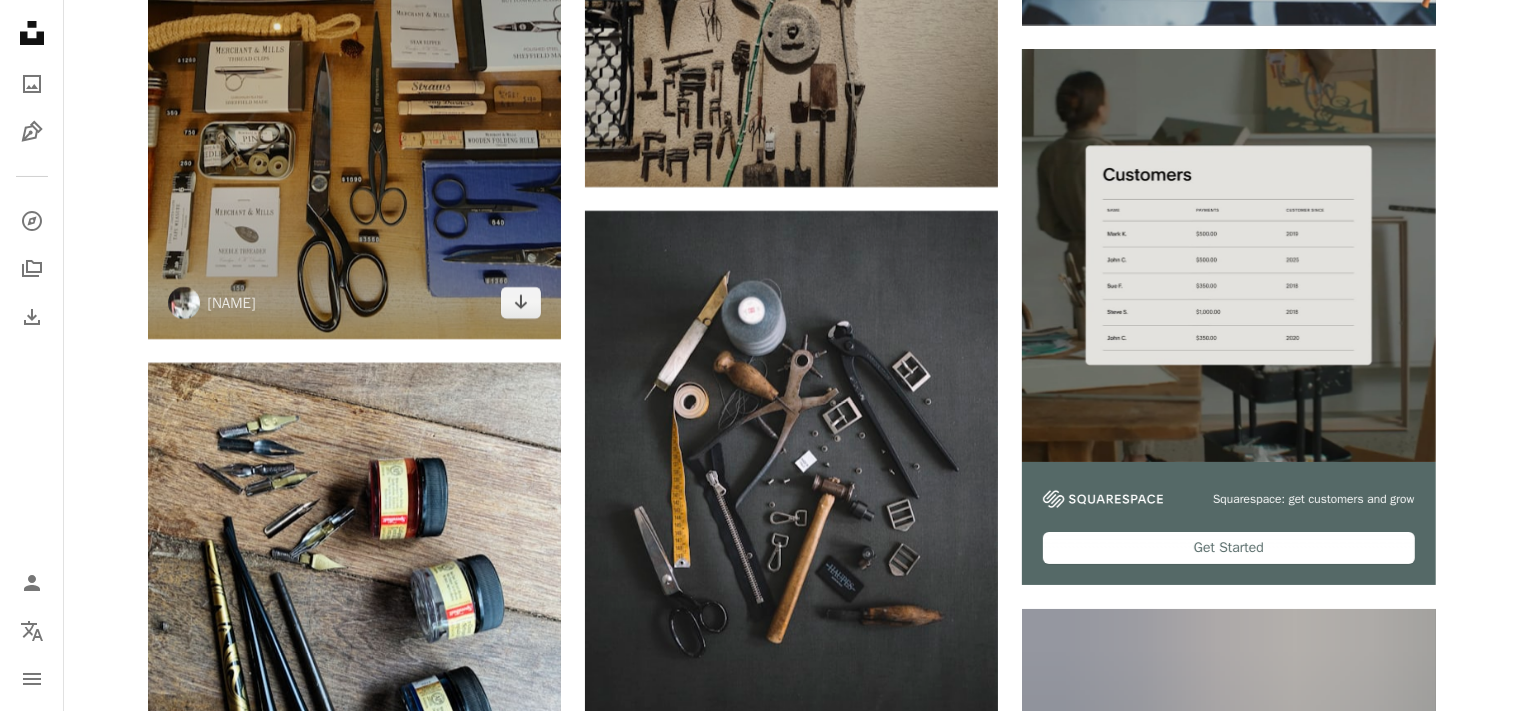 scroll, scrollTop: 7603, scrollLeft: 0, axis: vertical 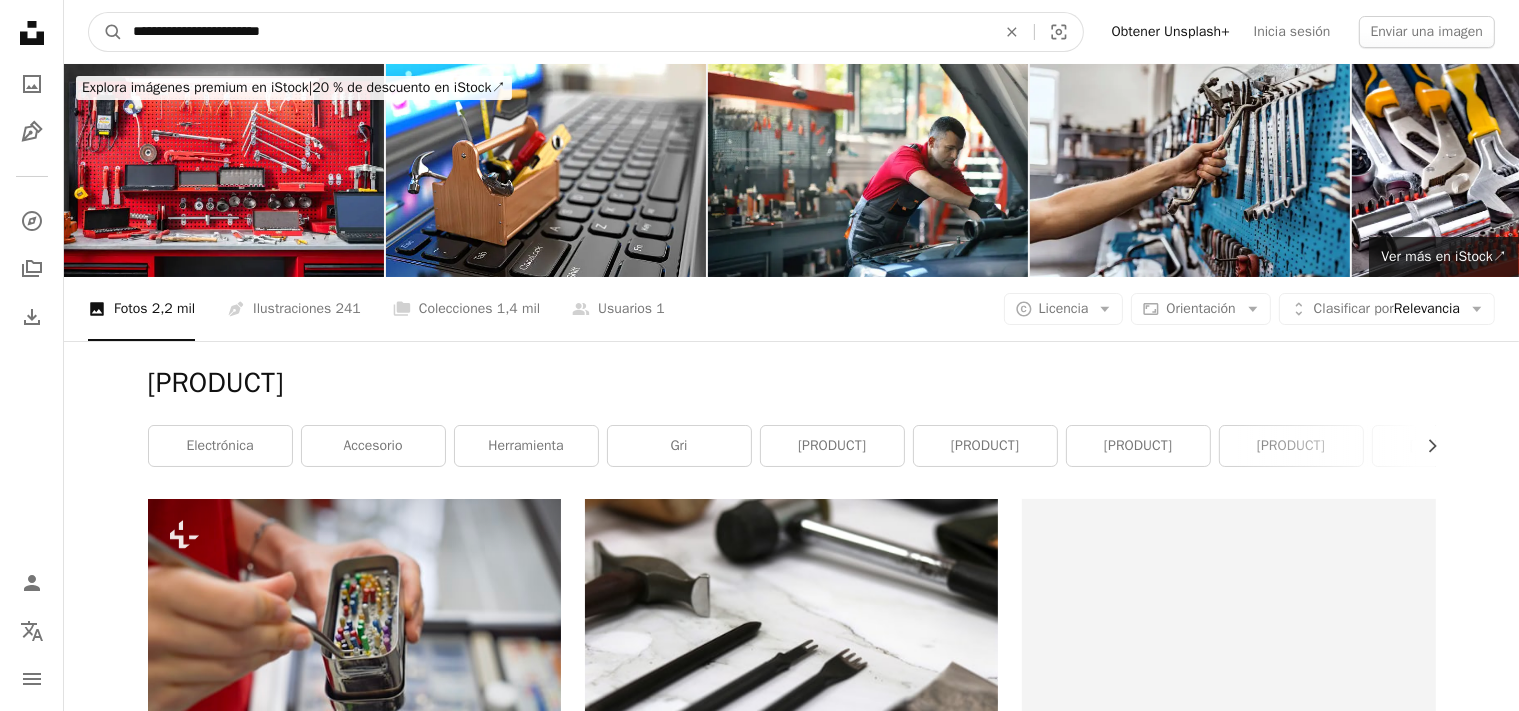 drag, startPoint x: 215, startPoint y: 39, endPoint x: 0, endPoint y: 39, distance: 215 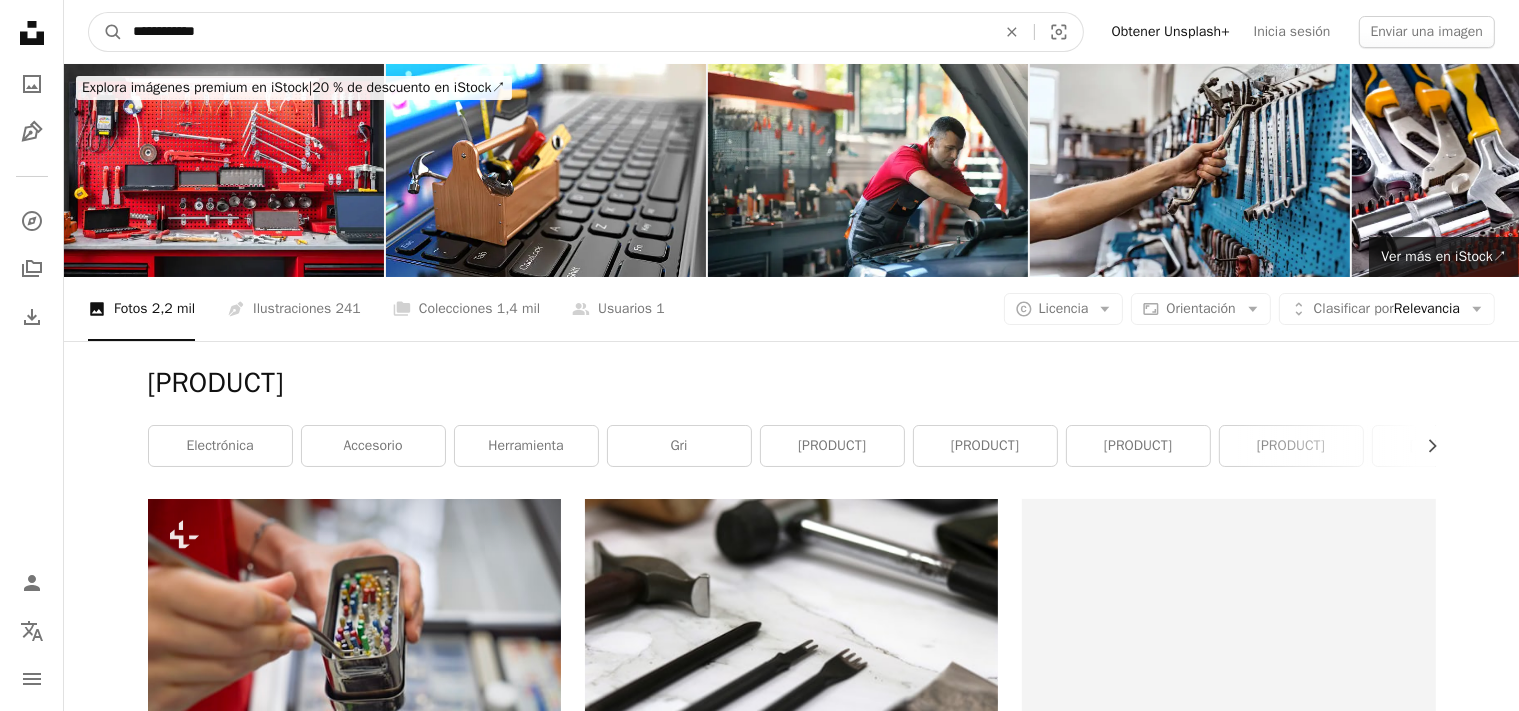 type on "**********" 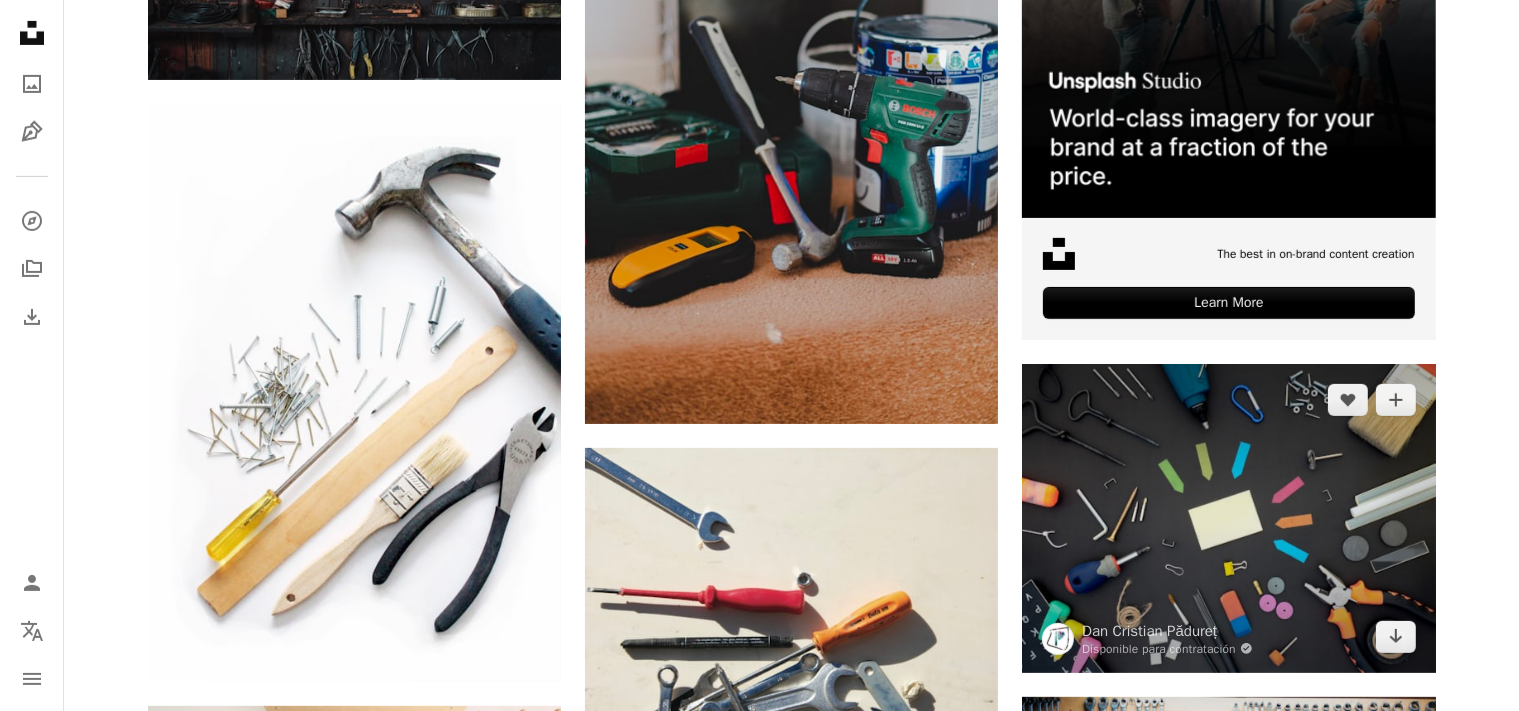 scroll, scrollTop: 739, scrollLeft: 0, axis: vertical 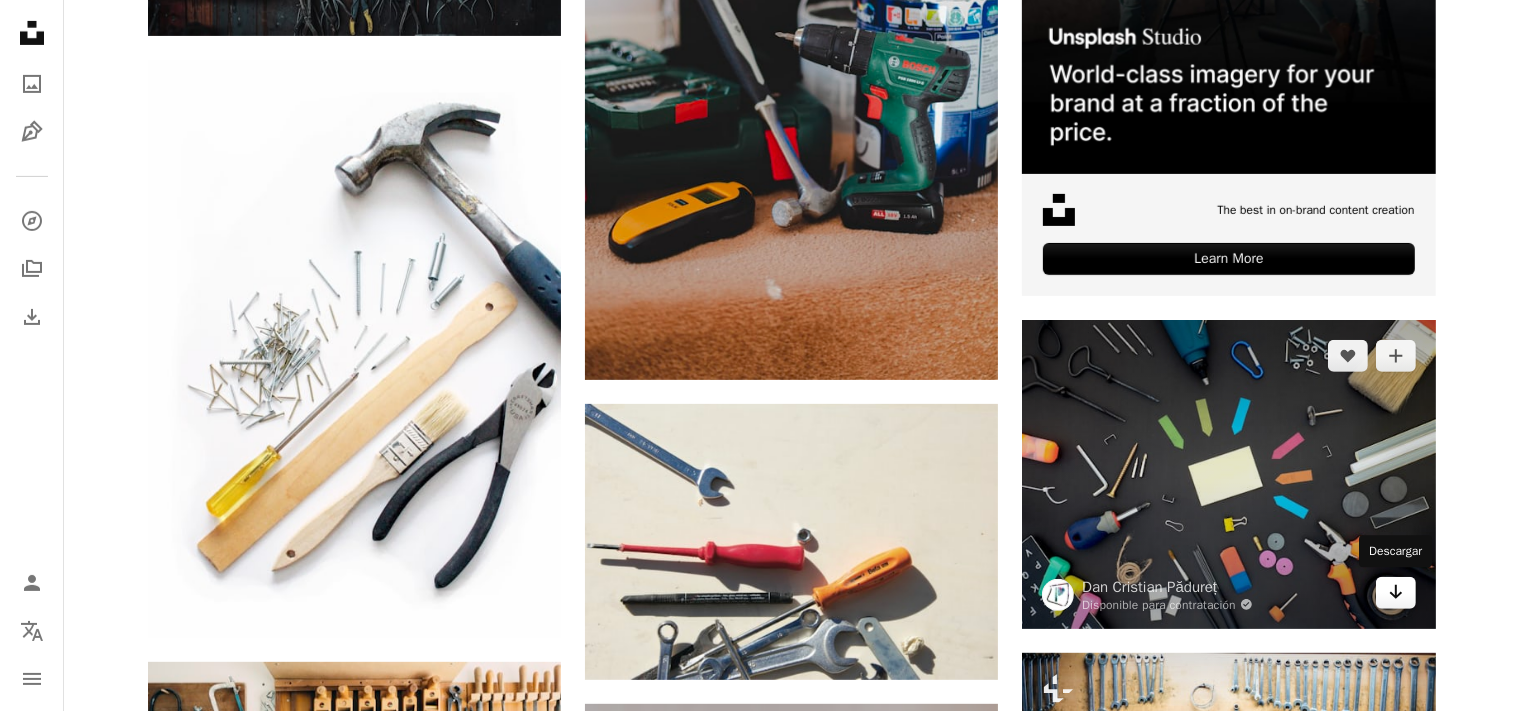 click on "Arrow pointing down" at bounding box center [1396, 593] 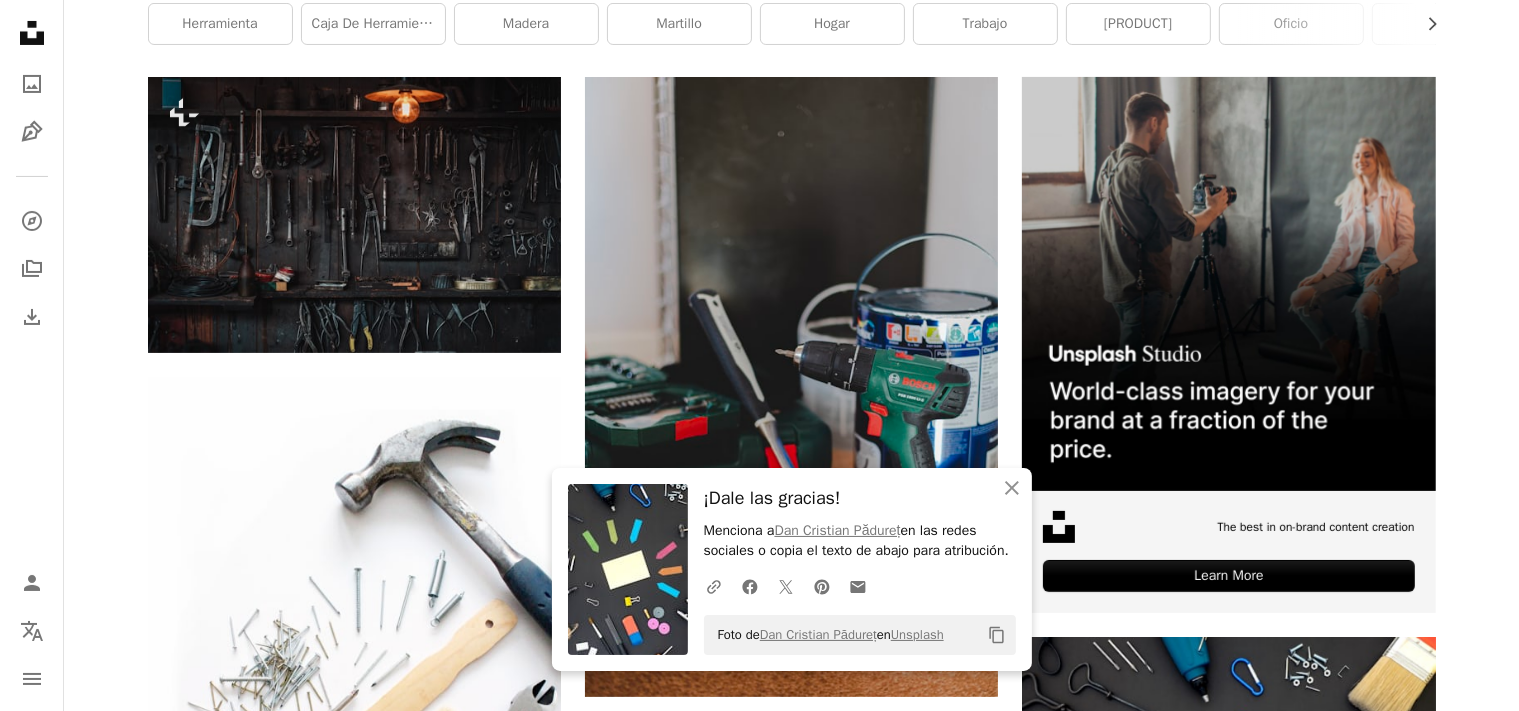 scroll, scrollTop: 0, scrollLeft: 0, axis: both 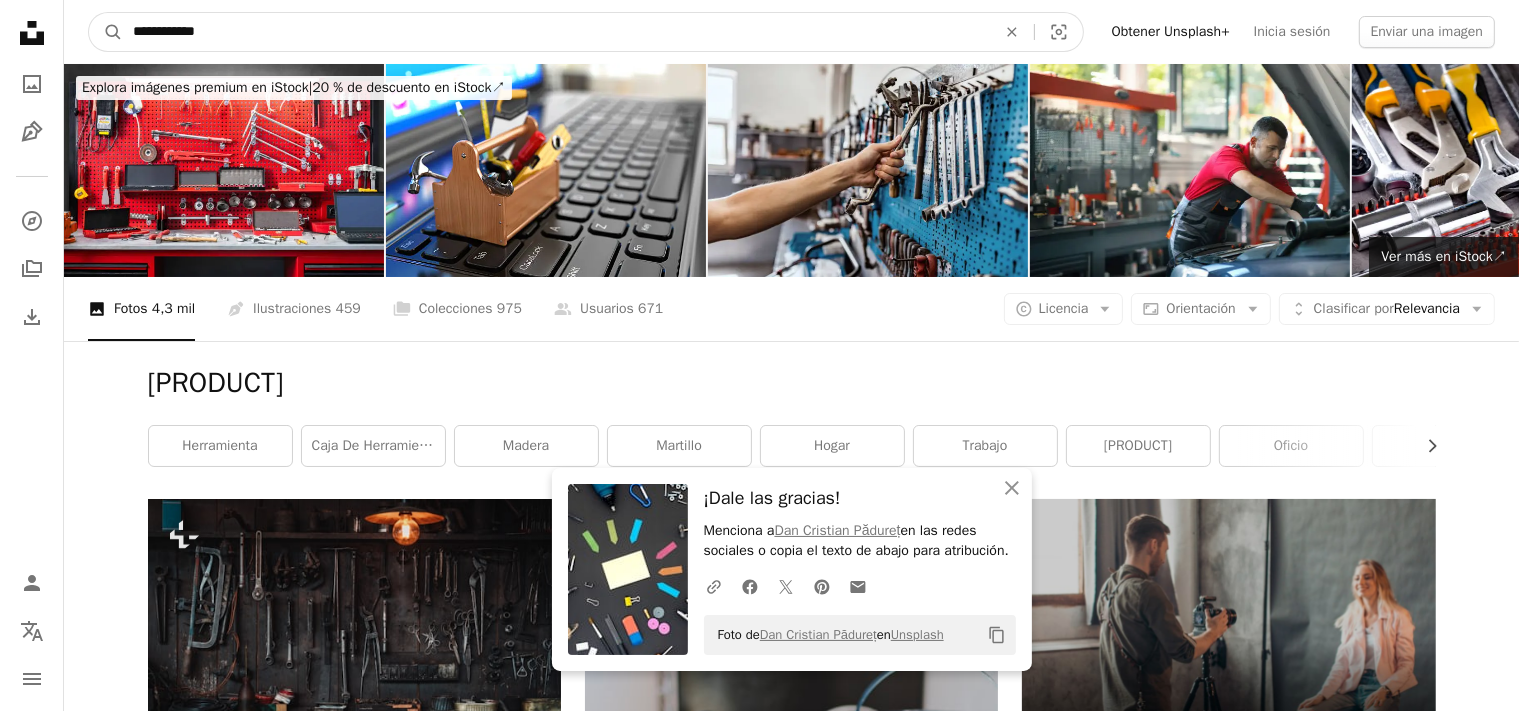drag, startPoint x: 520, startPoint y: 26, endPoint x: 0, endPoint y: 24, distance: 520.00385 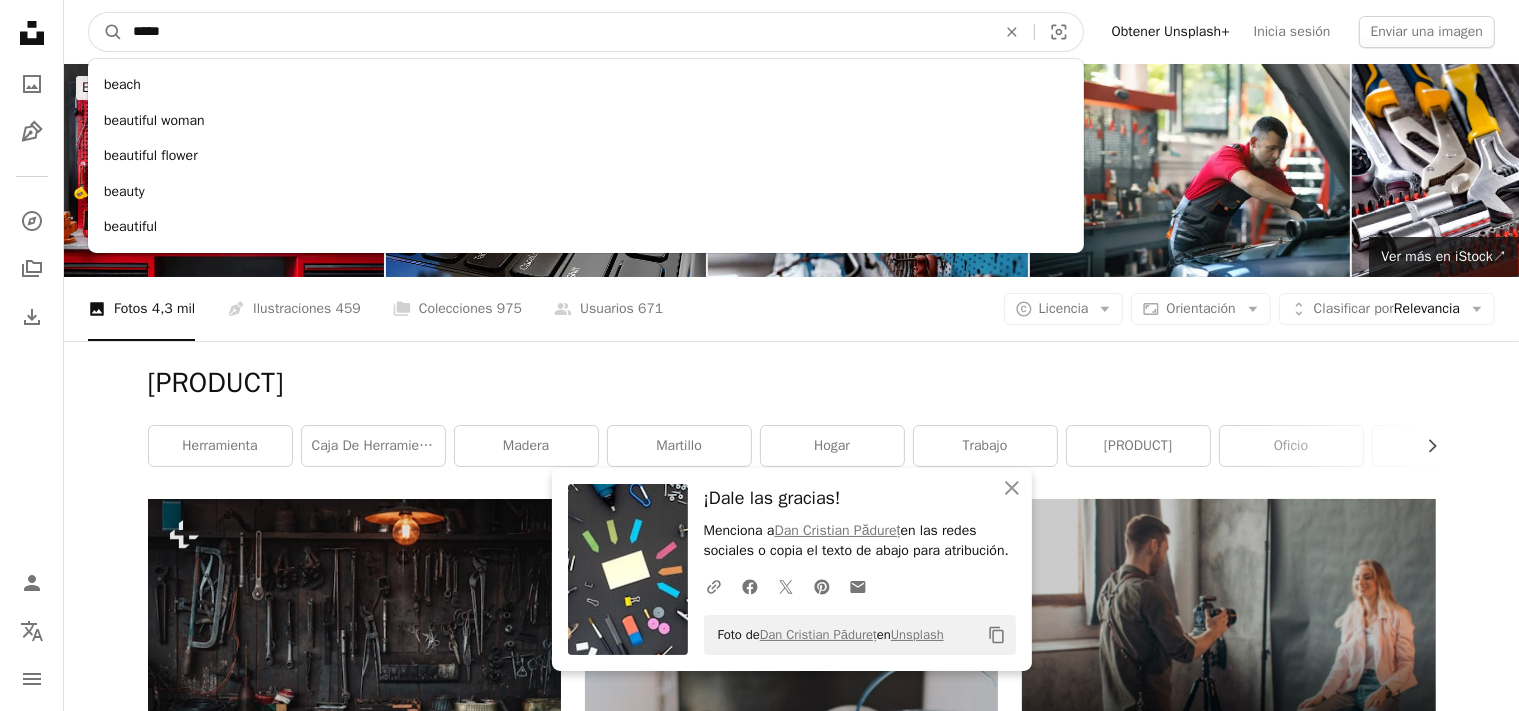 type on "******" 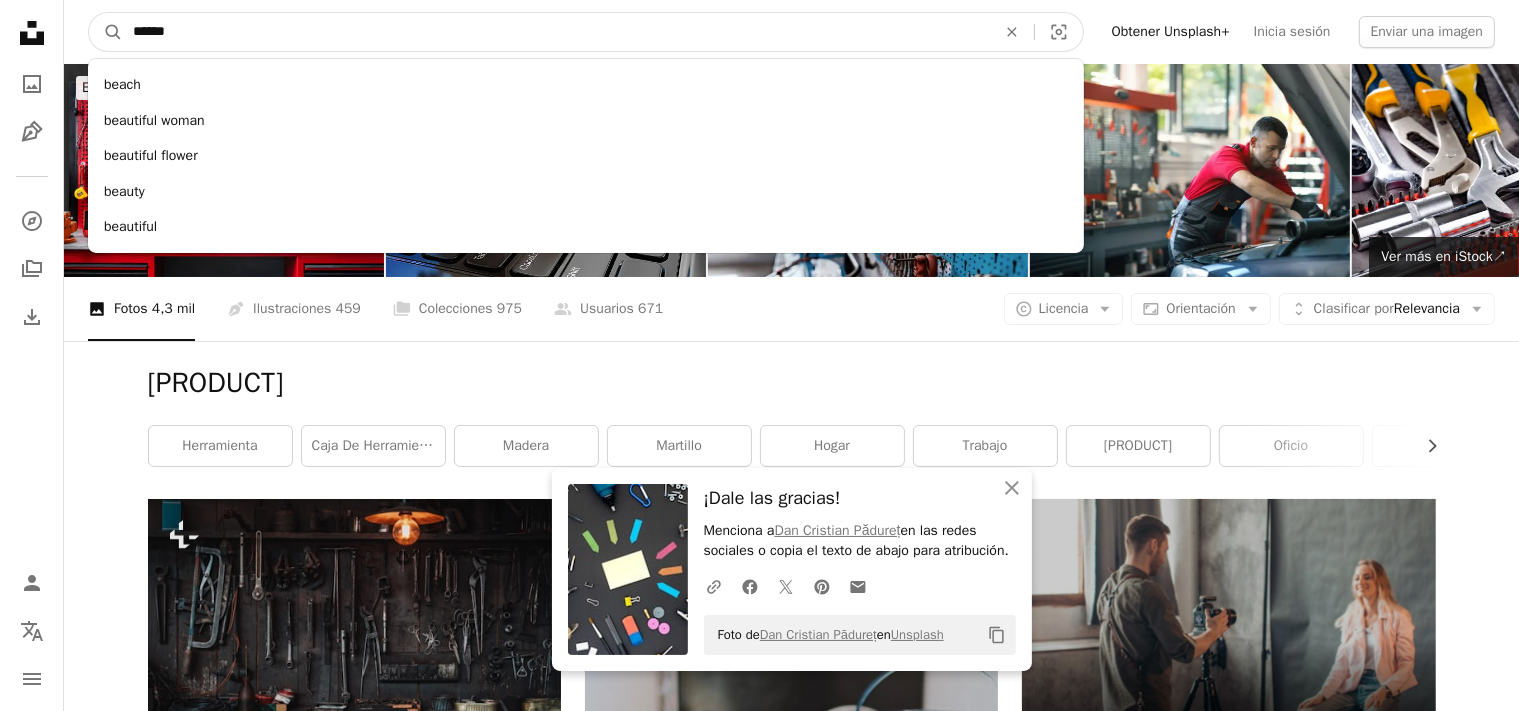 click on "A magnifying glass" at bounding box center [106, 32] 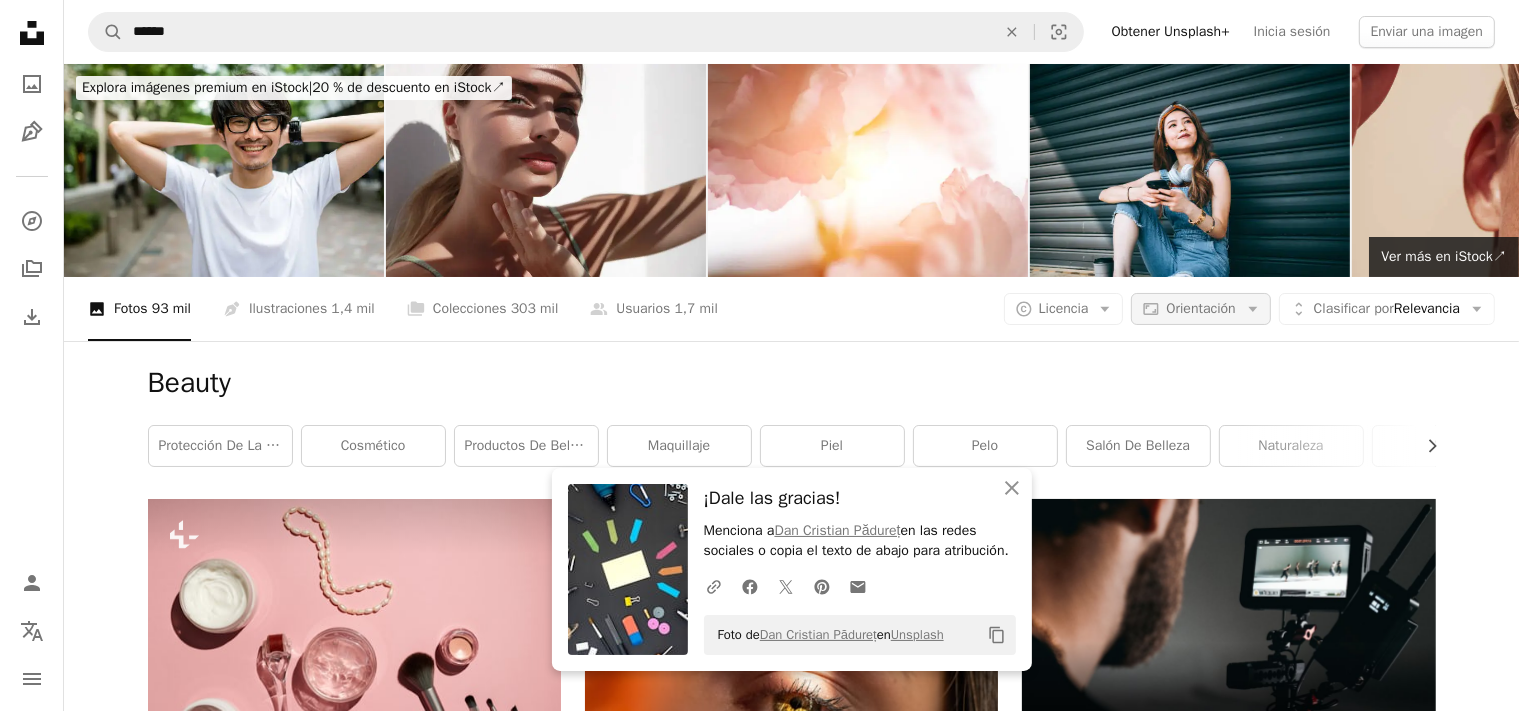 click on "Orientación" at bounding box center [1200, 308] 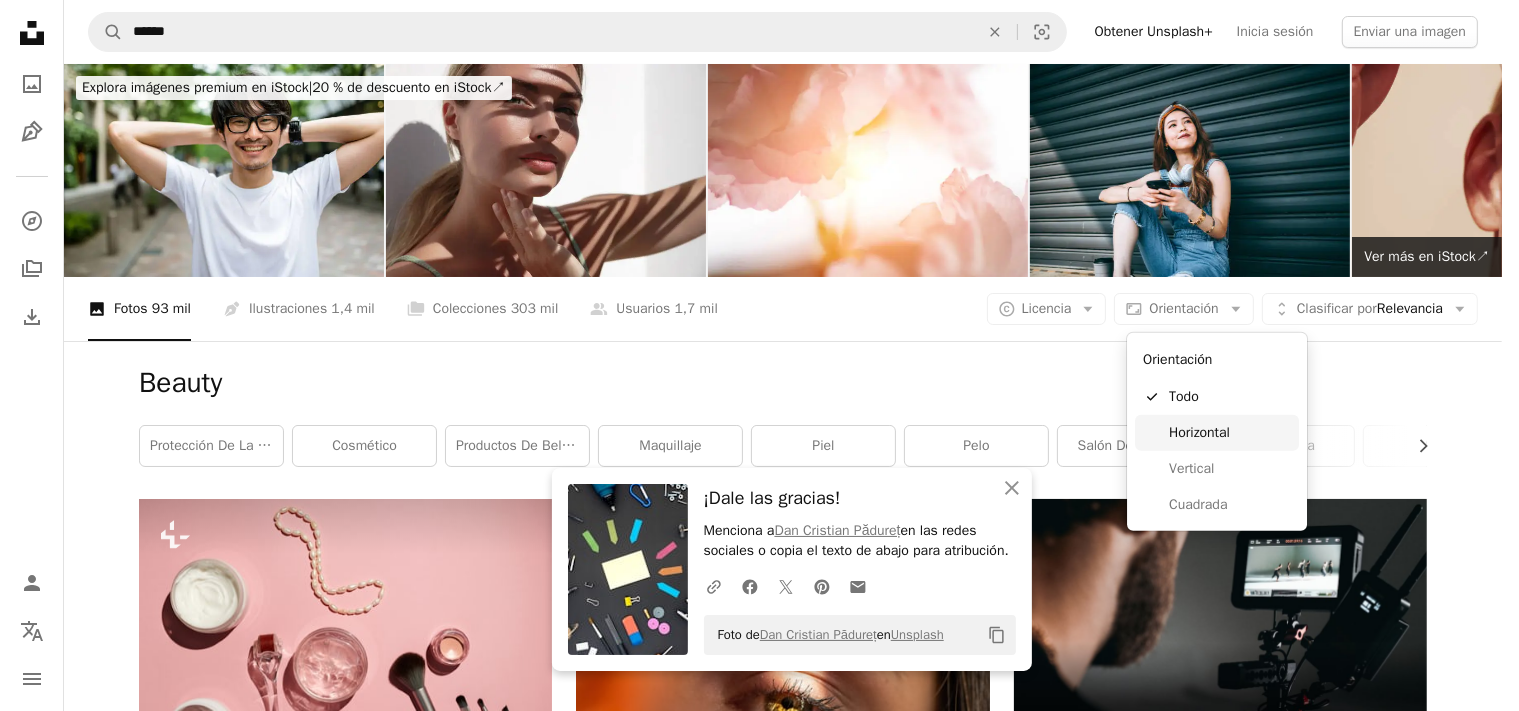 click on "Horizontal" at bounding box center [1230, 433] 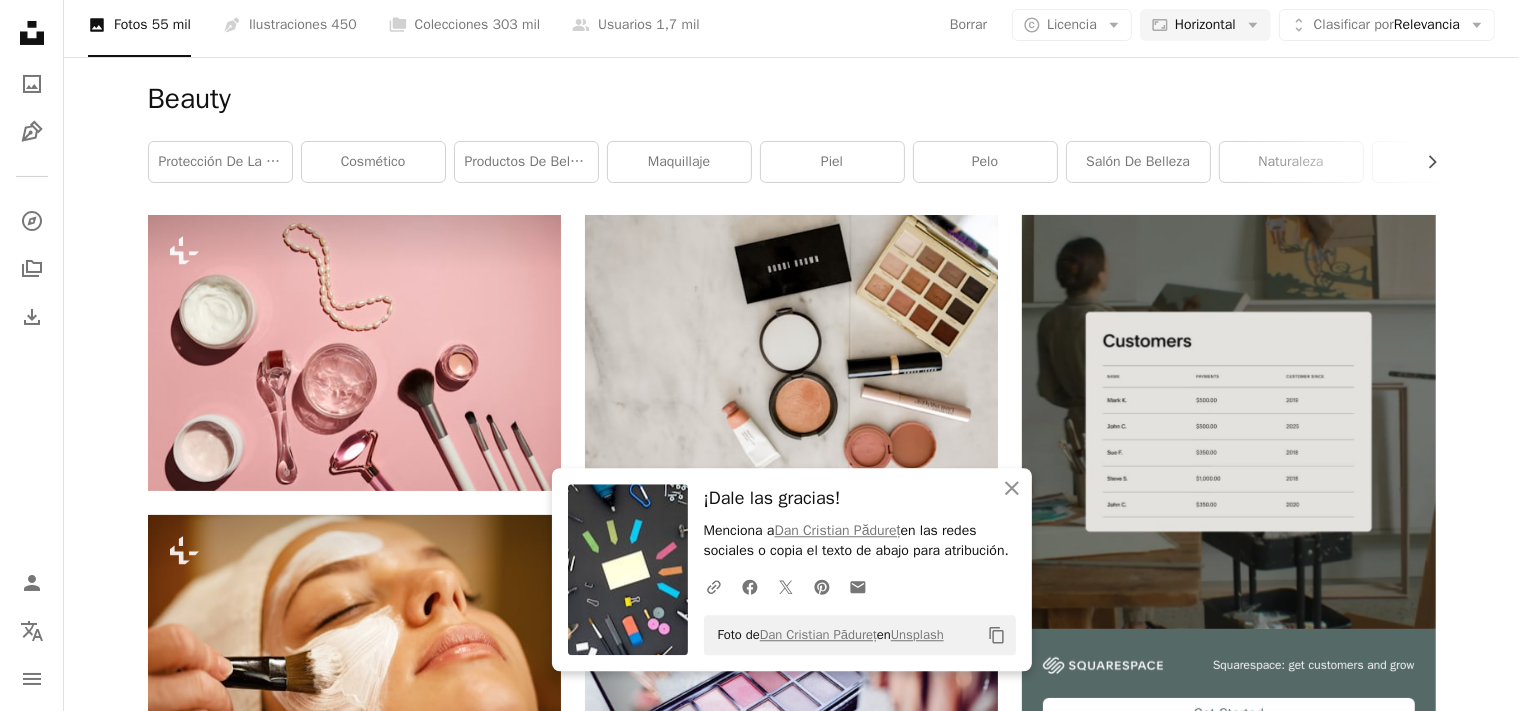 scroll, scrollTop: 316, scrollLeft: 0, axis: vertical 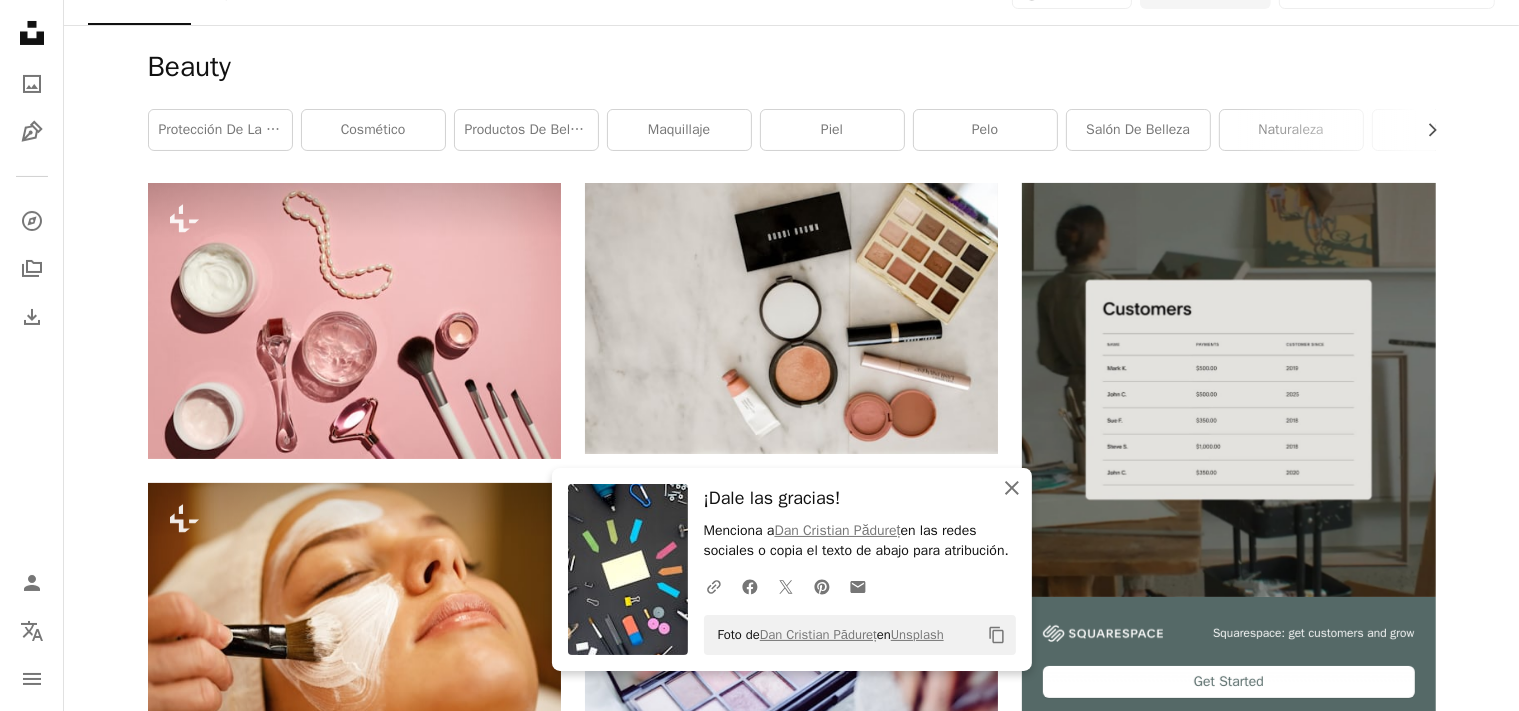 click on "An X shape Cerrar" at bounding box center (1012, 488) 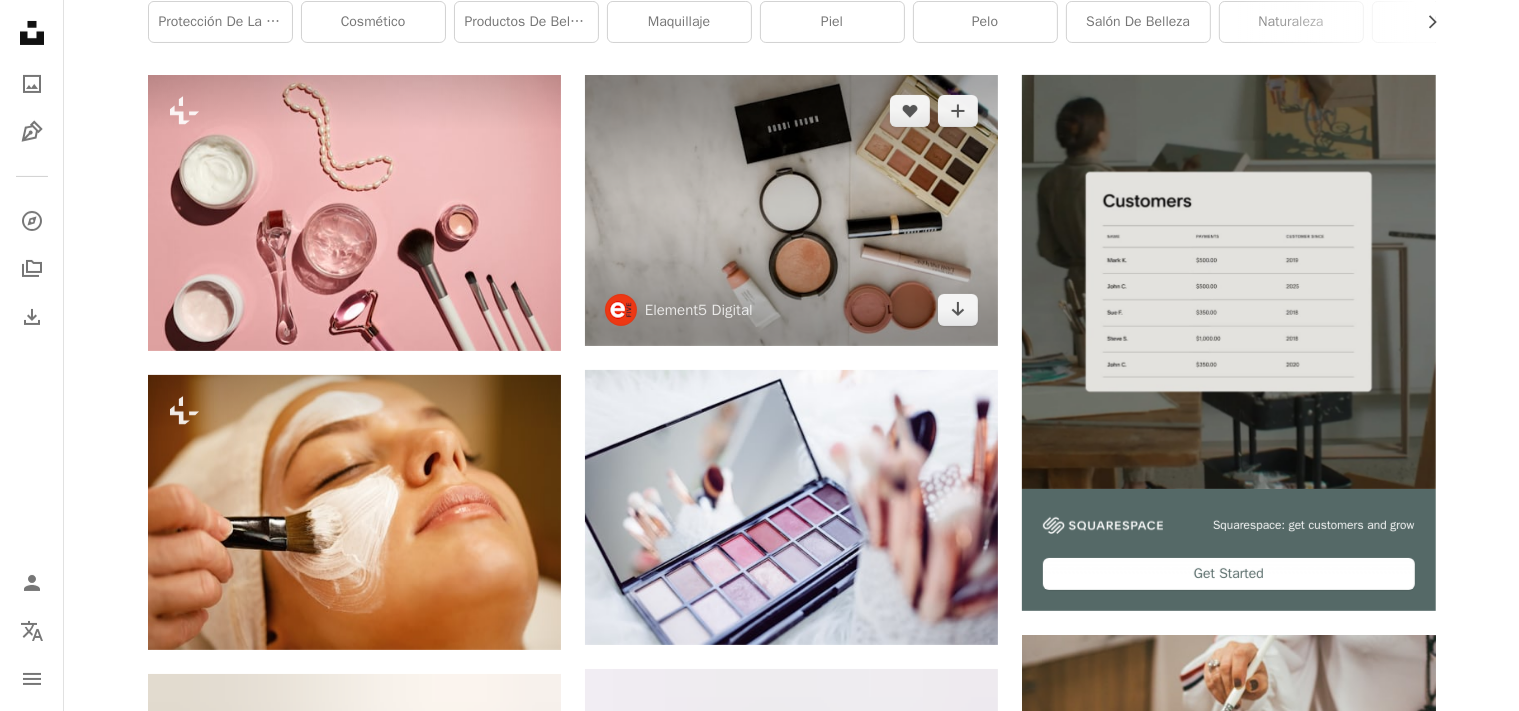 scroll, scrollTop: 422, scrollLeft: 0, axis: vertical 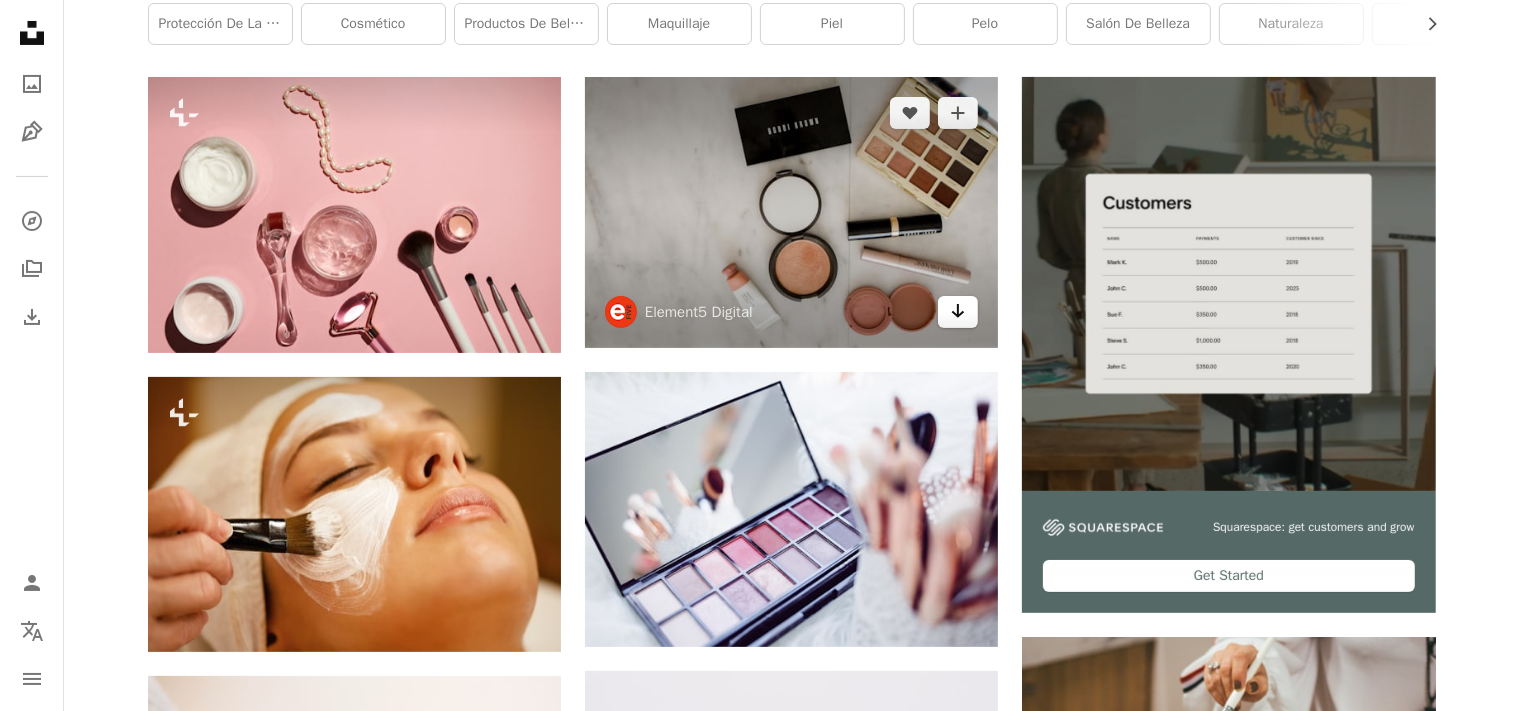 click on "Arrow pointing down" 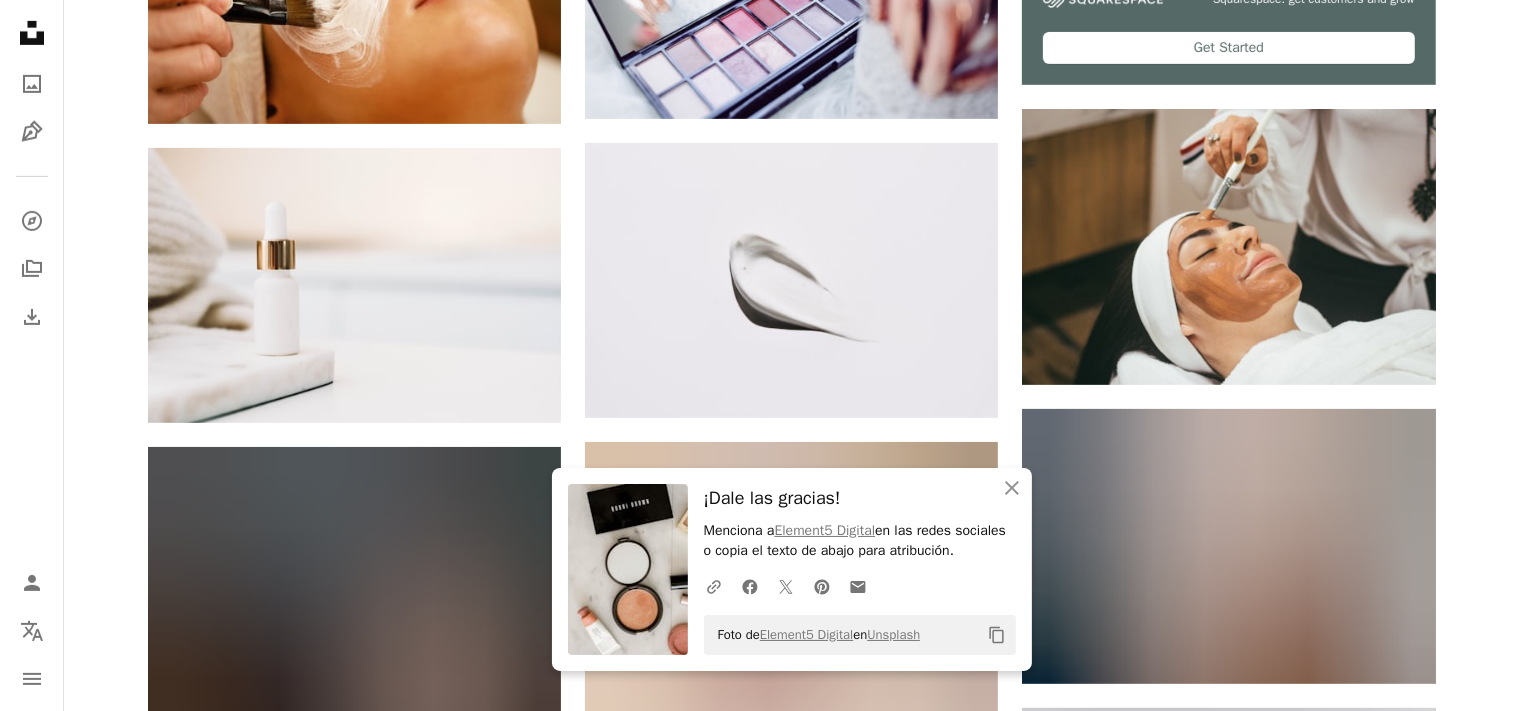 scroll, scrollTop: 1161, scrollLeft: 0, axis: vertical 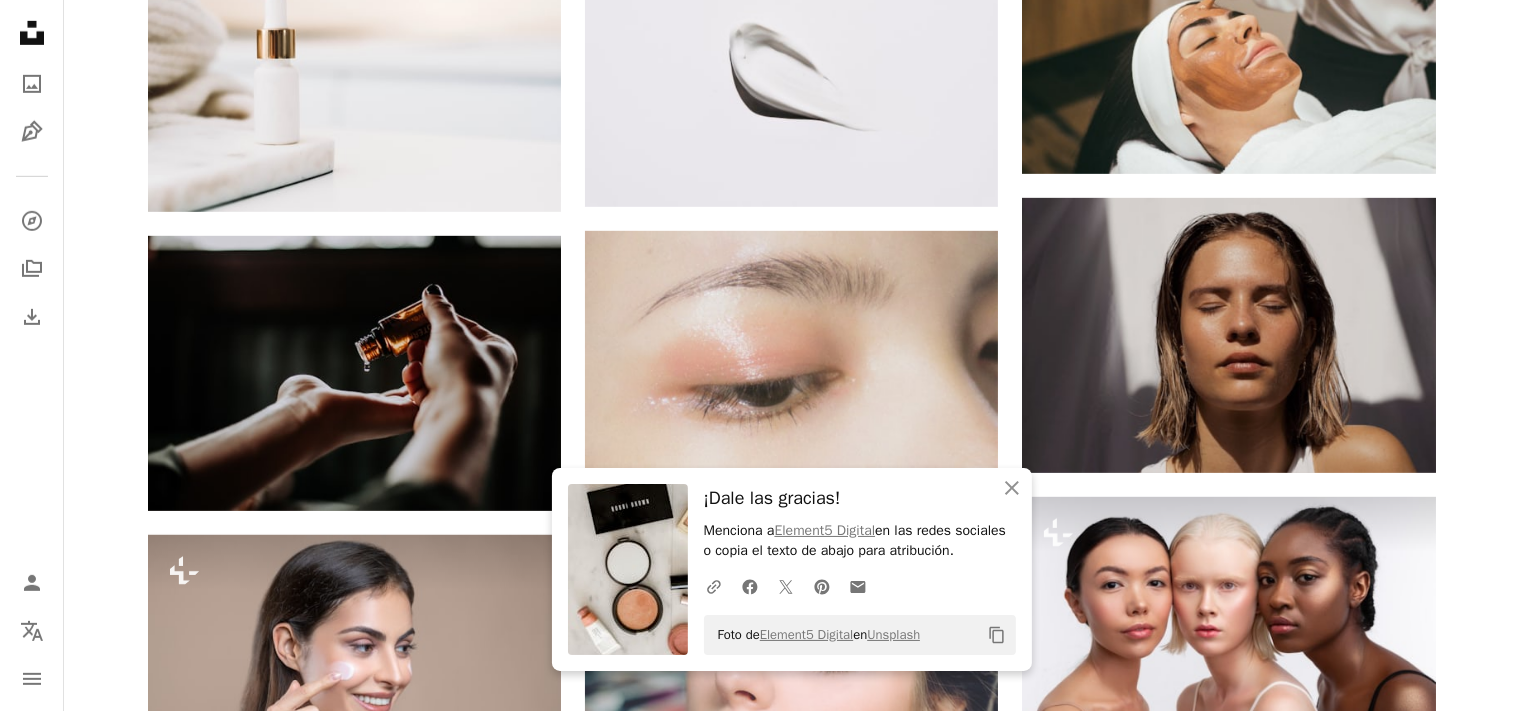 click on "Plus sign for Unsplash+ A heart A plus sign [NAME] Para  Unsplash+ A lock Descargar Plus sign for Unsplash+ A heart A plus sign Getty Images Para  Unsplash+ A lock Descargar A heart A plus sign Content Pixie Disponible para contratación A checkmark inside of a circle Arrow pointing down A heart A plus sign [NAME] Arrow pointing down Plus sign for Unsplash+ A heart A plus sign Getty Images Para  Unsplash+ A lock Descargar A heart A plus sign [NAME] Disponible para contratación A checkmark inside of a circle Arrow pointing down A heart A plus sign [NAME] Disponible para contratación A checkmark inside of a circle Arrow pointing down A heart A plus sign Element5 Digital Arrow pointing down A heart A plus sign freestocks Arrow pointing down A heart A plus sign [NAME] Disponible para contratación A checkmark inside of a circle Arrow pointing down A heart A plus sign [NAME] Arrow pointing down A heart A plus sign freestocks Arrow pointing down A heart A plus sign engin akyurt A heart" at bounding box center [791, 643] 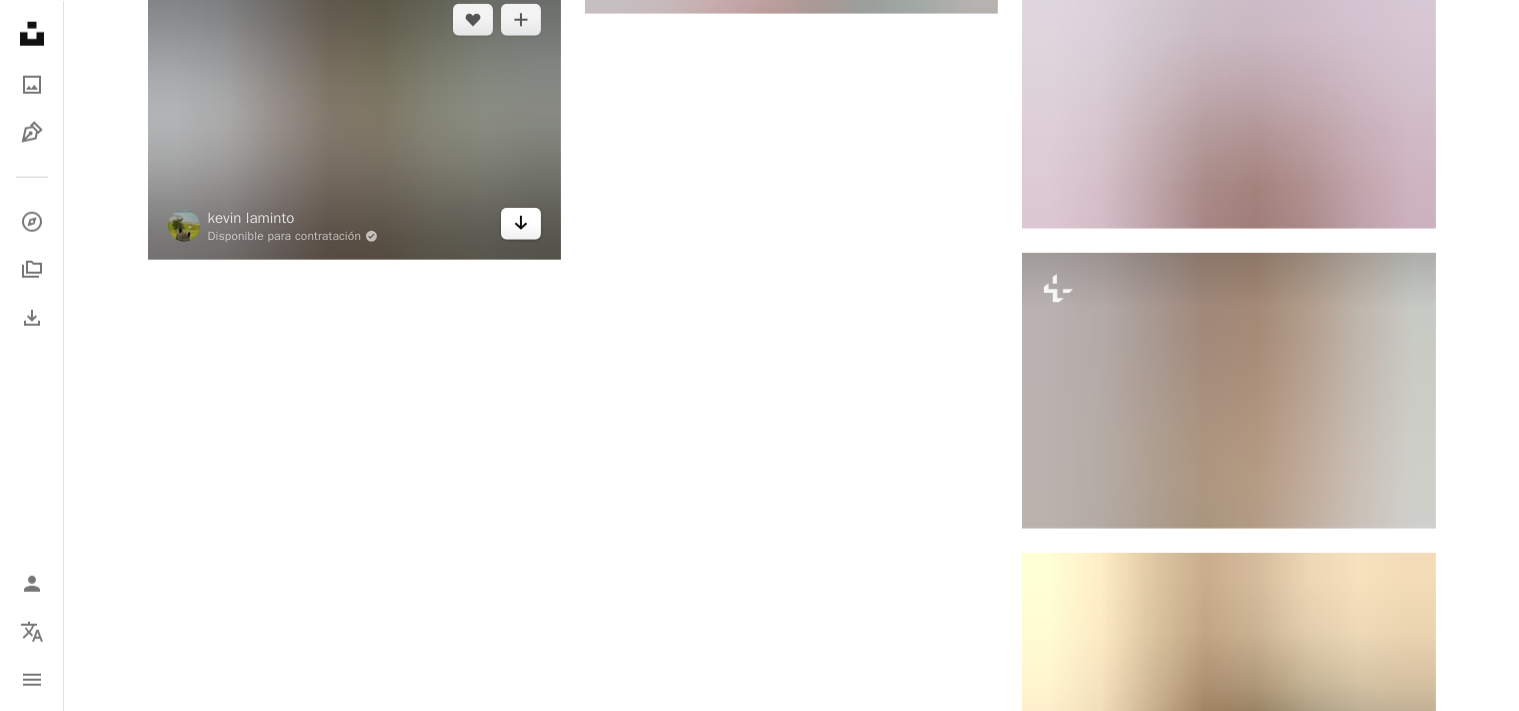 scroll, scrollTop: 2217, scrollLeft: 0, axis: vertical 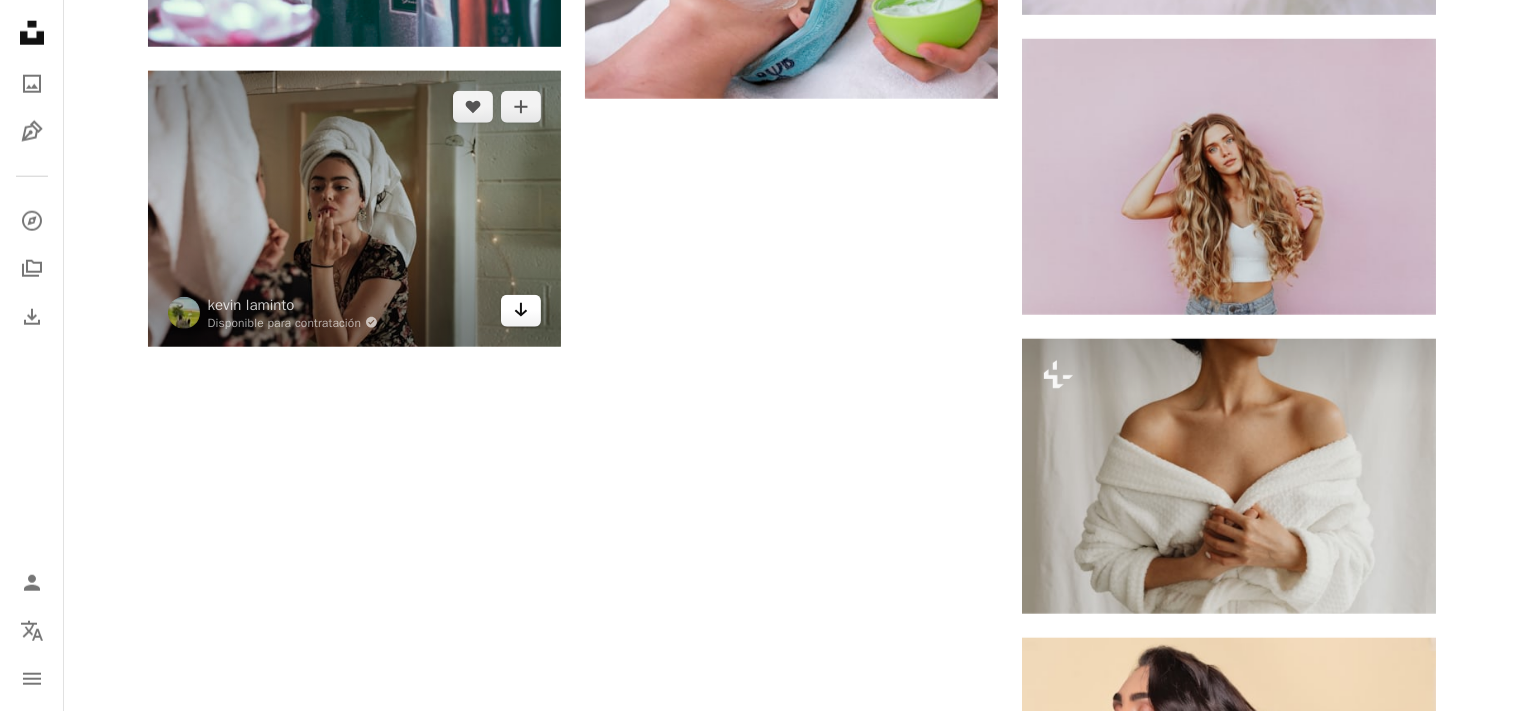 click on "Arrow pointing down" at bounding box center [521, 311] 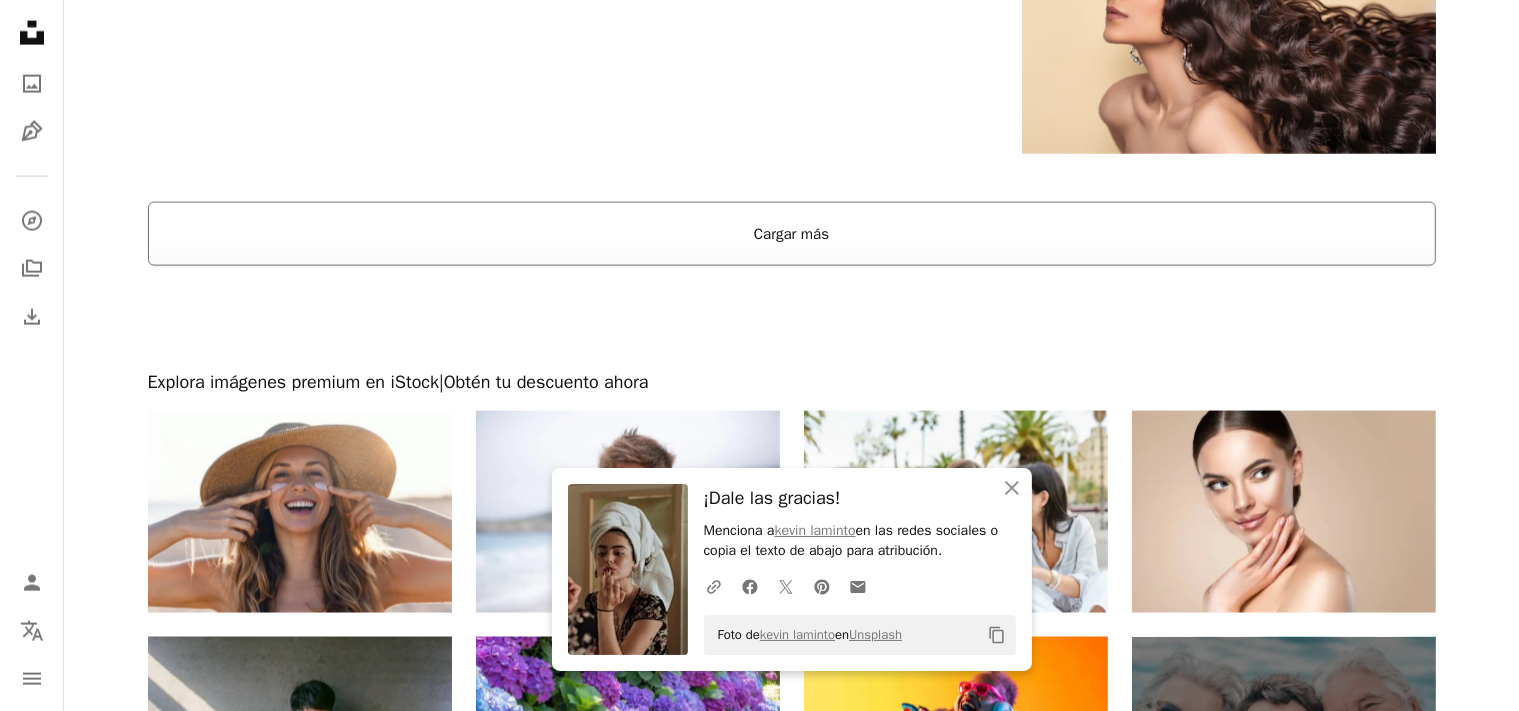 click on "Cargar más" at bounding box center (792, 234) 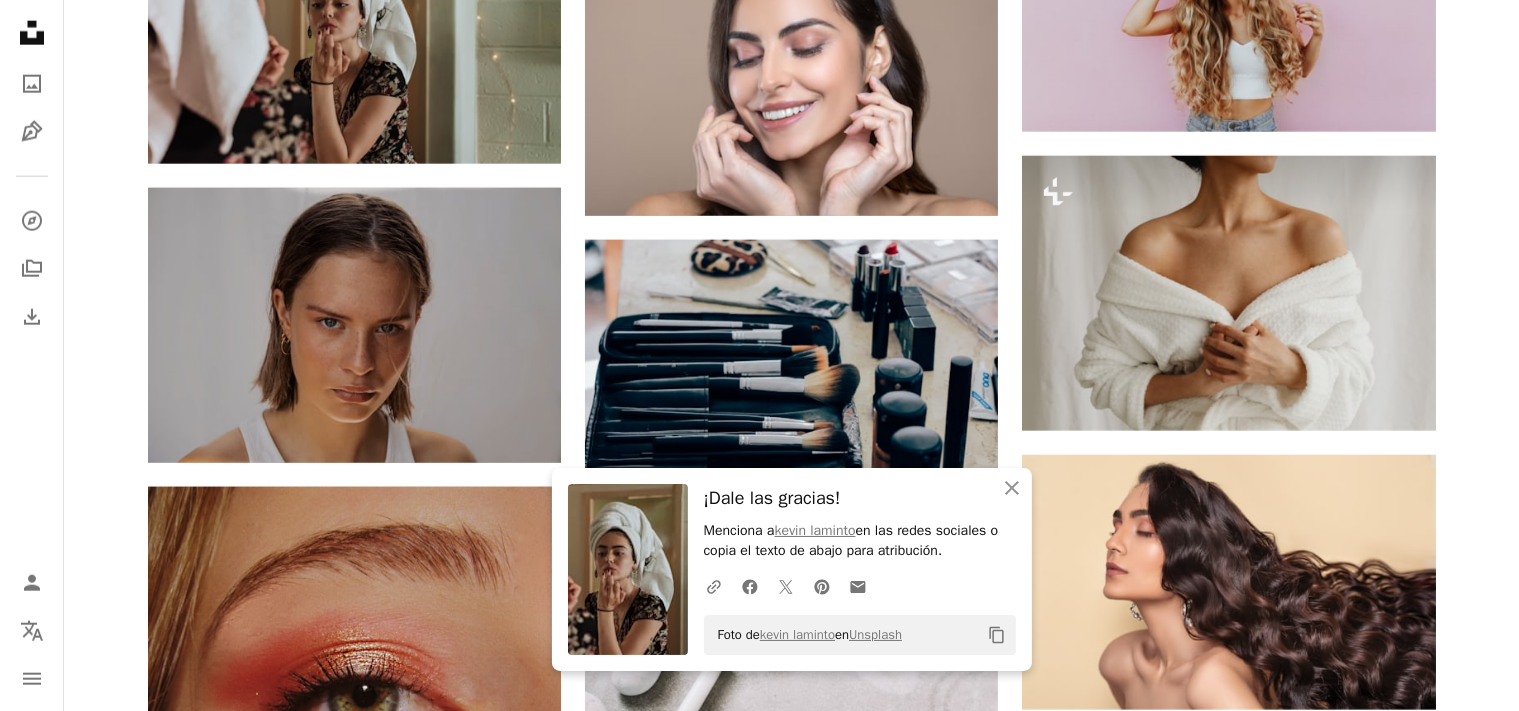 scroll, scrollTop: 2716, scrollLeft: 0, axis: vertical 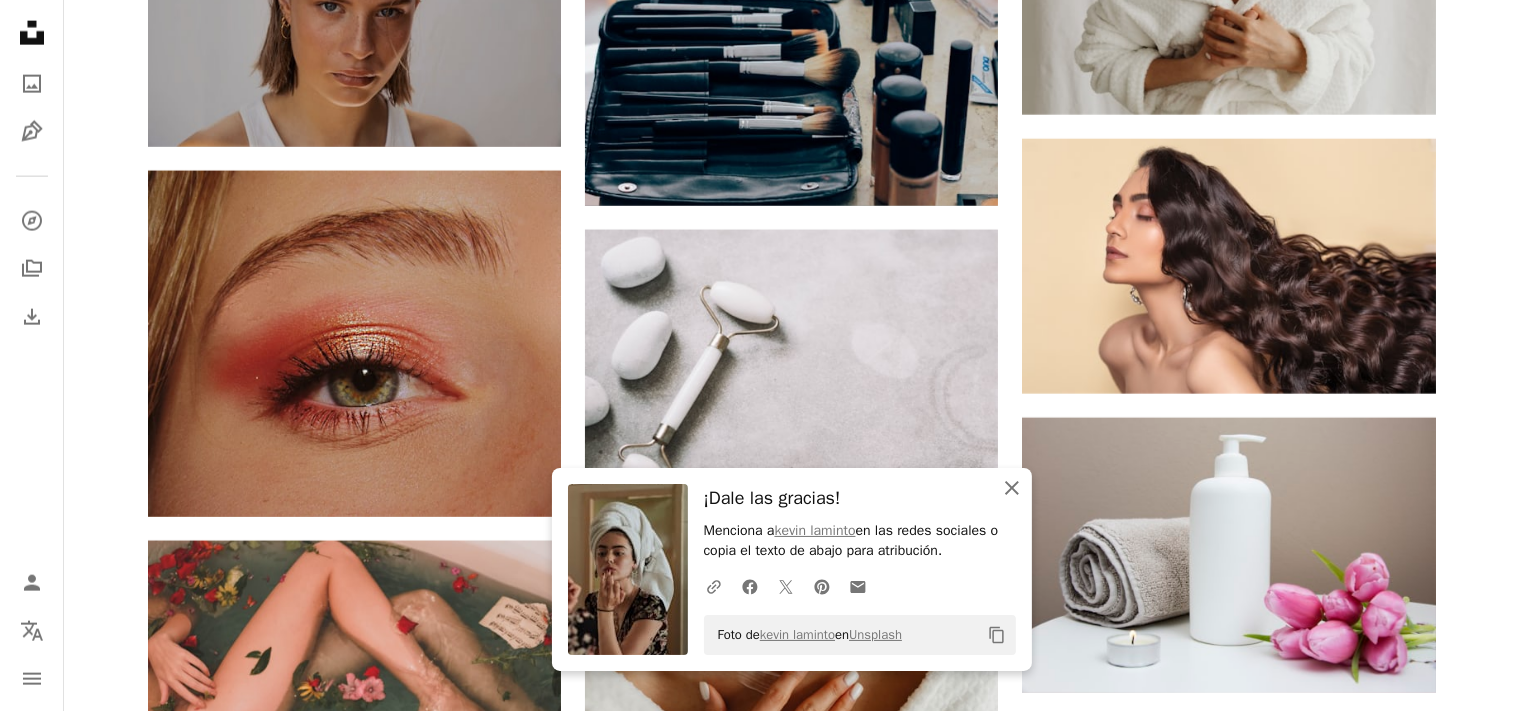 click on "An X shape" 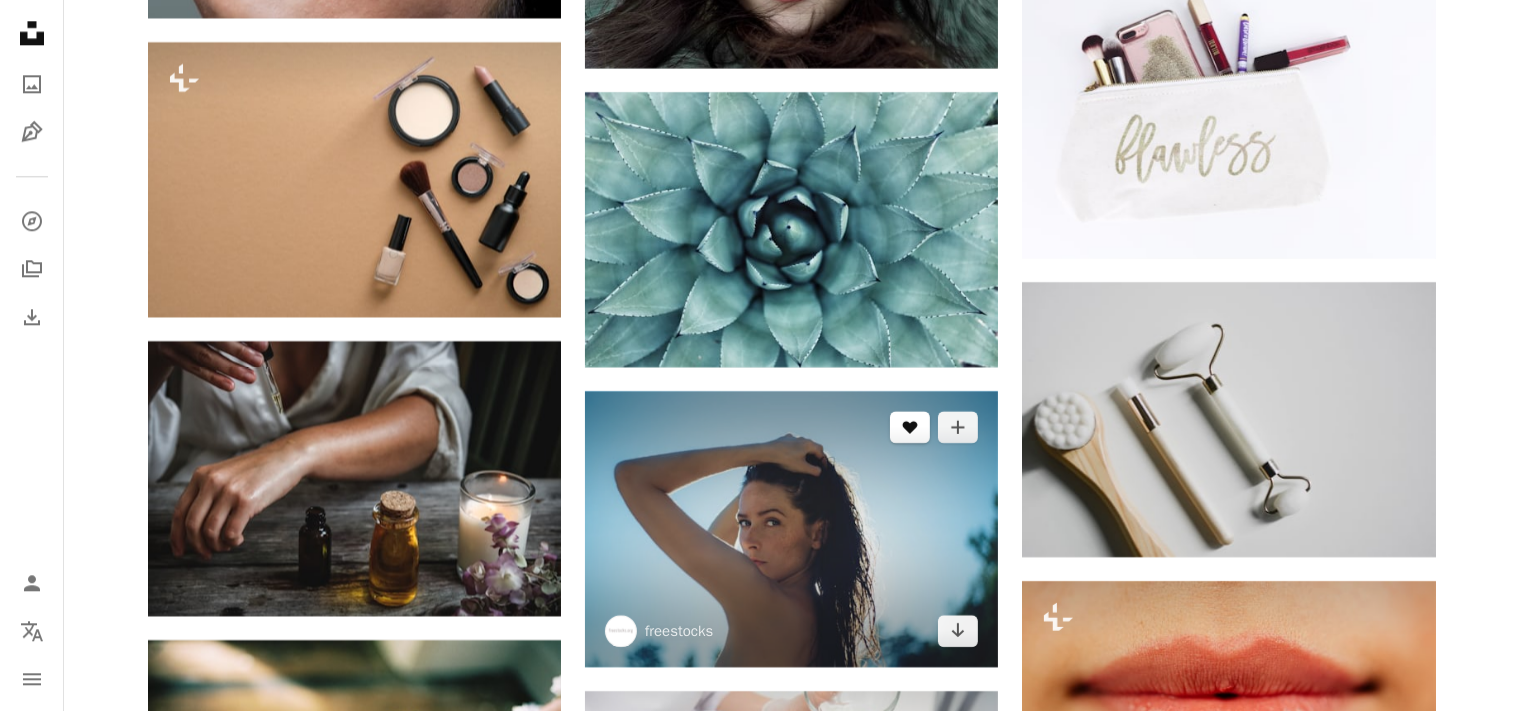 scroll, scrollTop: 5356, scrollLeft: 0, axis: vertical 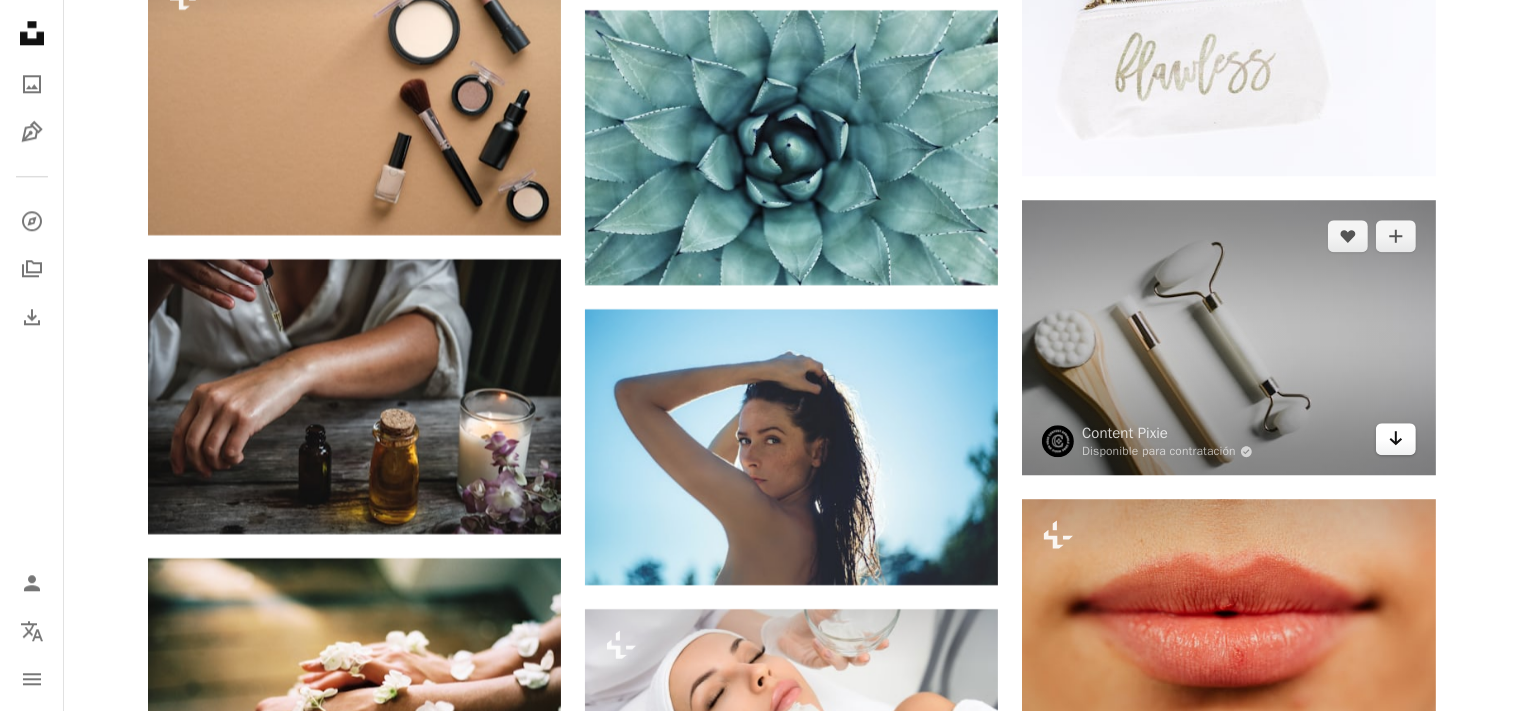 click on "Arrow pointing down" 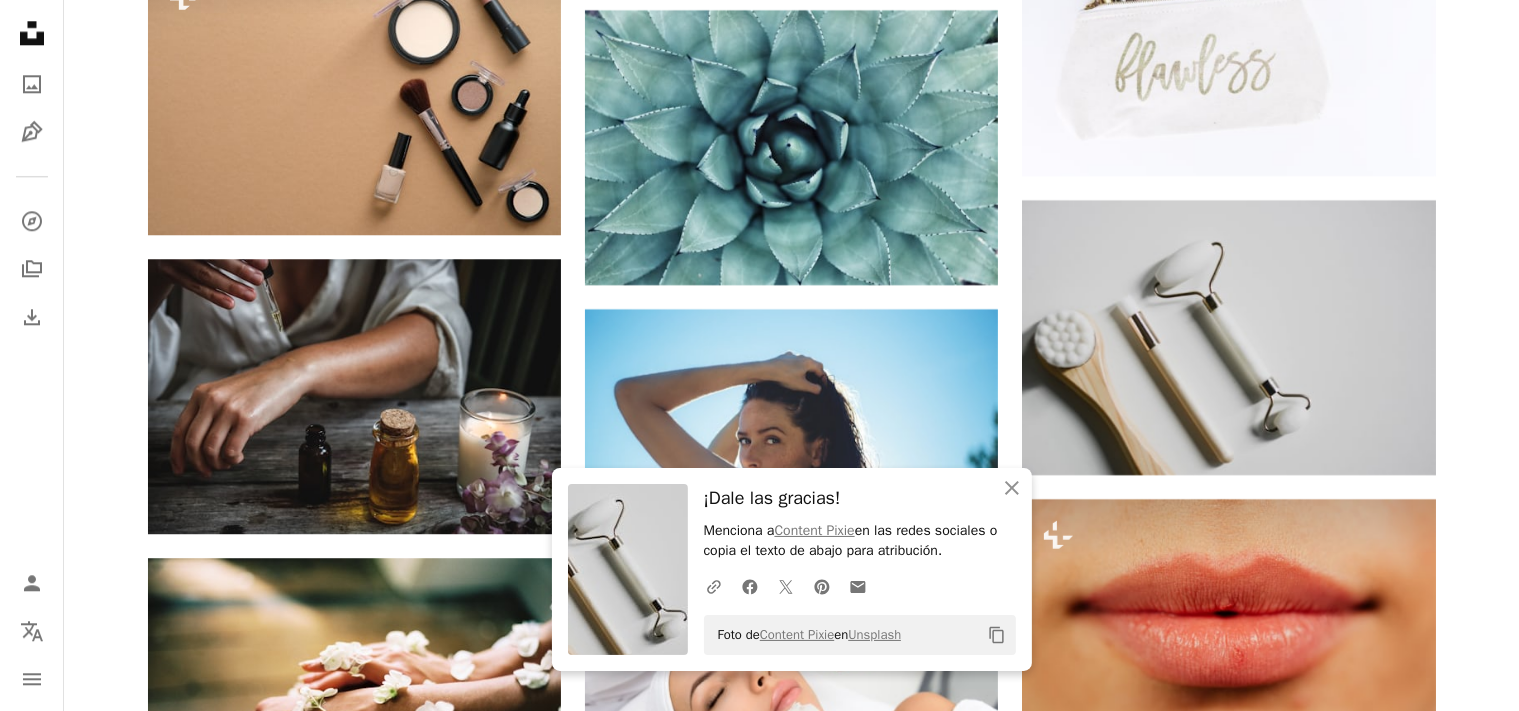 scroll, scrollTop: 4680, scrollLeft: 0, axis: vertical 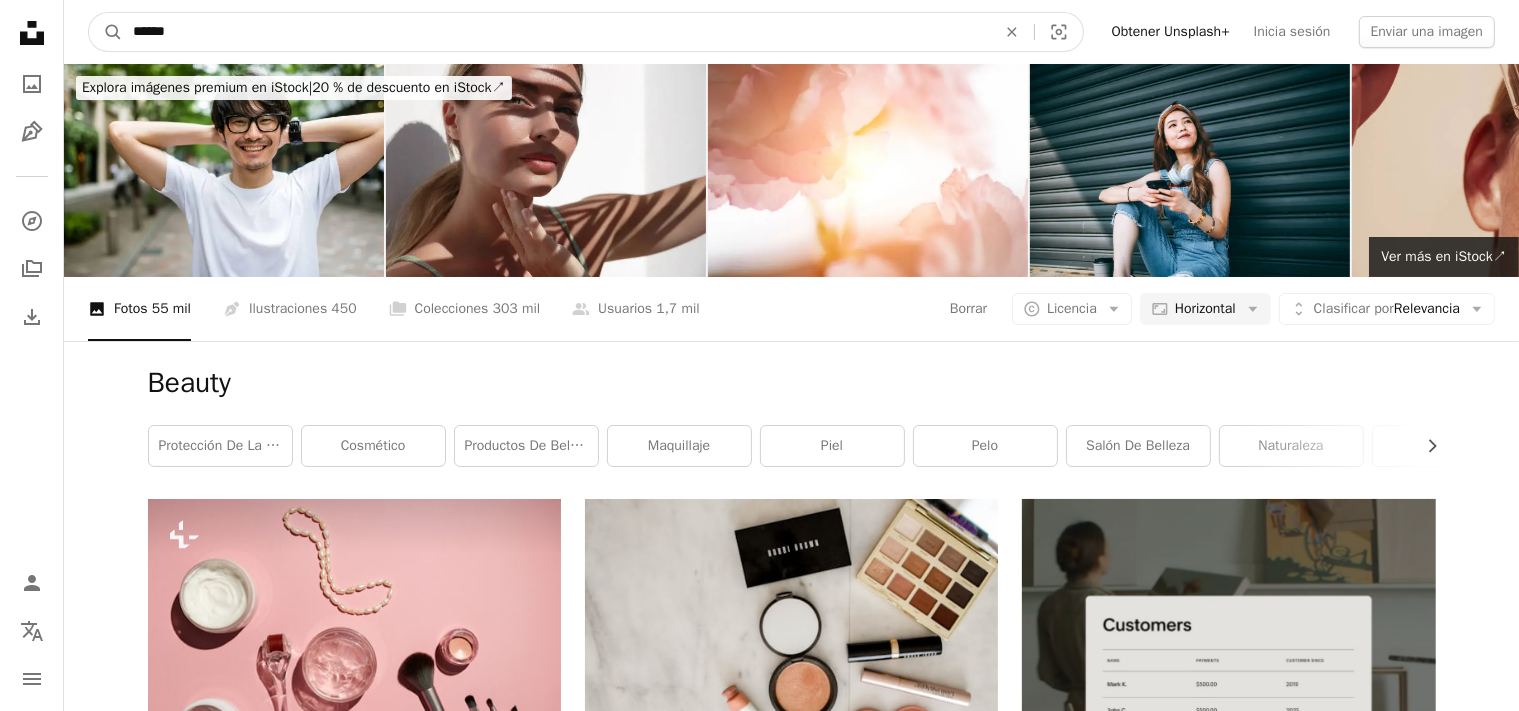 click on "******" at bounding box center [556, 32] 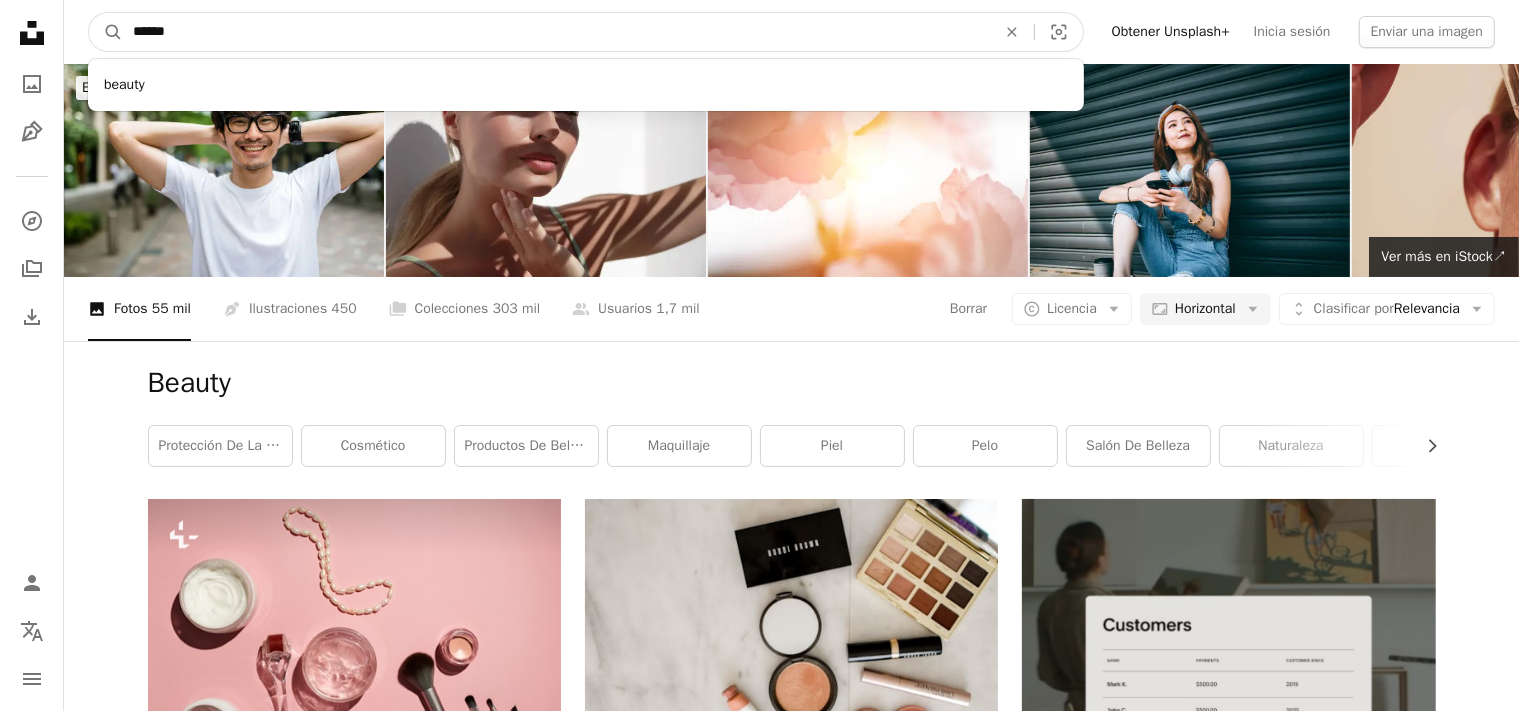 drag, startPoint x: 650, startPoint y: 40, endPoint x: 0, endPoint y: -38, distance: 654.66327 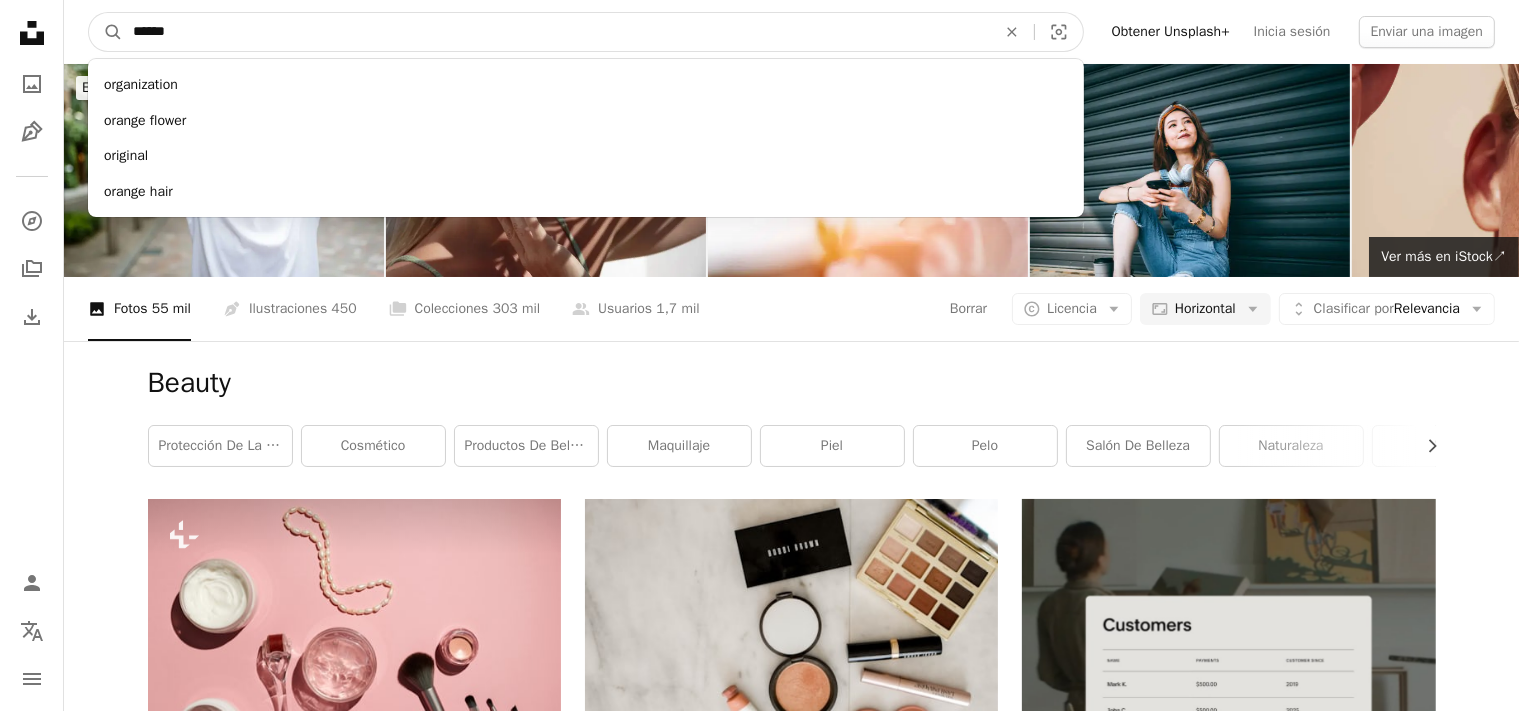 type on "*******" 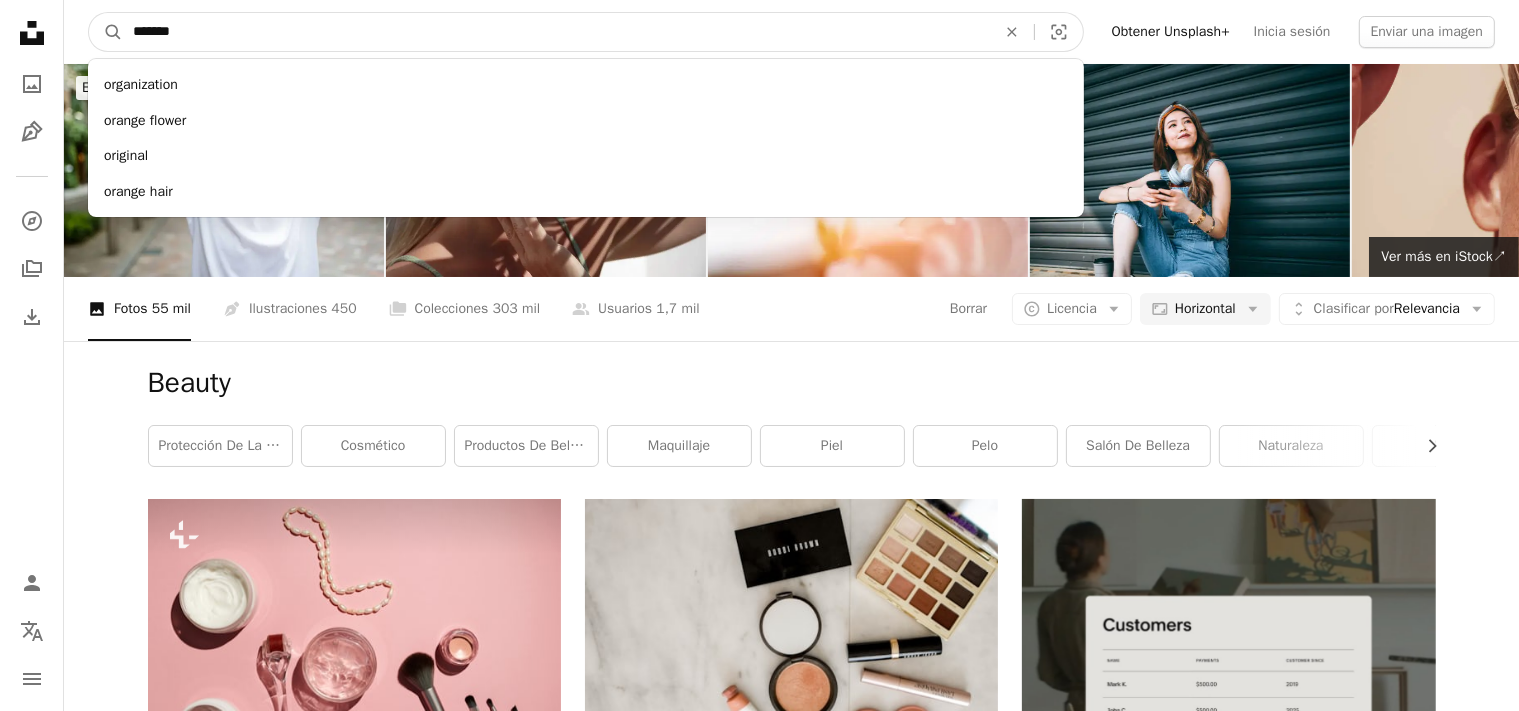 click on "A magnifying glass" at bounding box center [106, 32] 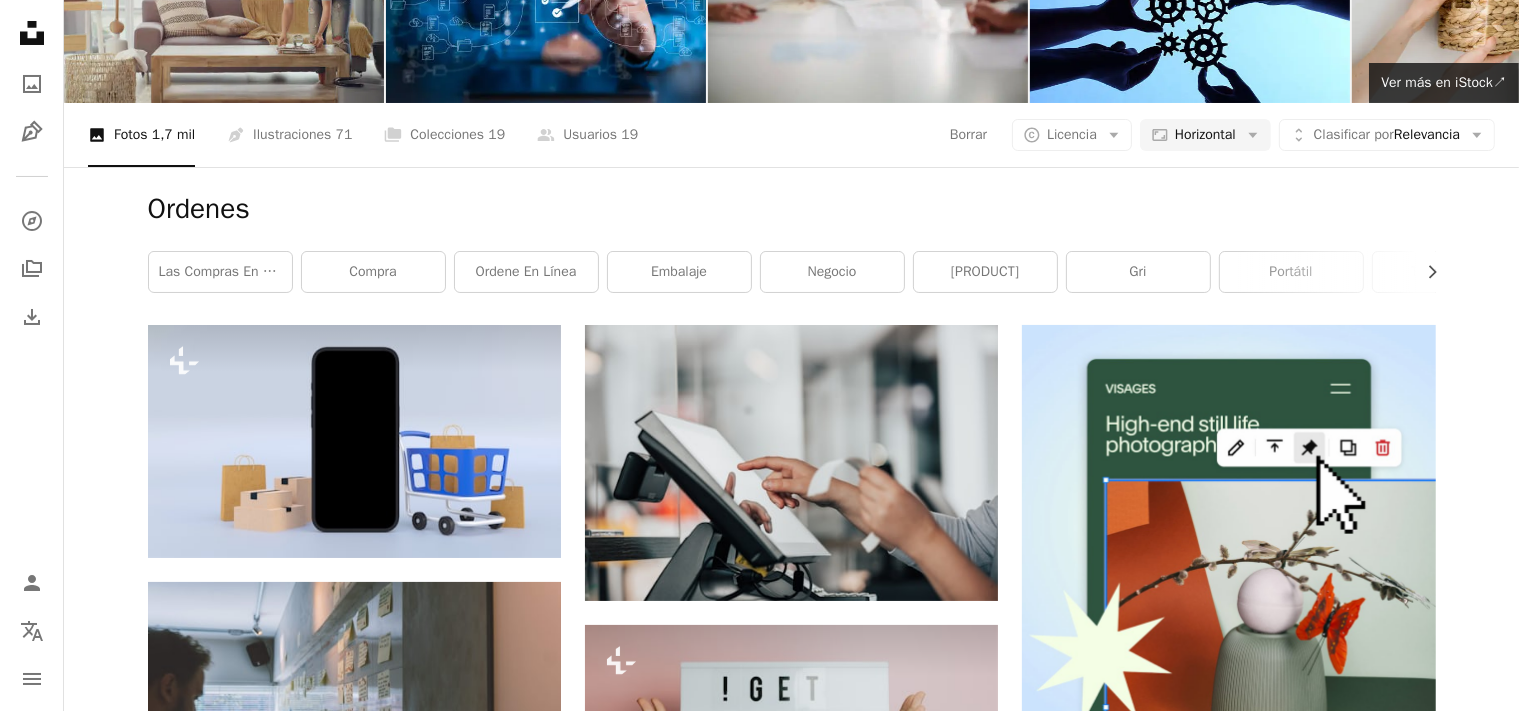 scroll, scrollTop: 316, scrollLeft: 0, axis: vertical 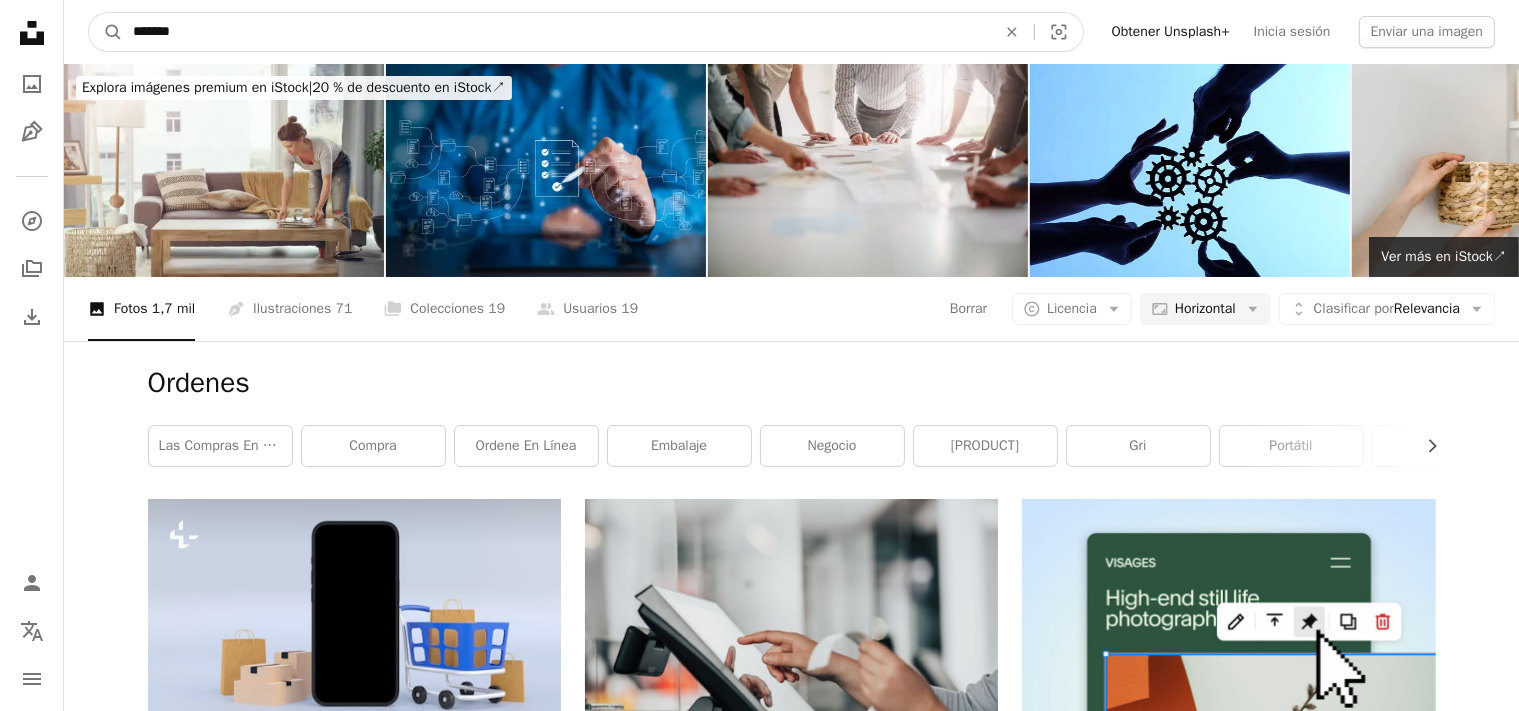 drag, startPoint x: 530, startPoint y: 25, endPoint x: 0, endPoint y: -93, distance: 542.977 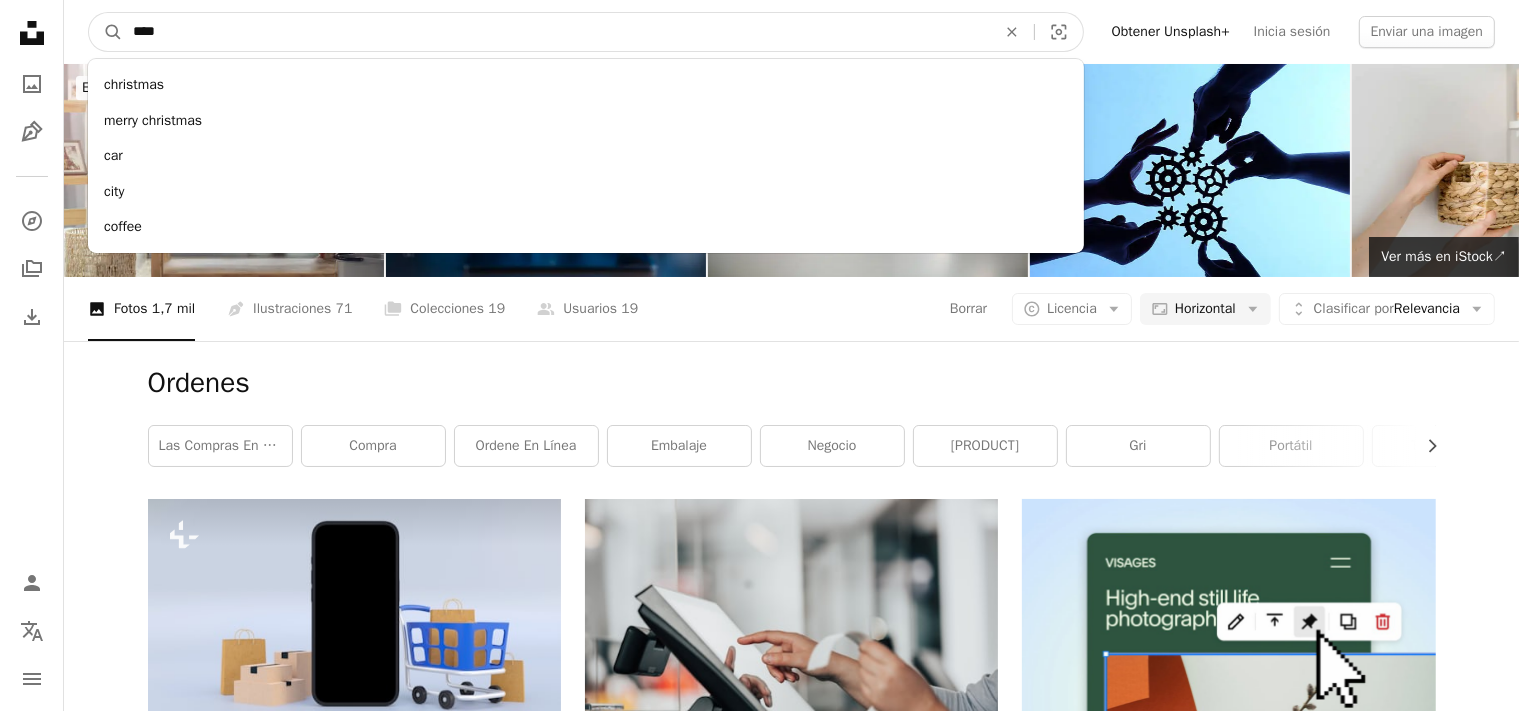 type on "*****" 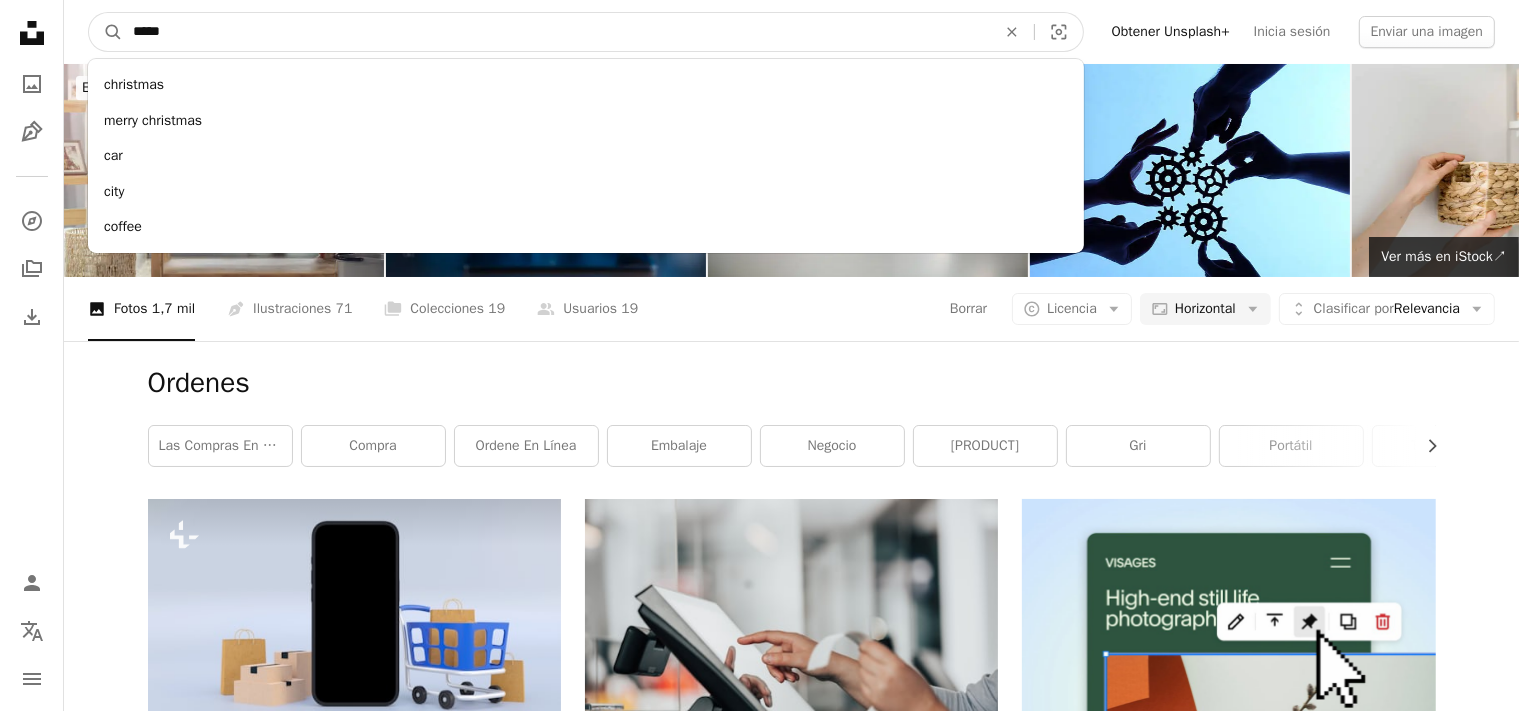 click on "A magnifying glass" at bounding box center [106, 32] 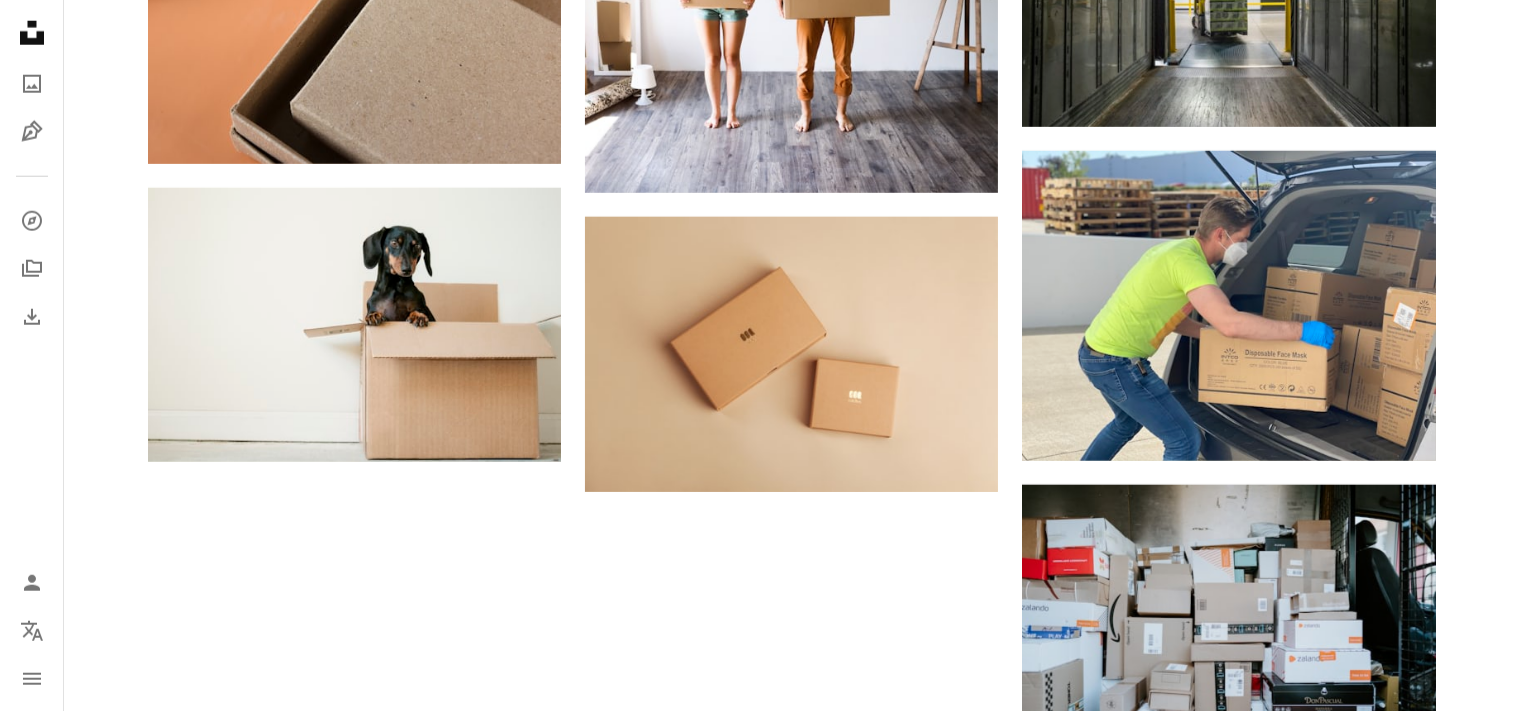 scroll, scrollTop: 2112, scrollLeft: 0, axis: vertical 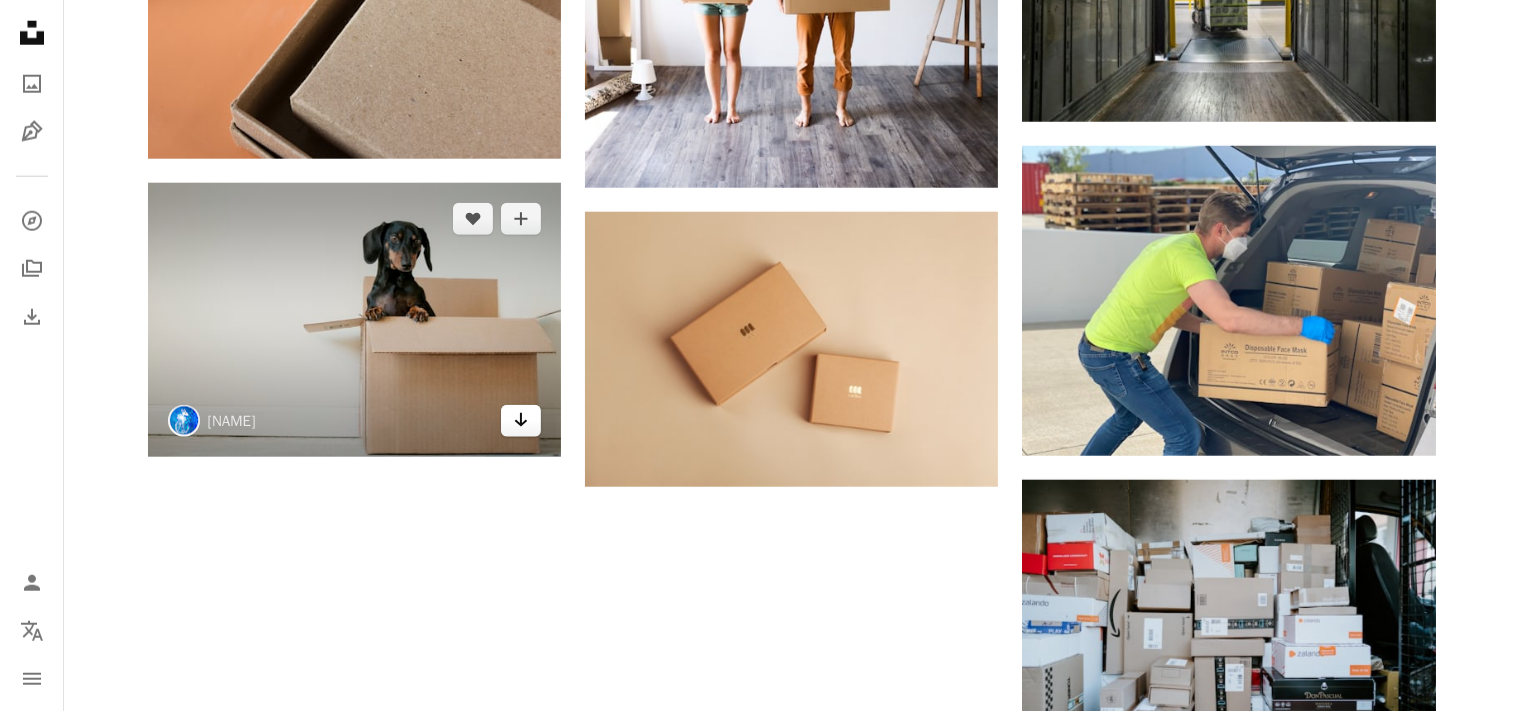 click on "Arrow pointing down" 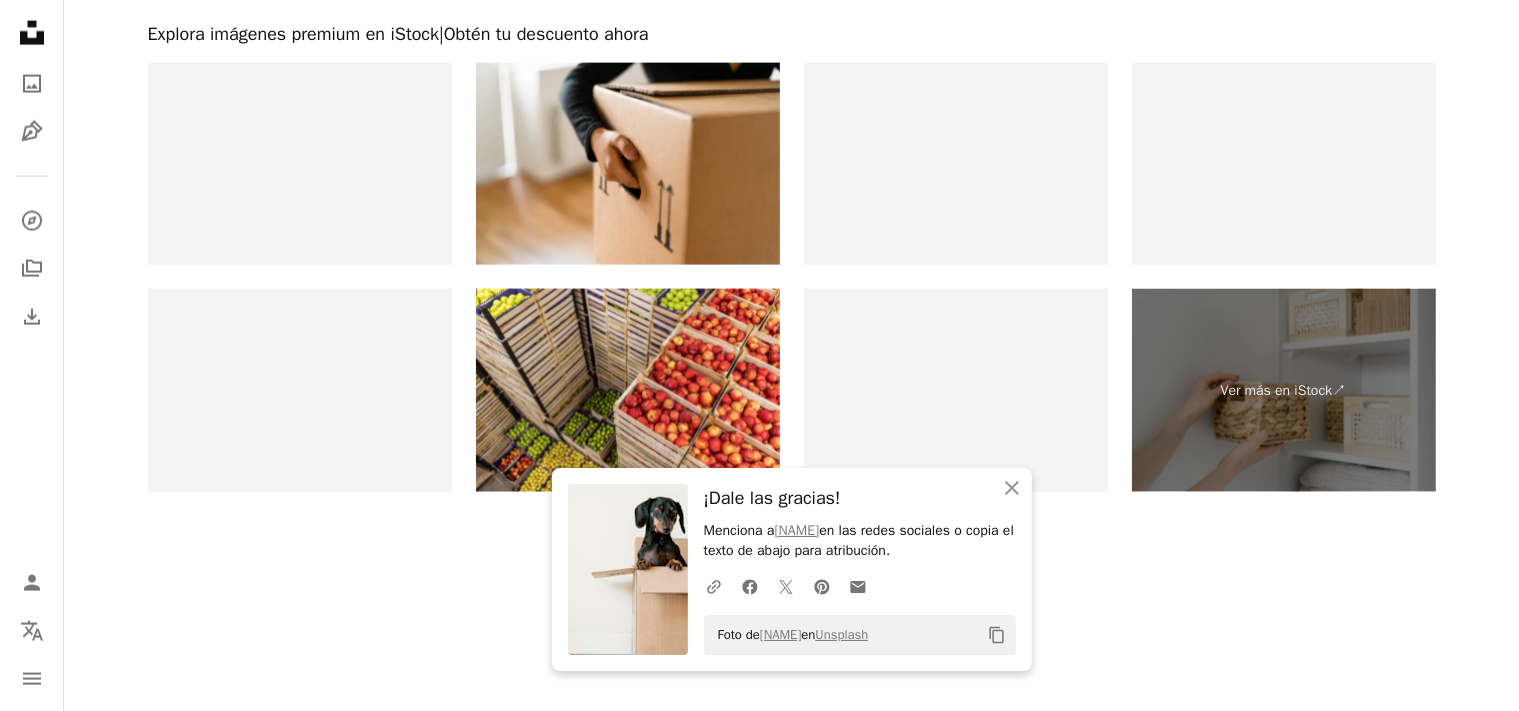 scroll, scrollTop: 2745, scrollLeft: 0, axis: vertical 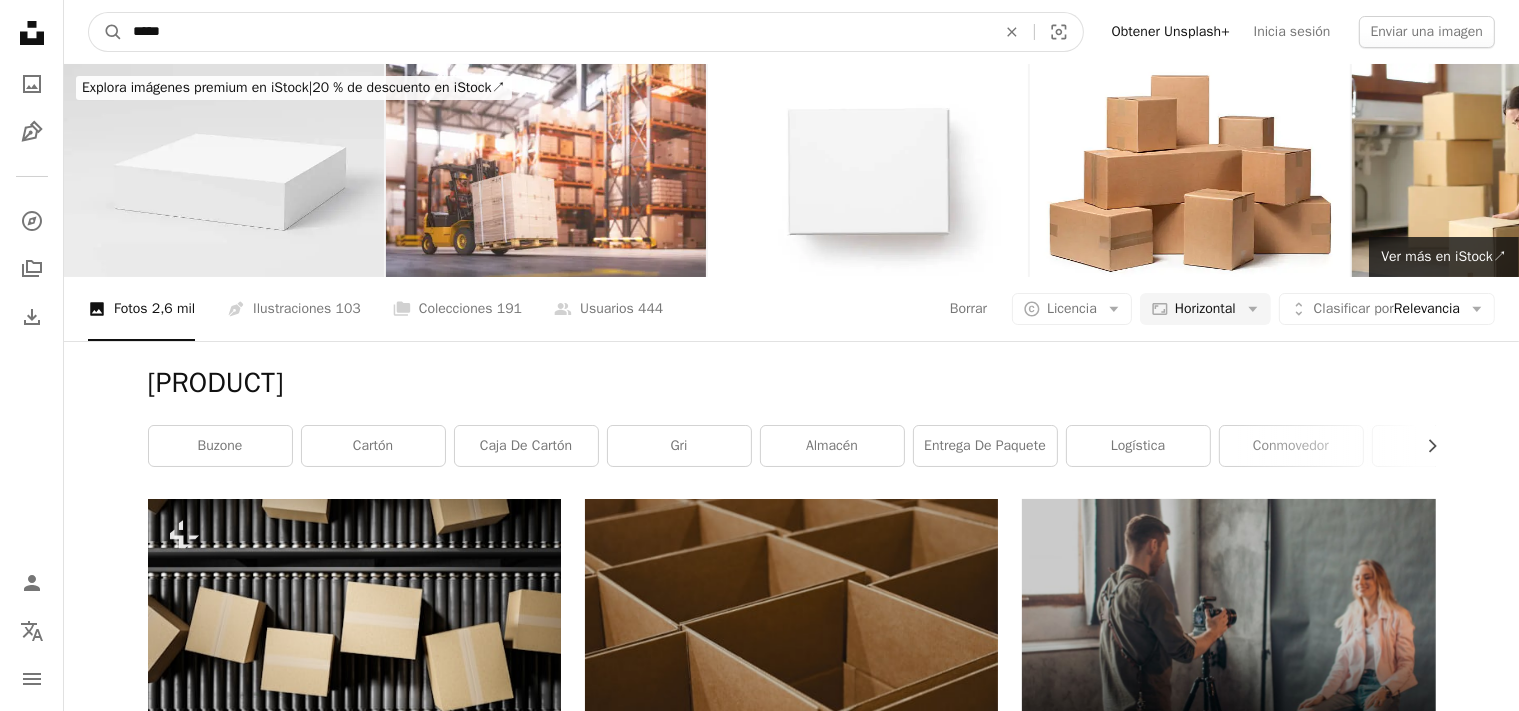 drag, startPoint x: 351, startPoint y: 20, endPoint x: 0, endPoint y: 22, distance: 351.0057 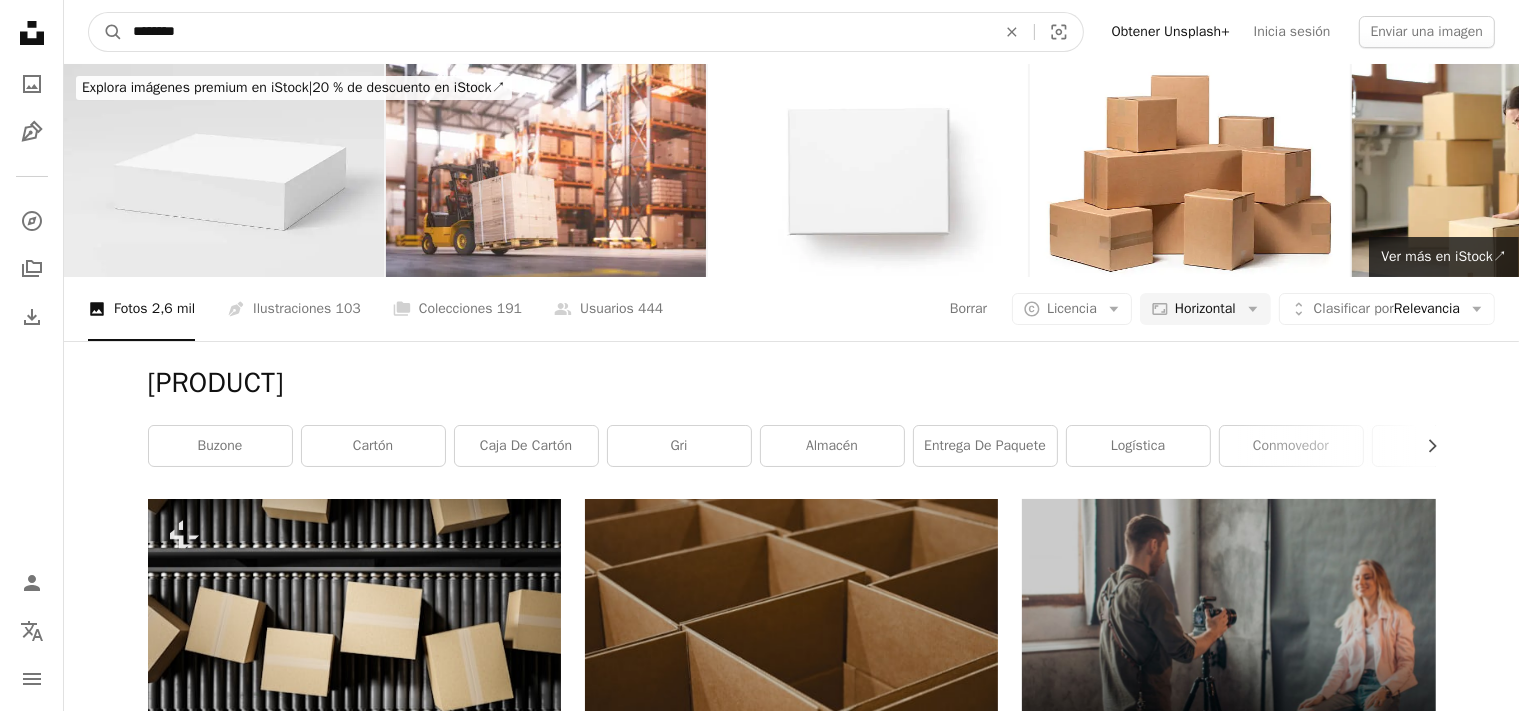 type on "*********" 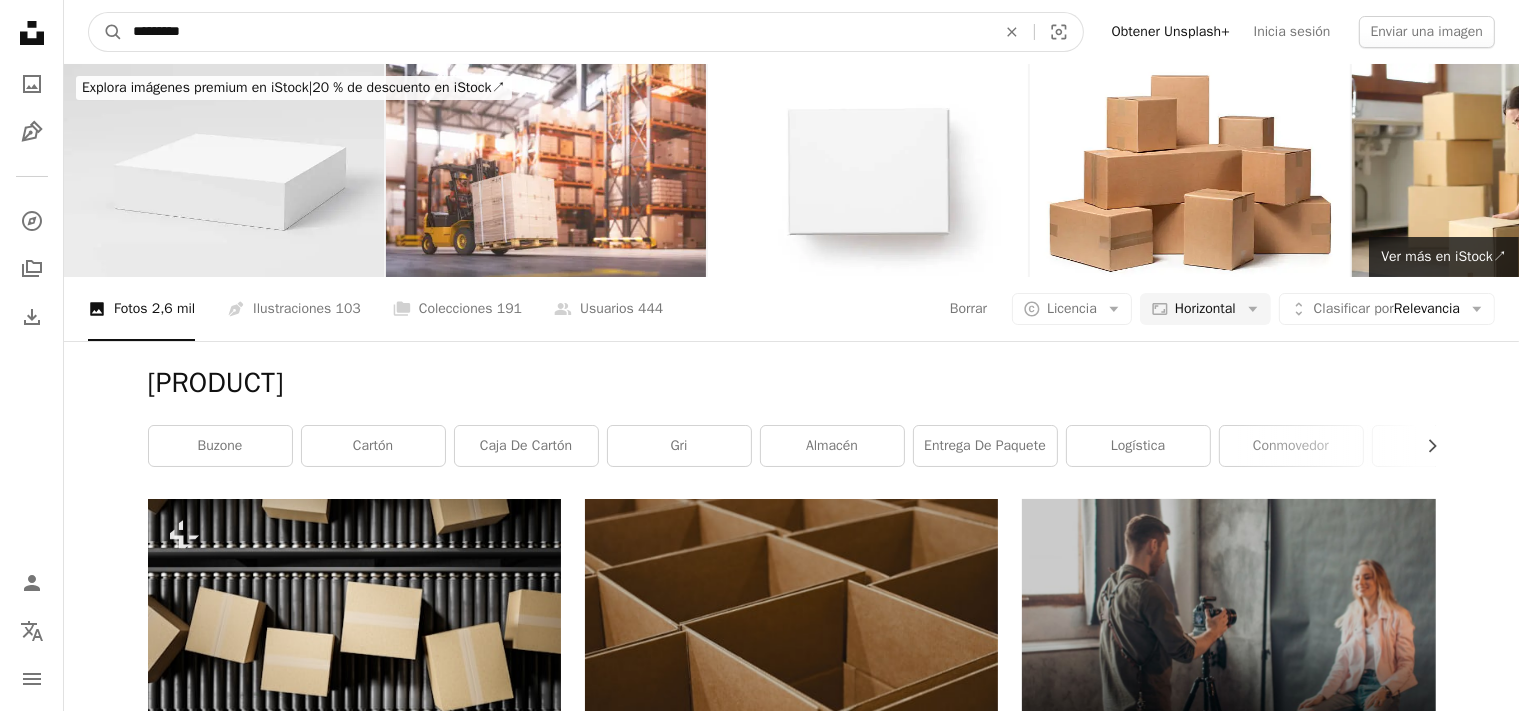 click on "A magnifying glass" at bounding box center (106, 32) 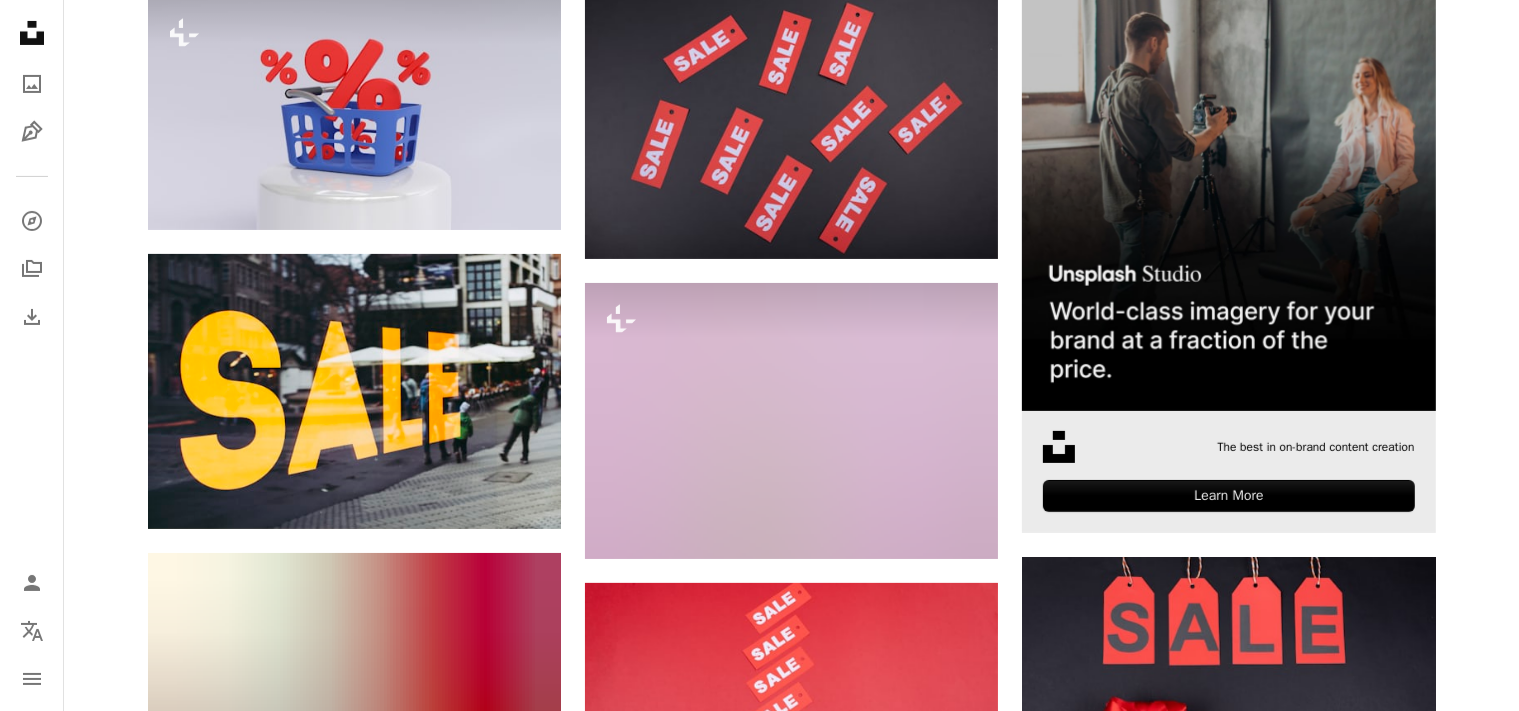 scroll, scrollTop: 528, scrollLeft: 0, axis: vertical 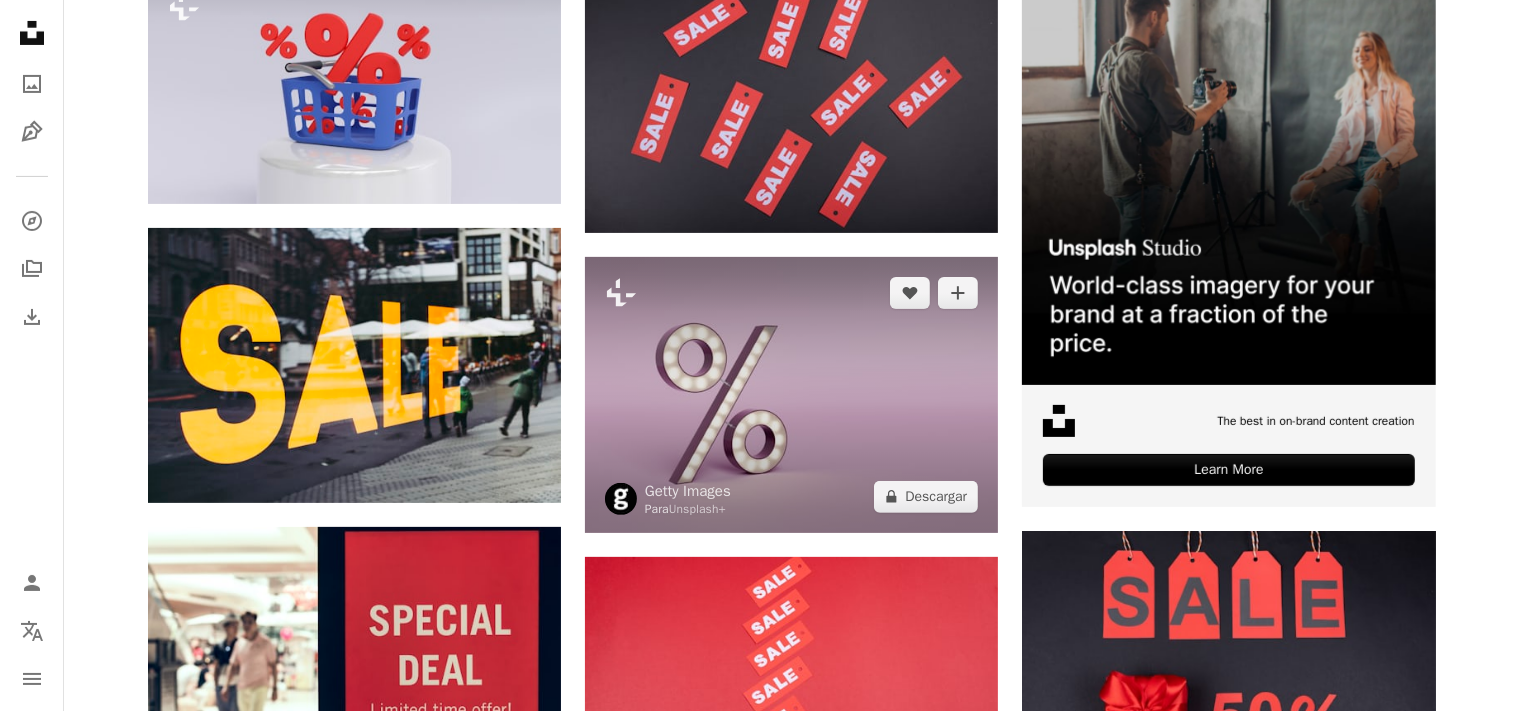 click at bounding box center [791, 394] 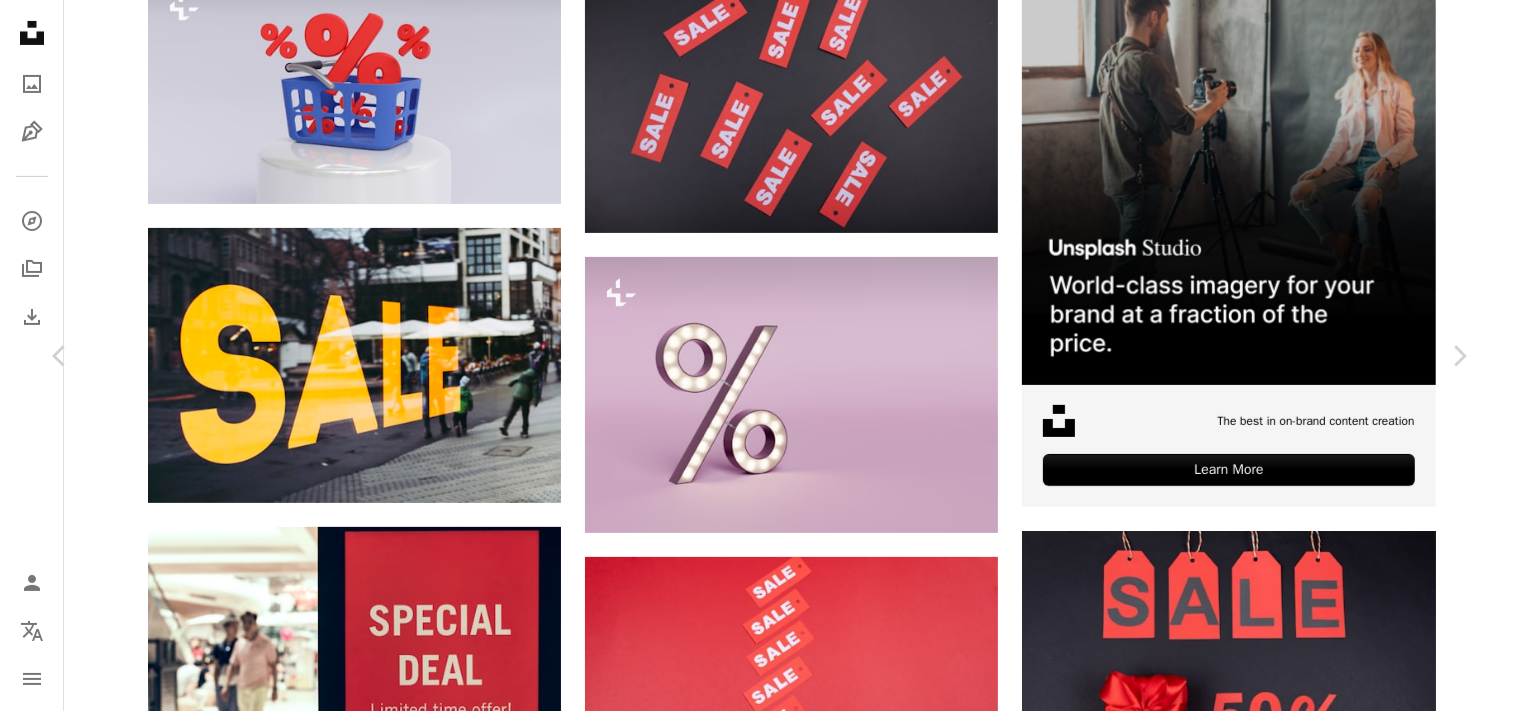 type 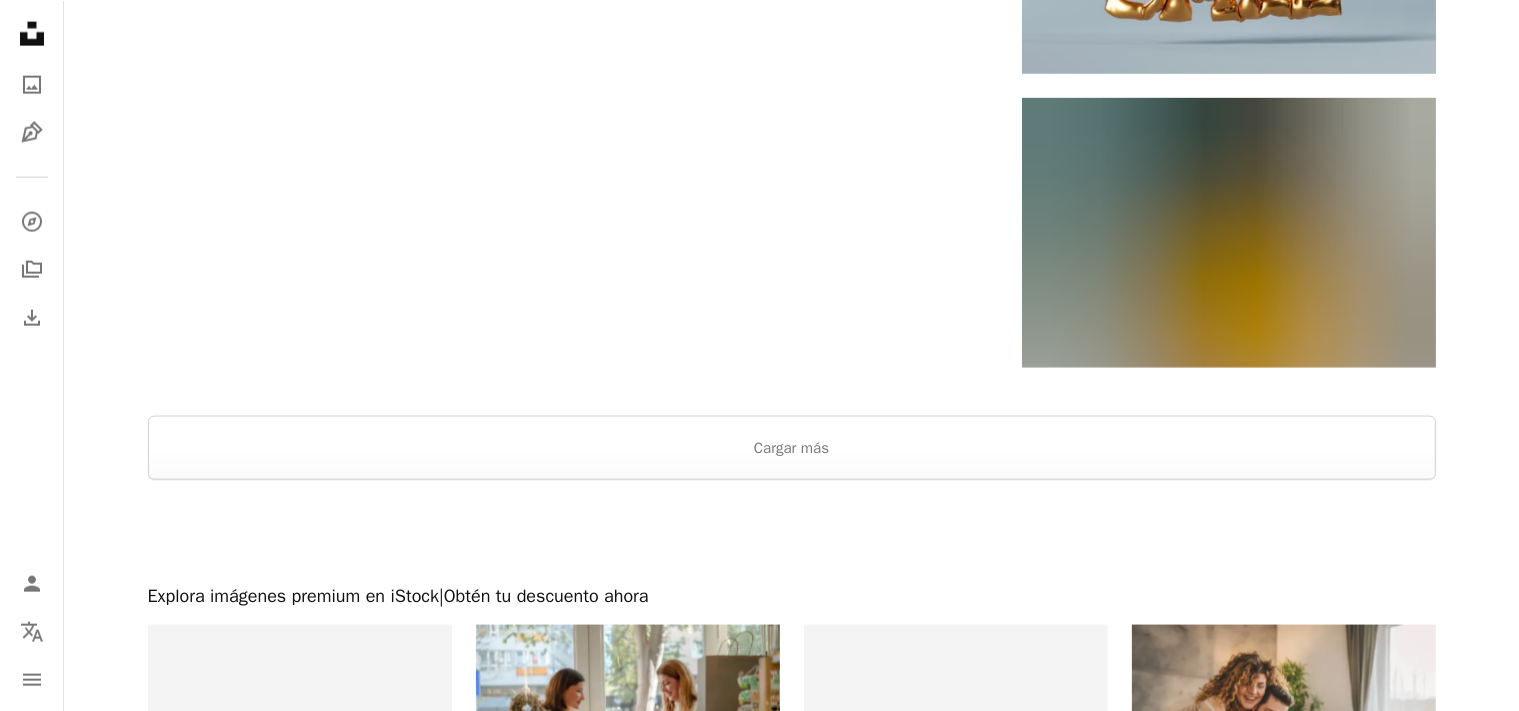 scroll, scrollTop: 2851, scrollLeft: 0, axis: vertical 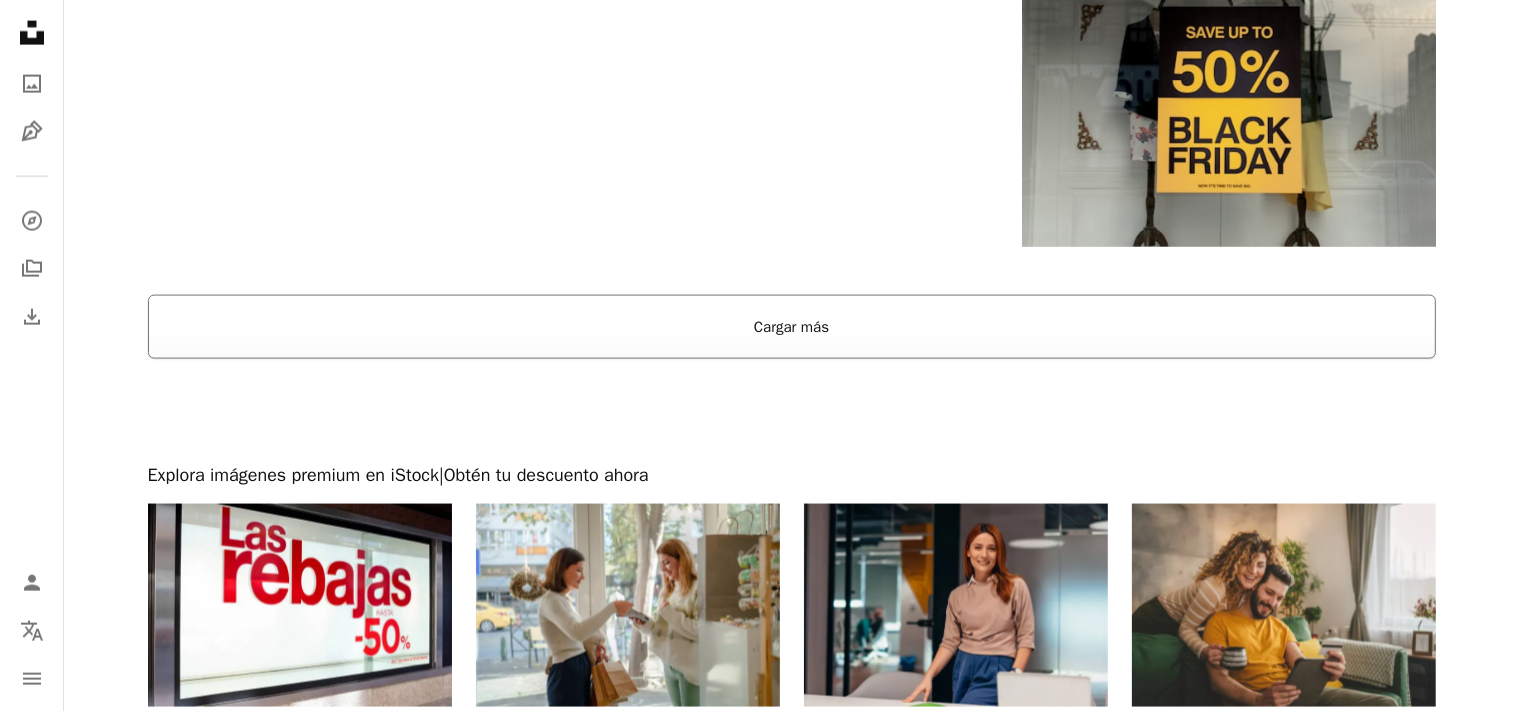 click on "Cargar más" at bounding box center [792, 327] 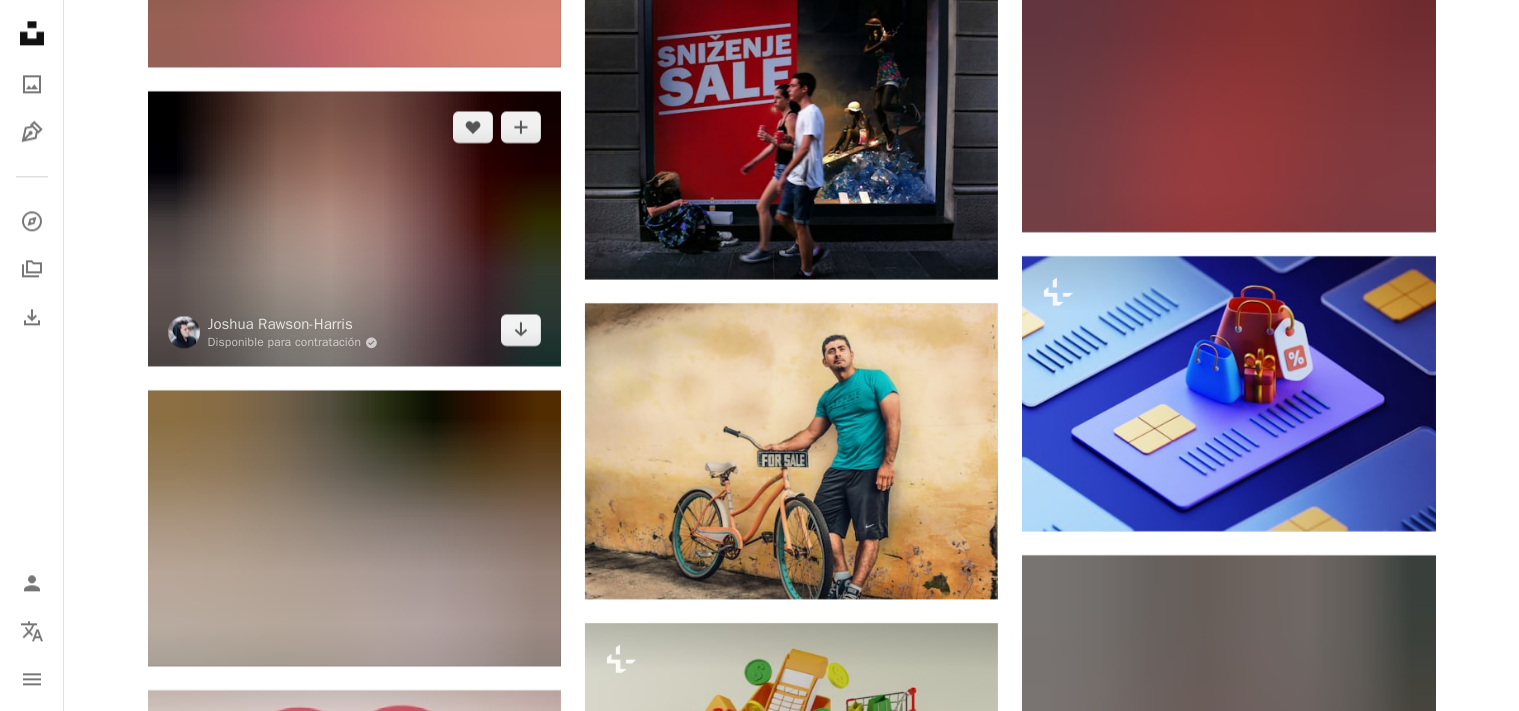 scroll, scrollTop: 4963, scrollLeft: 0, axis: vertical 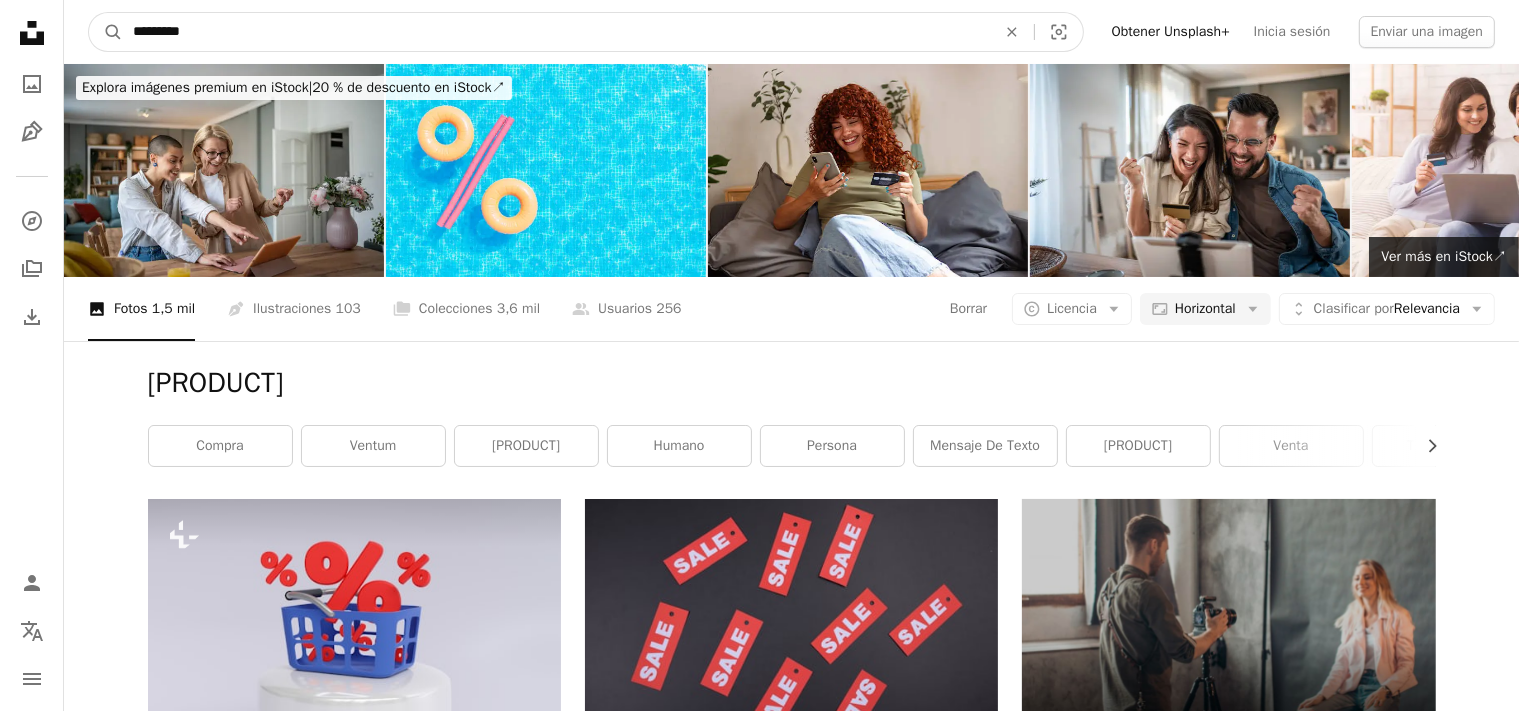 drag, startPoint x: 225, startPoint y: 54, endPoint x: 0, endPoint y: 61, distance: 225.10886 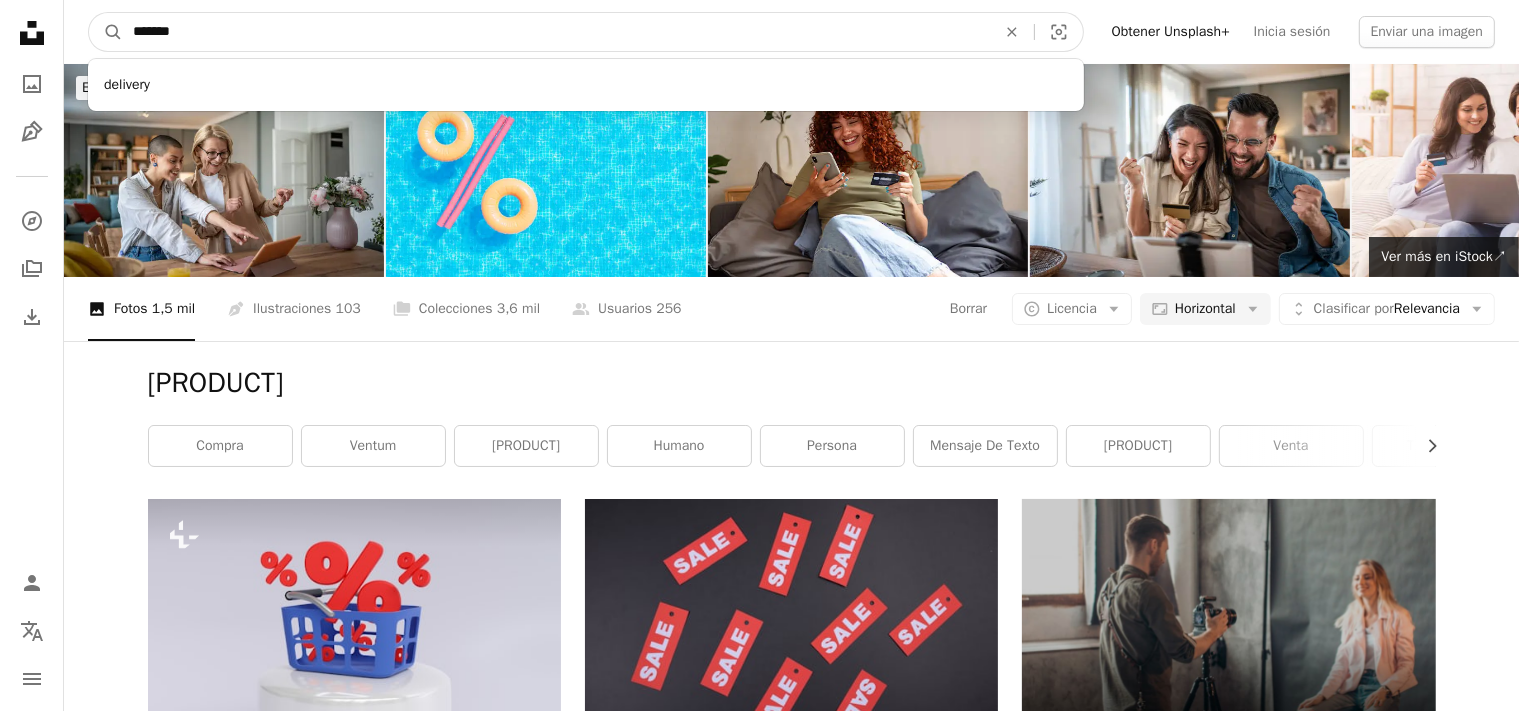 type on "********" 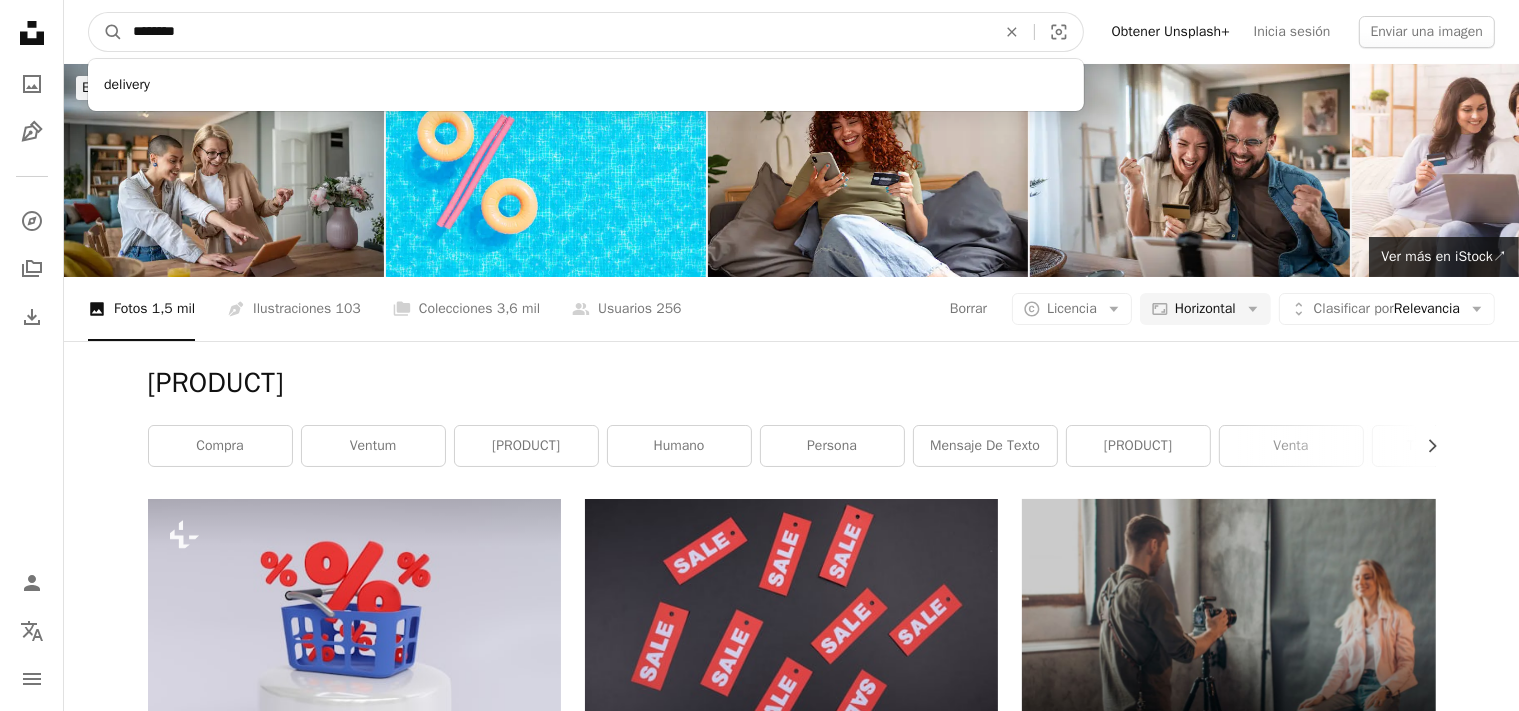 click on "A magnifying glass" at bounding box center [106, 32] 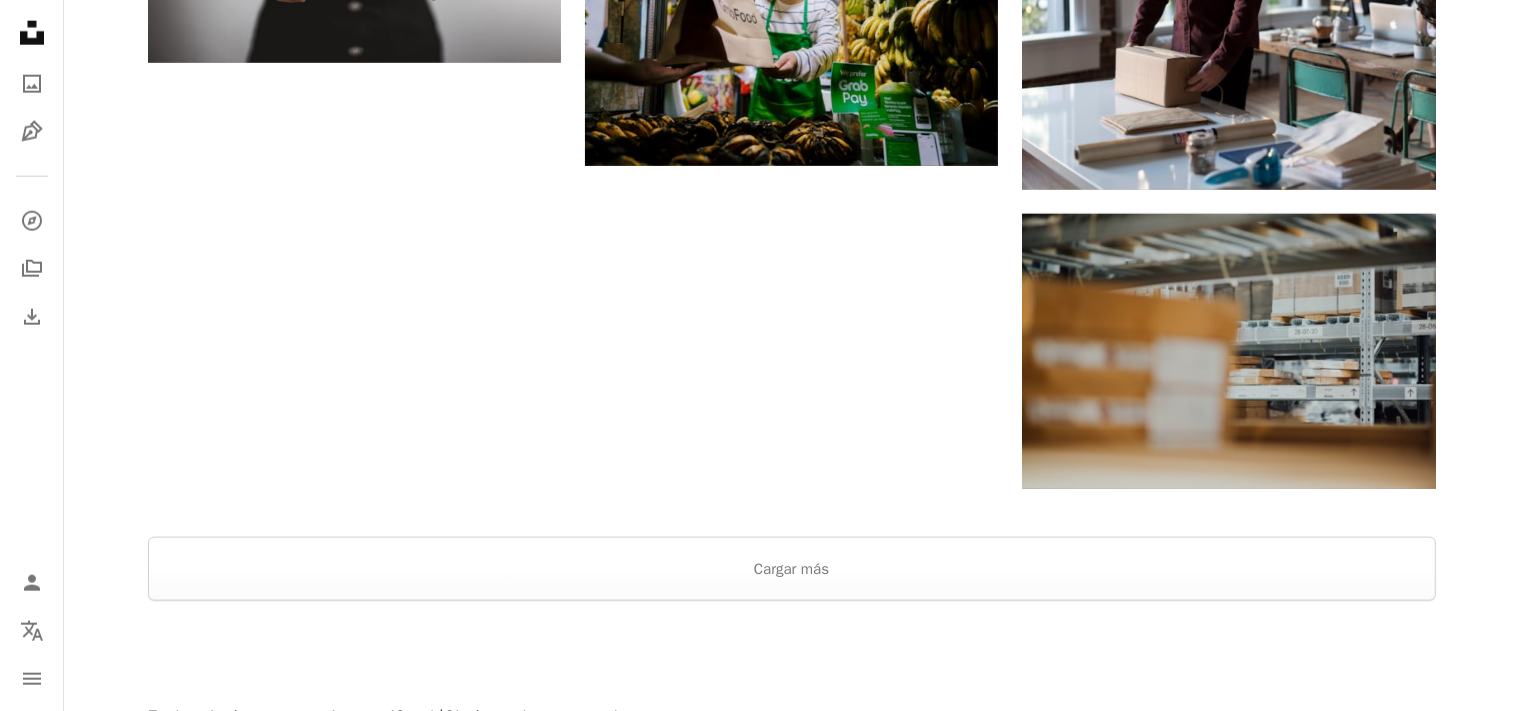 scroll, scrollTop: 2428, scrollLeft: 0, axis: vertical 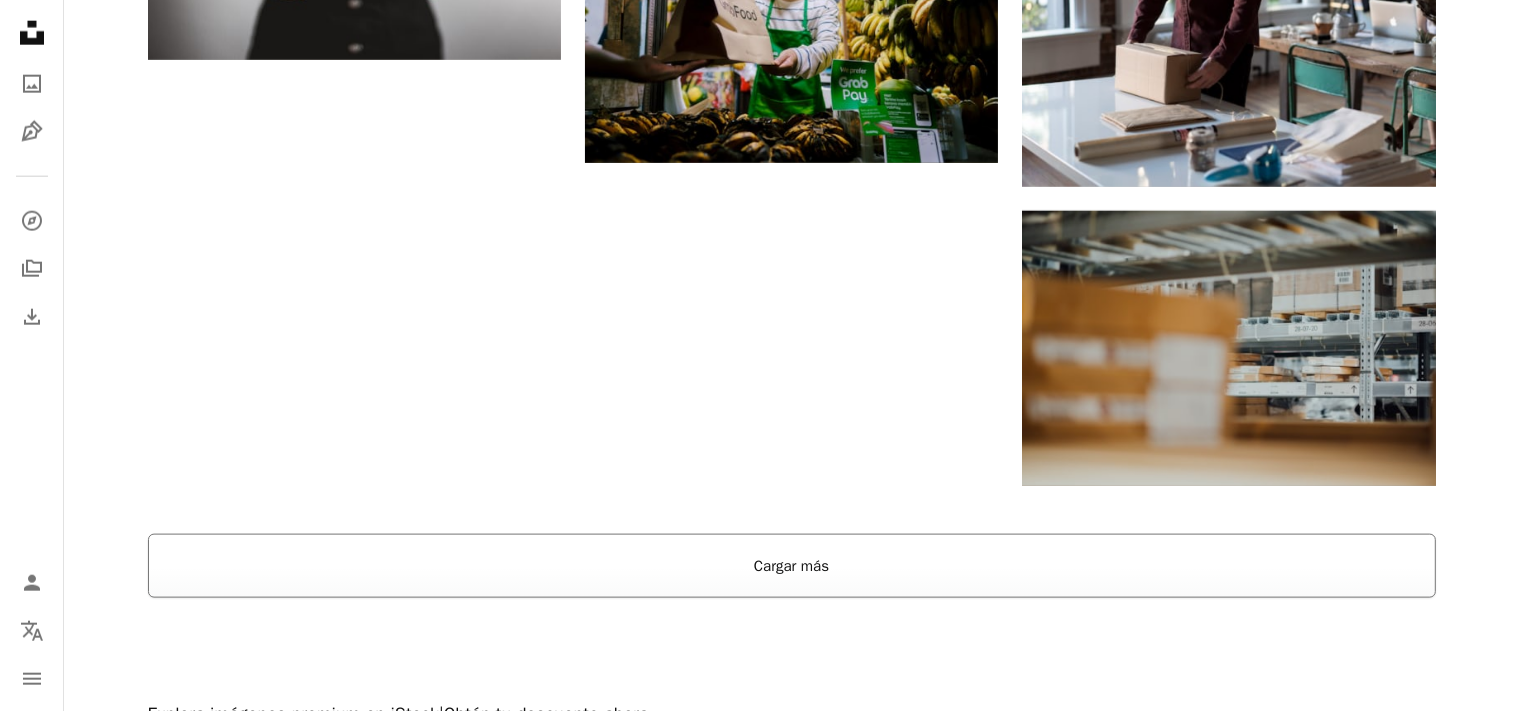 click on "Cargar más" at bounding box center [792, 566] 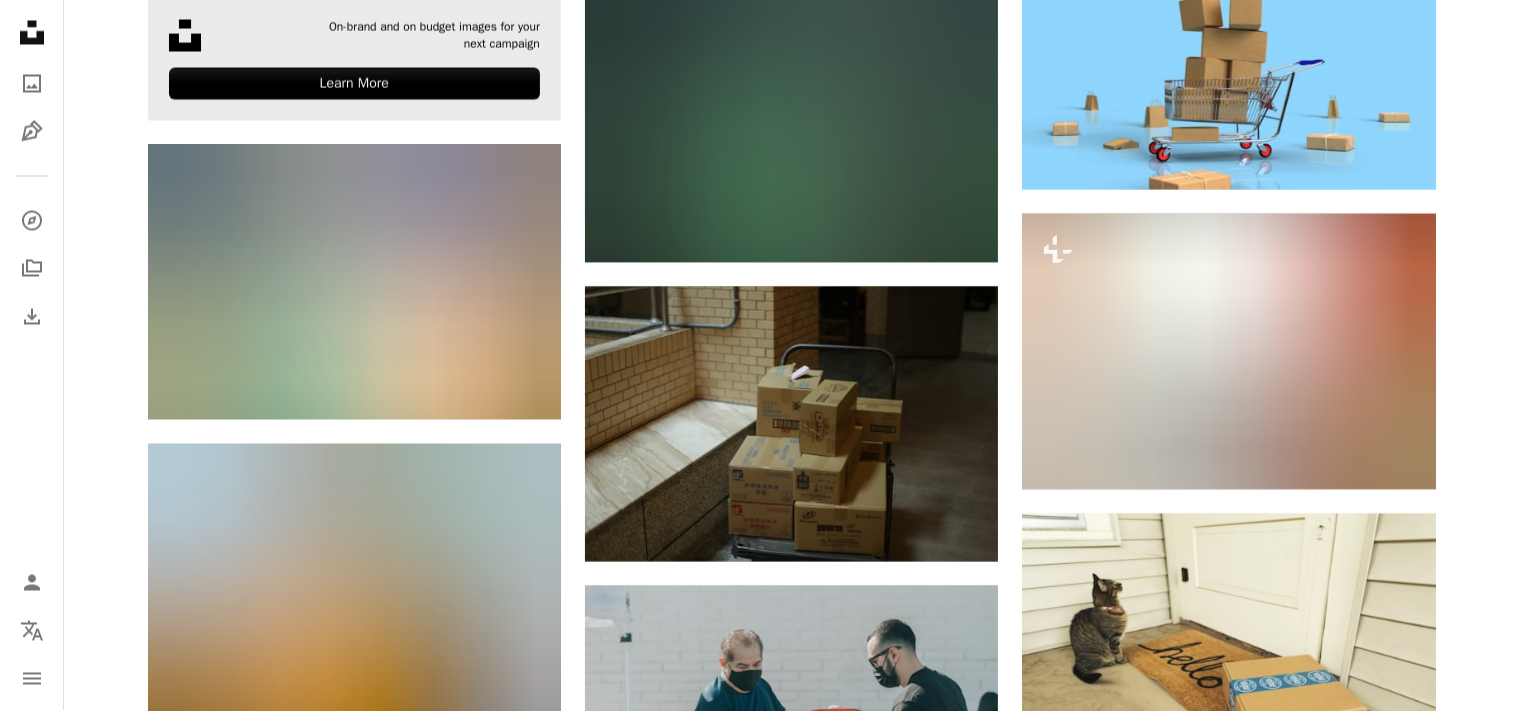 scroll, scrollTop: 3907, scrollLeft: 0, axis: vertical 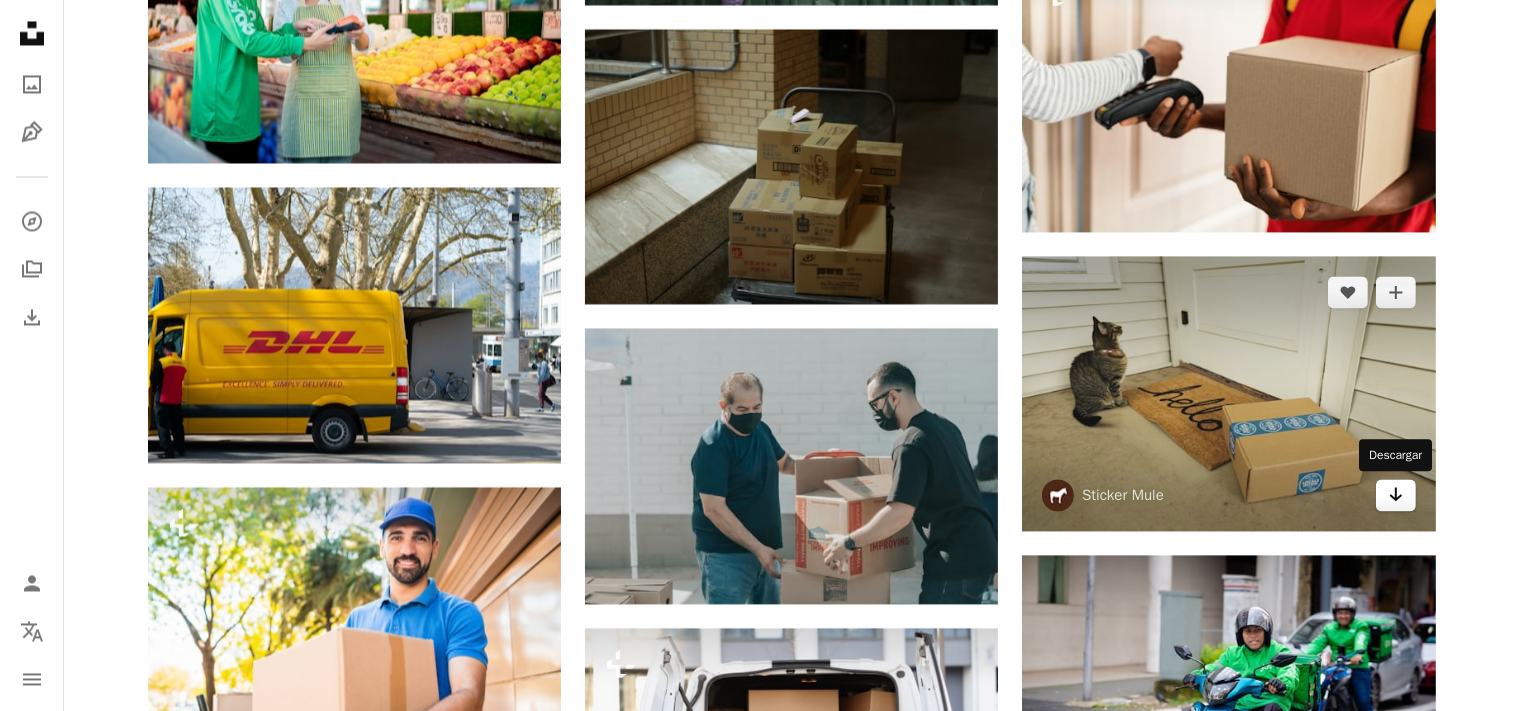 click on "Arrow pointing down" 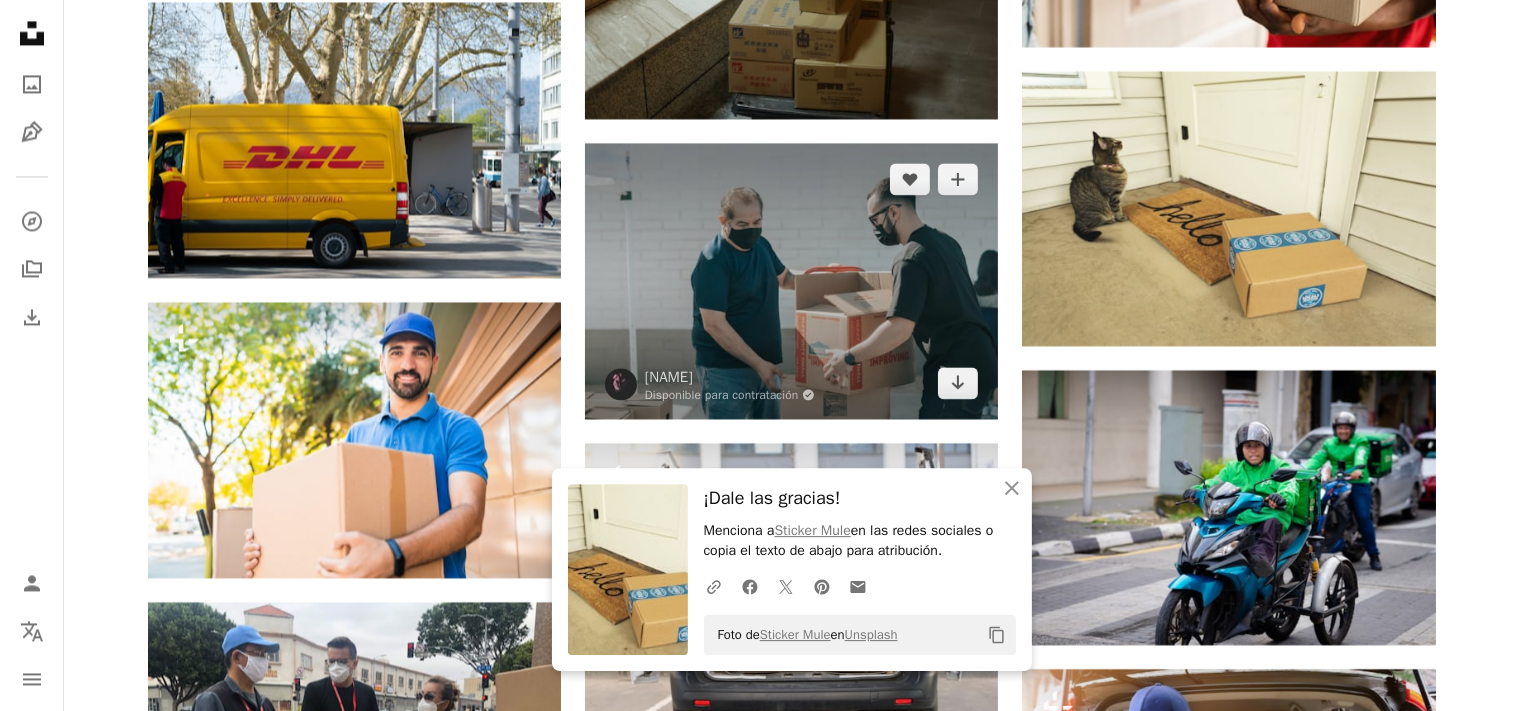 scroll, scrollTop: 4329, scrollLeft: 0, axis: vertical 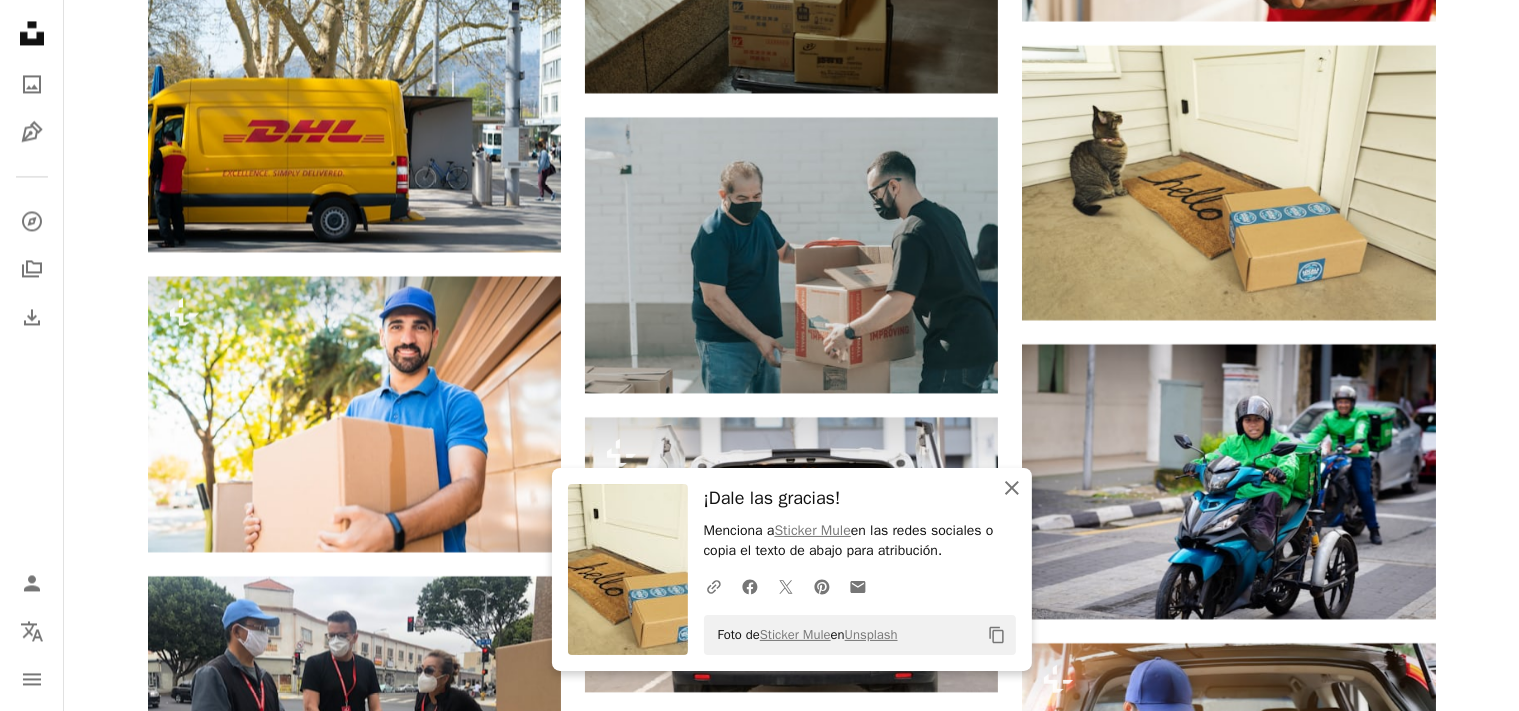 click on "An X shape Cerrar" at bounding box center (1012, 488) 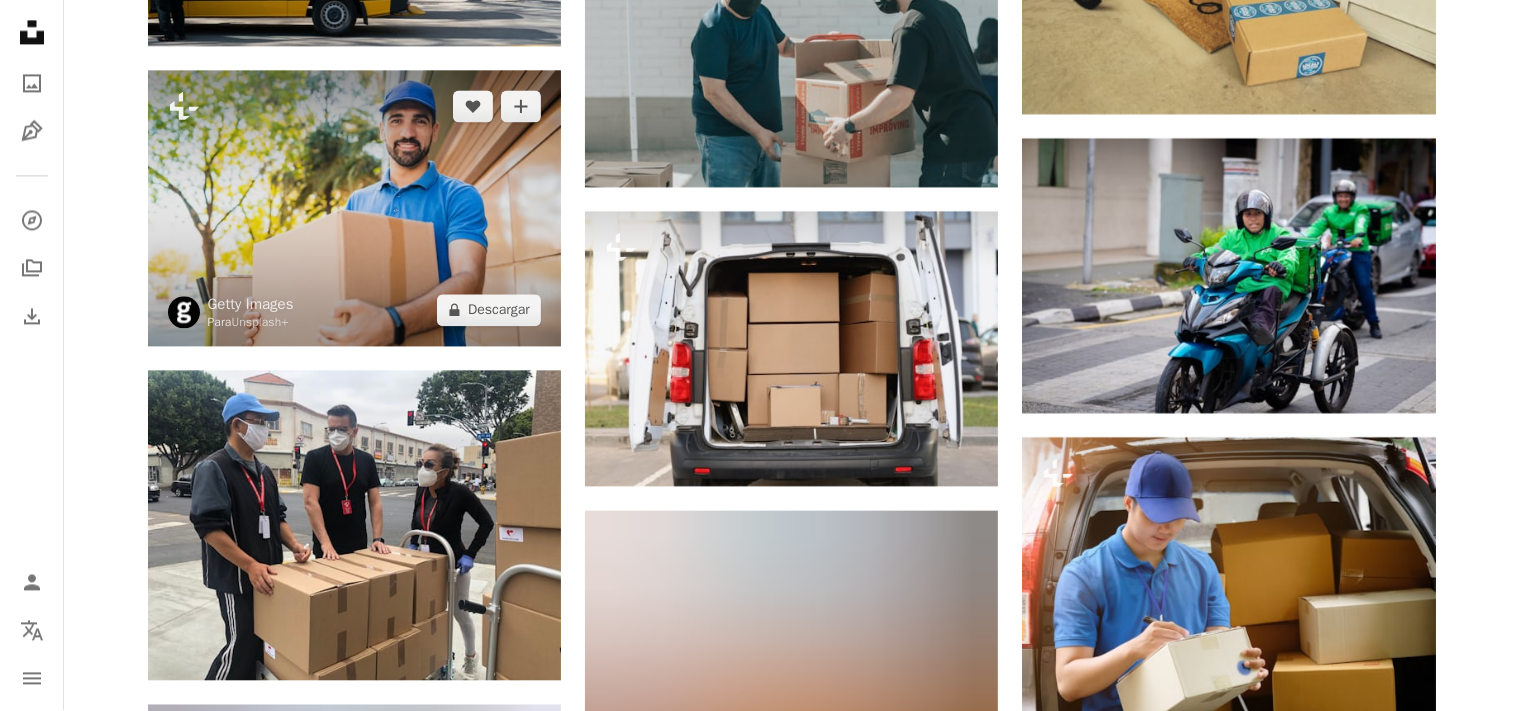 scroll, scrollTop: 4435, scrollLeft: 0, axis: vertical 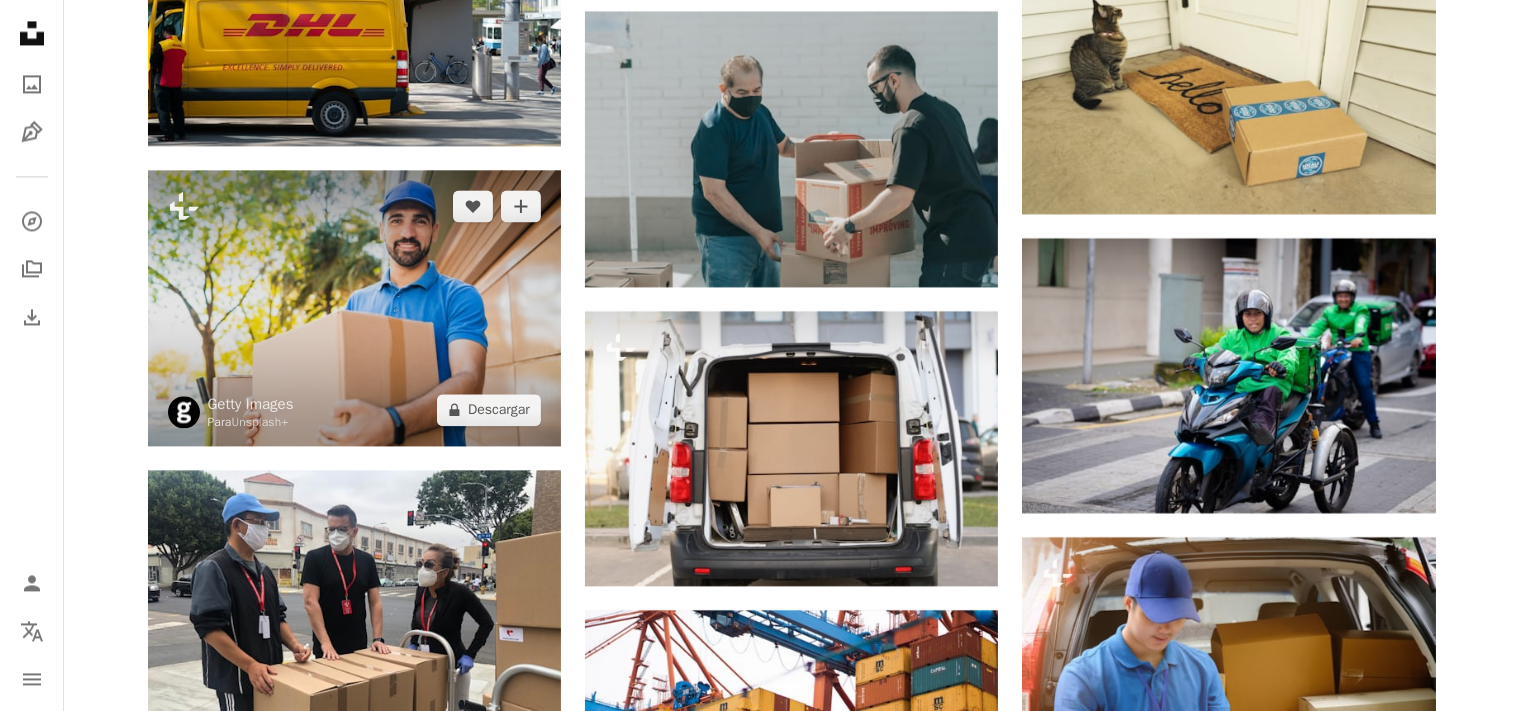 click at bounding box center [354, 308] 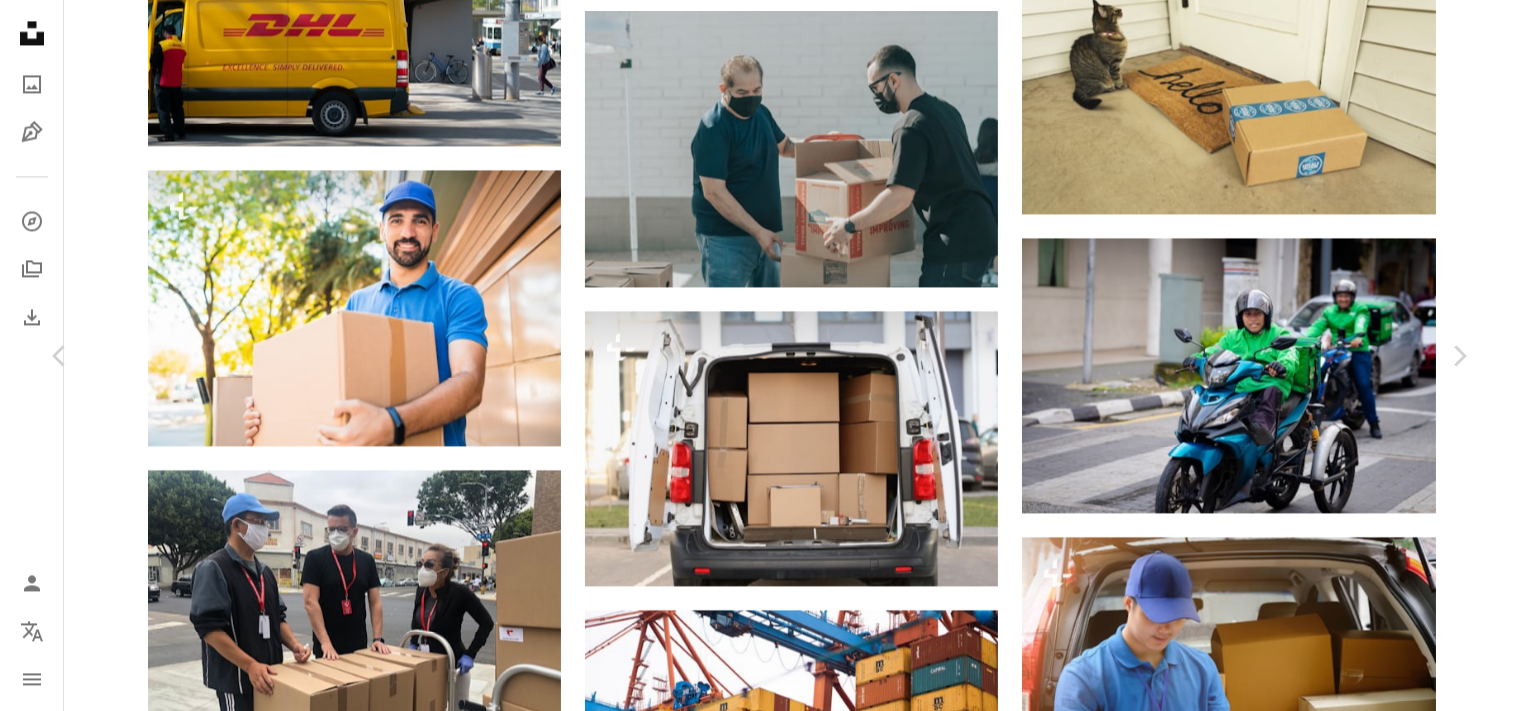 type 